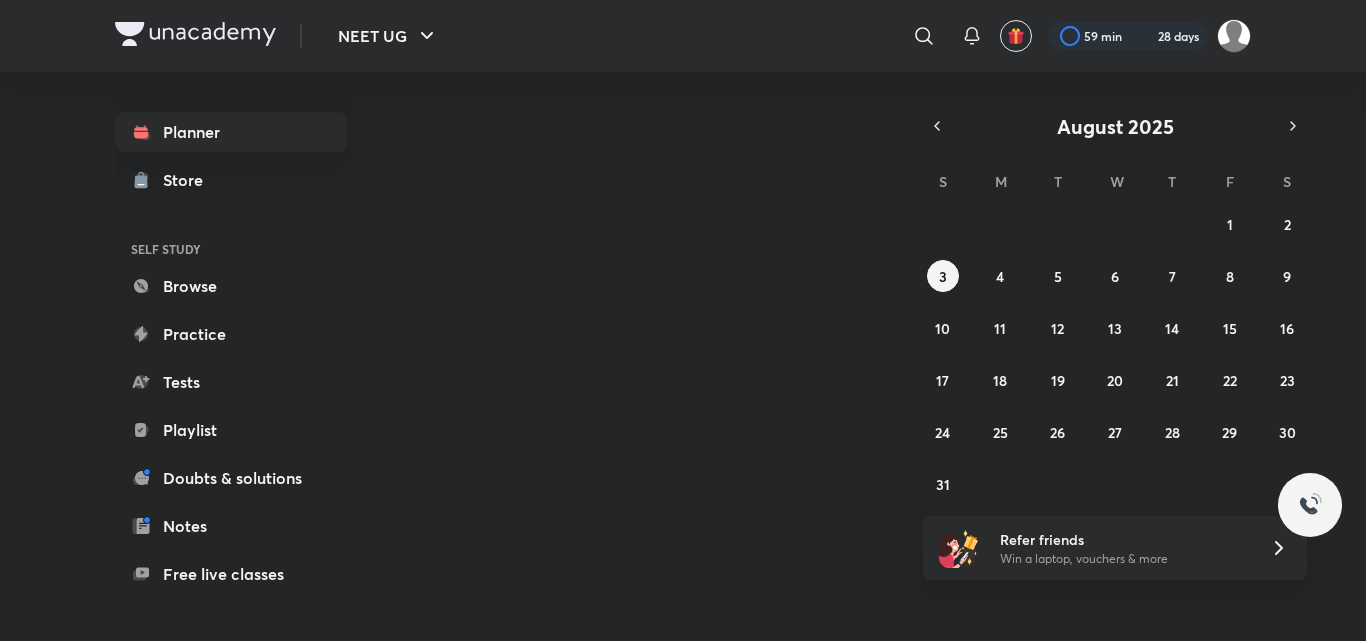 scroll, scrollTop: 0, scrollLeft: 0, axis: both 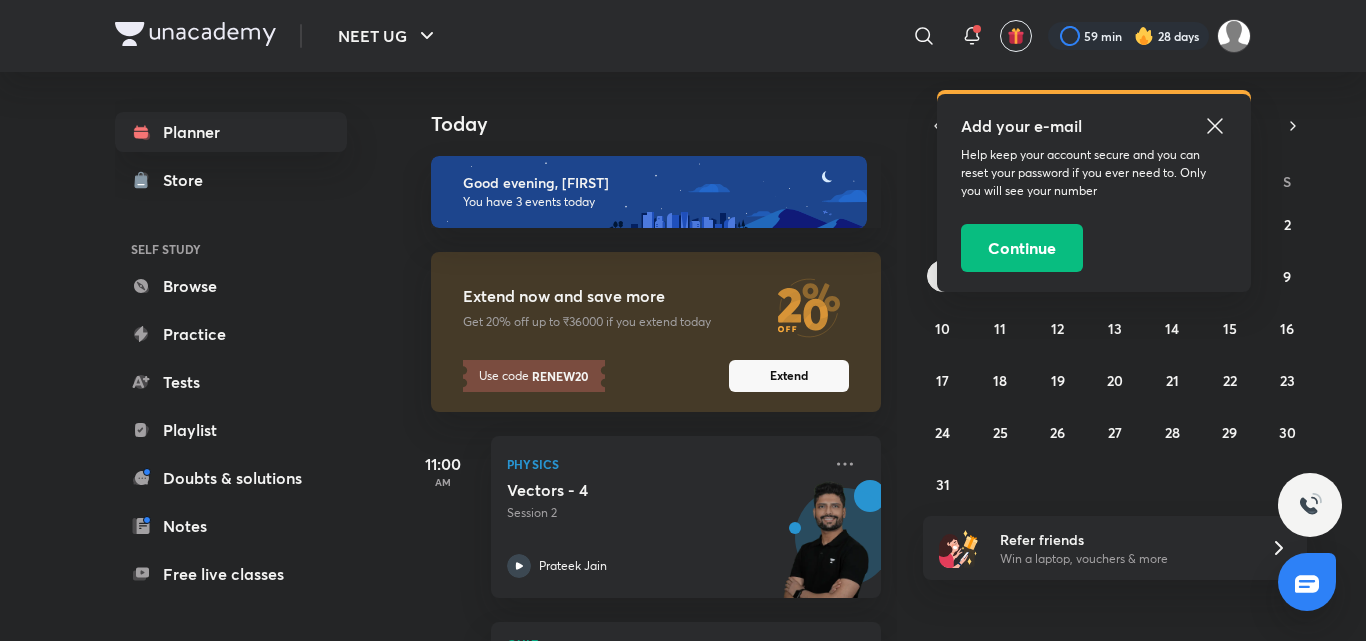 click 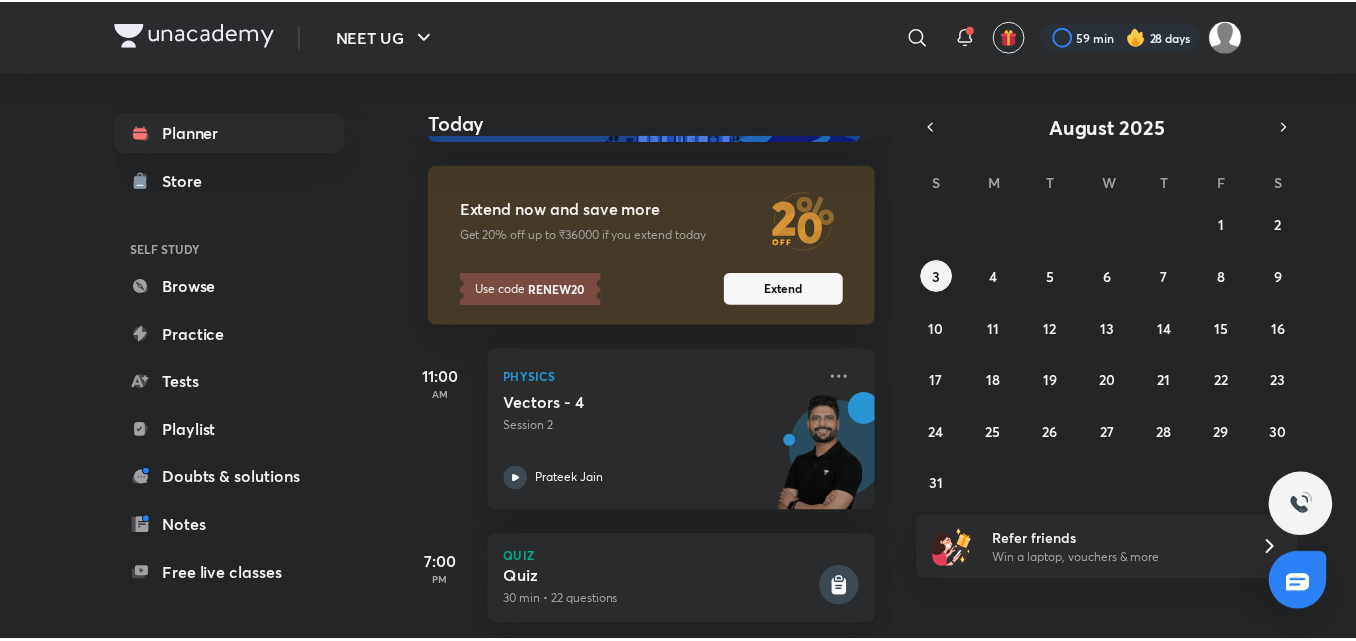 scroll, scrollTop: 306, scrollLeft: 0, axis: vertical 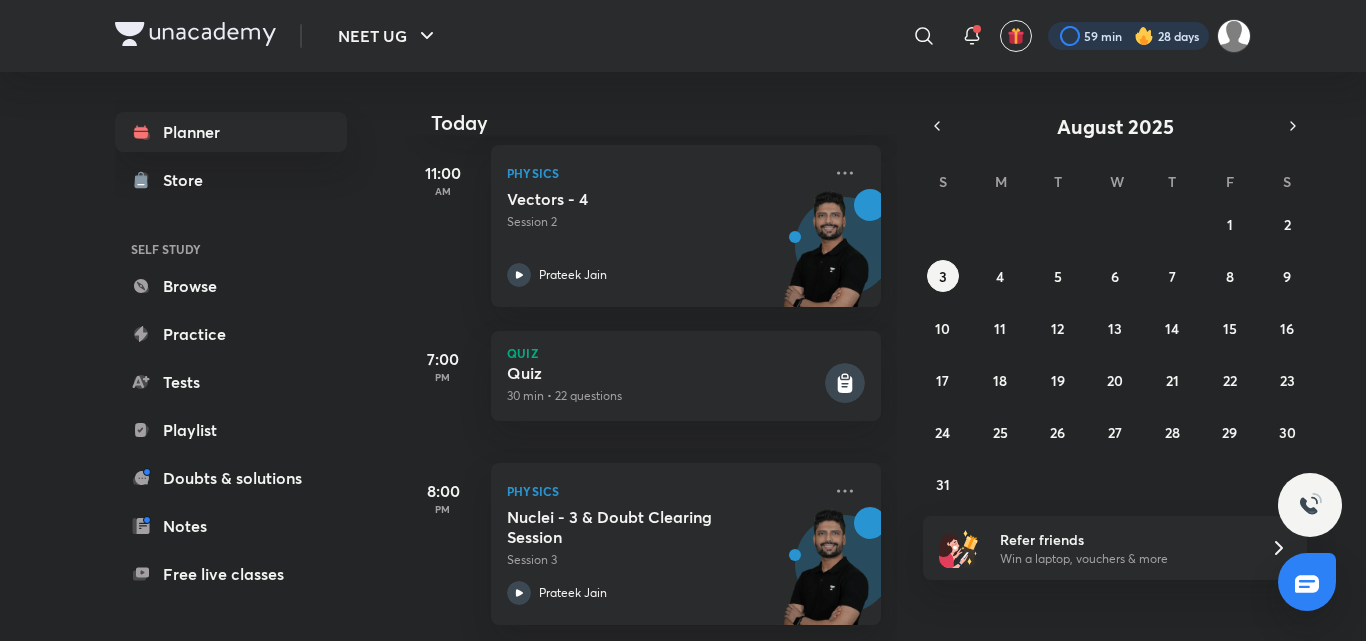 click at bounding box center (1128, 36) 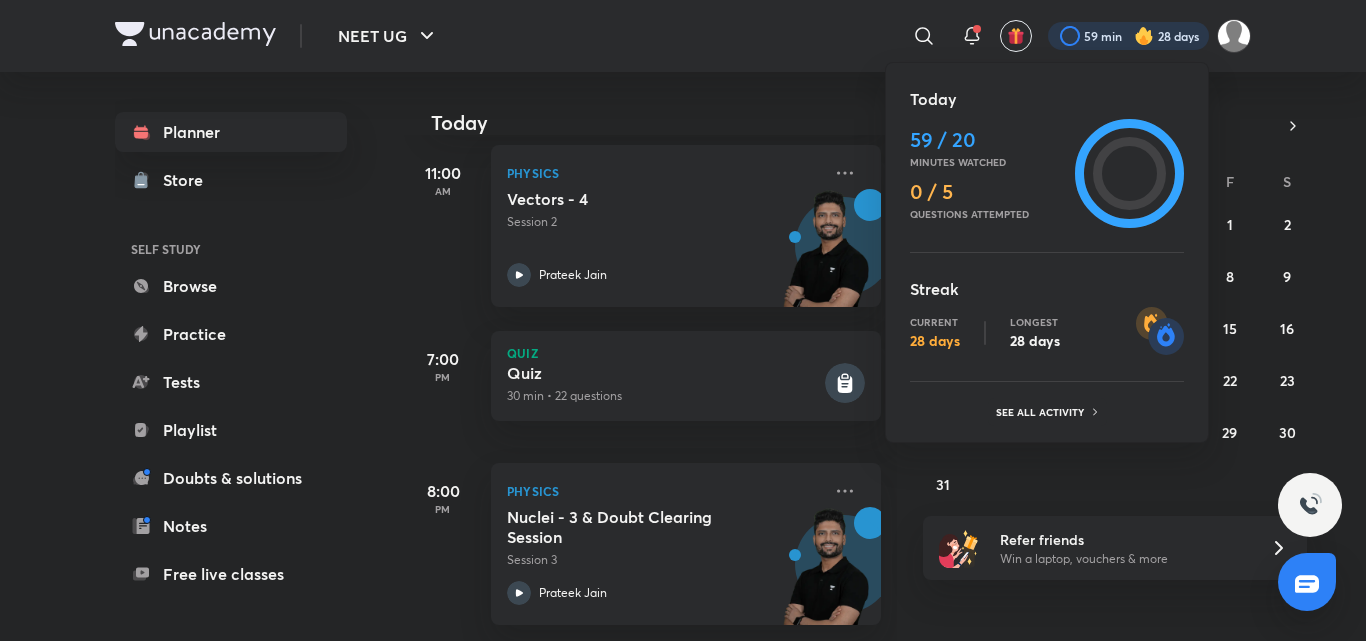 click at bounding box center [683, 320] 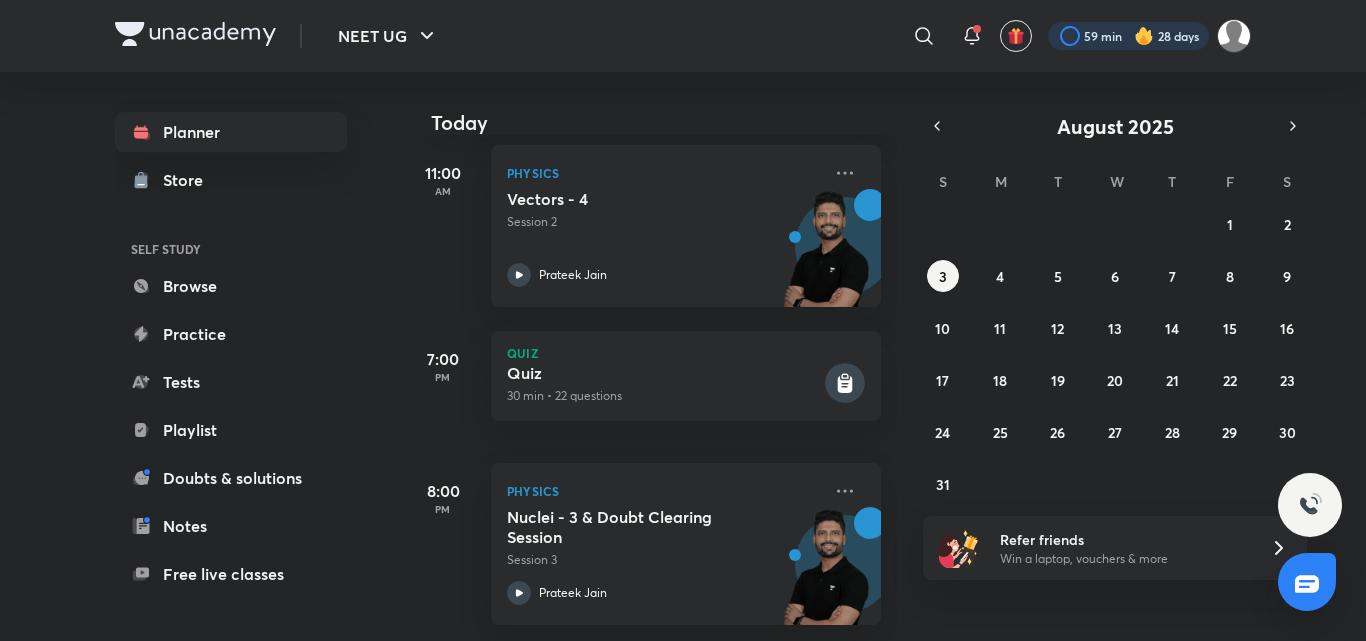 click at bounding box center (1128, 36) 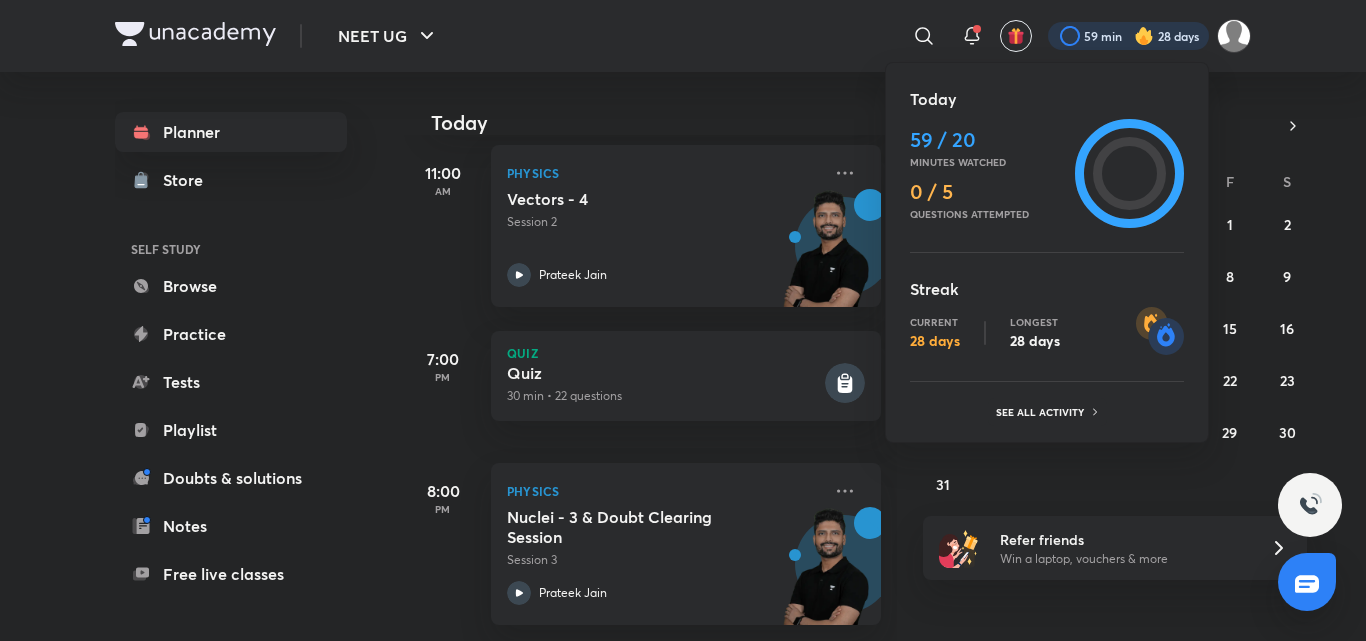 click at bounding box center (683, 320) 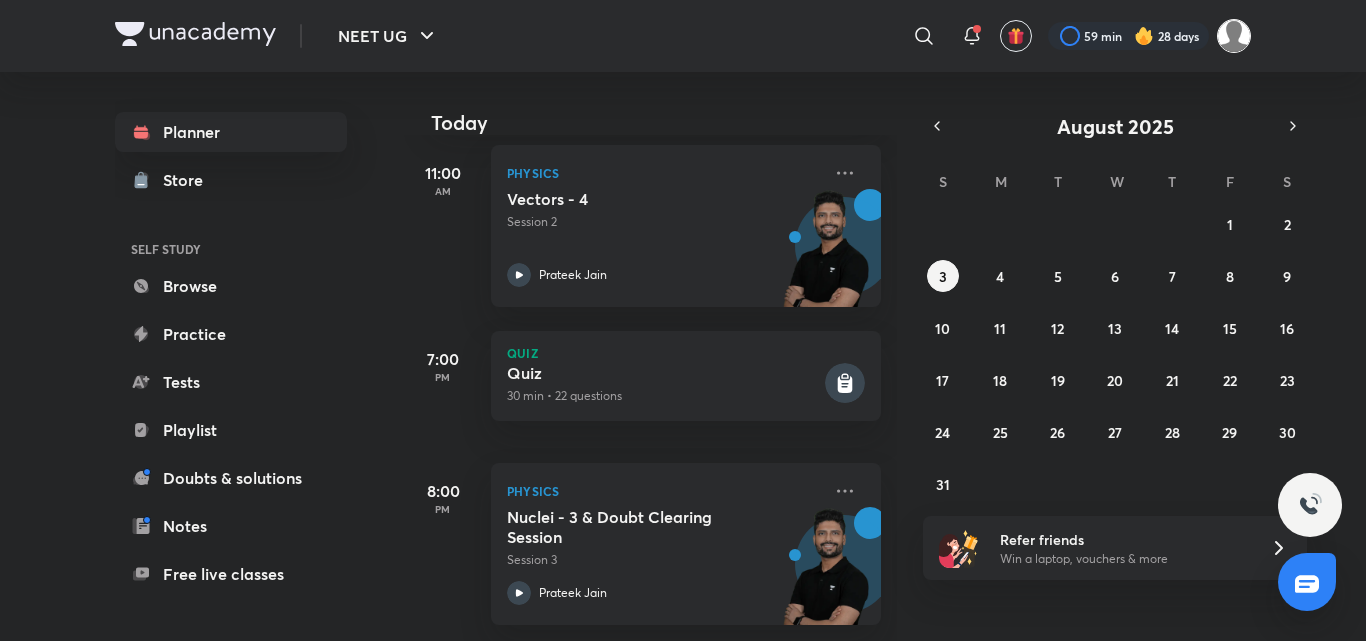click at bounding box center [1234, 36] 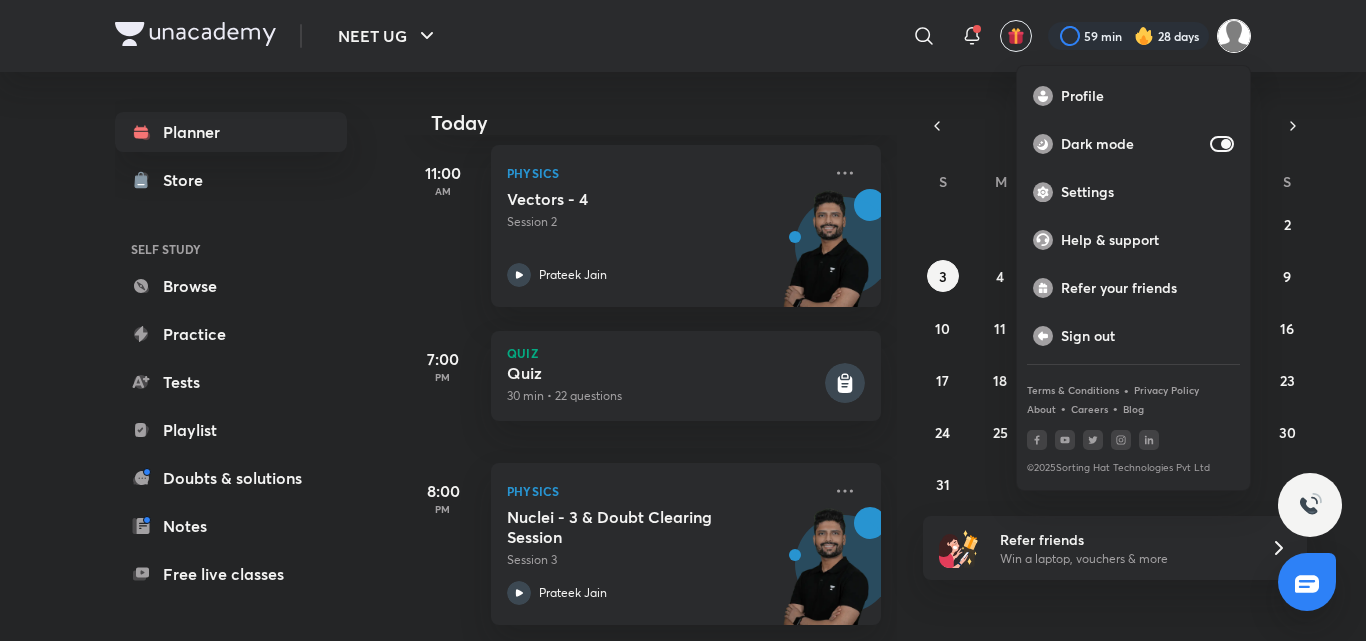 click at bounding box center [683, 320] 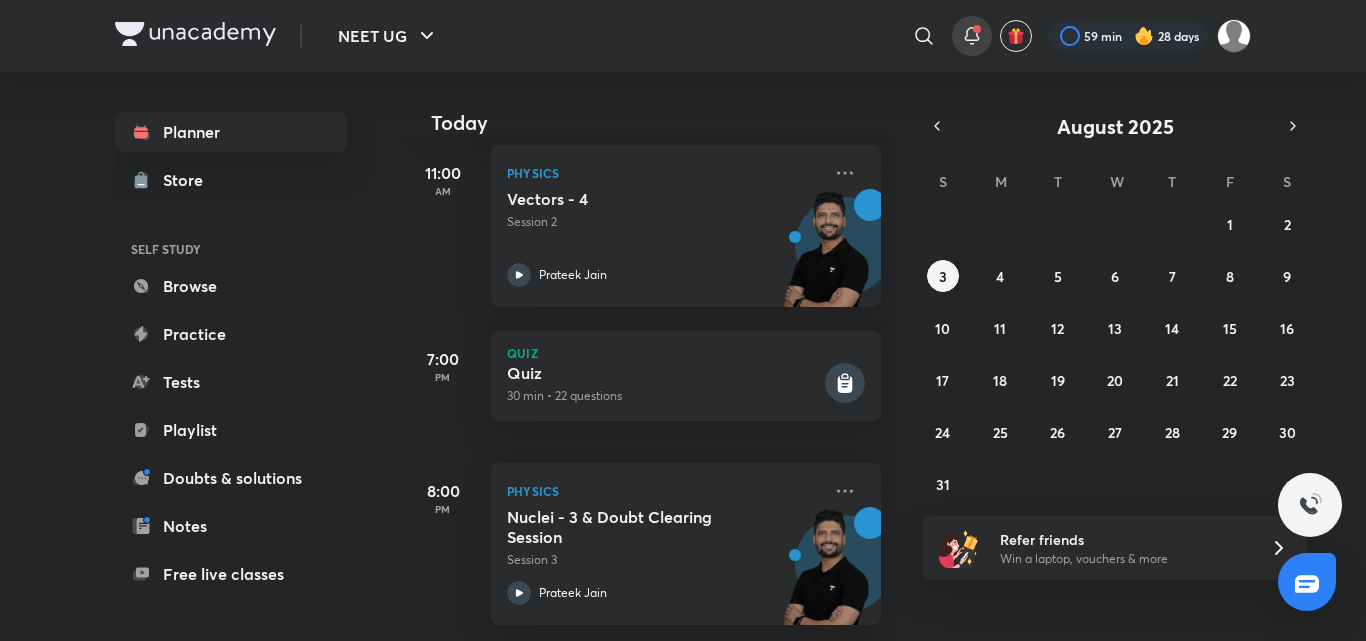 click 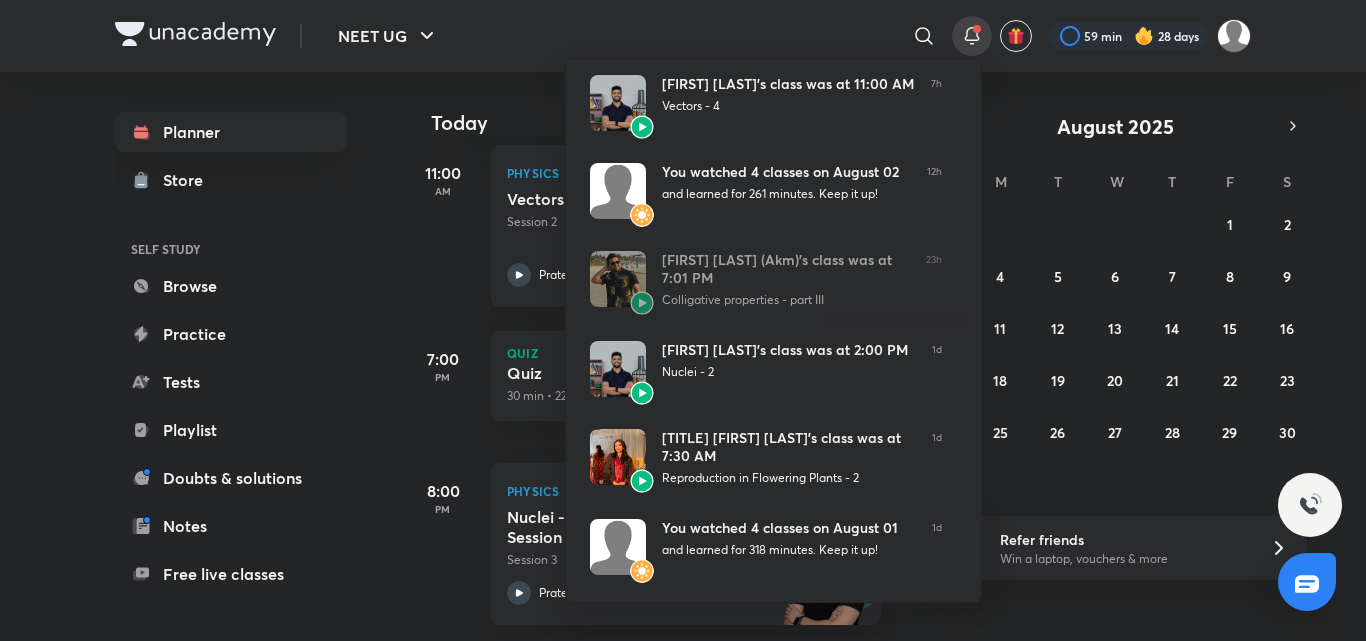 click at bounding box center (683, 320) 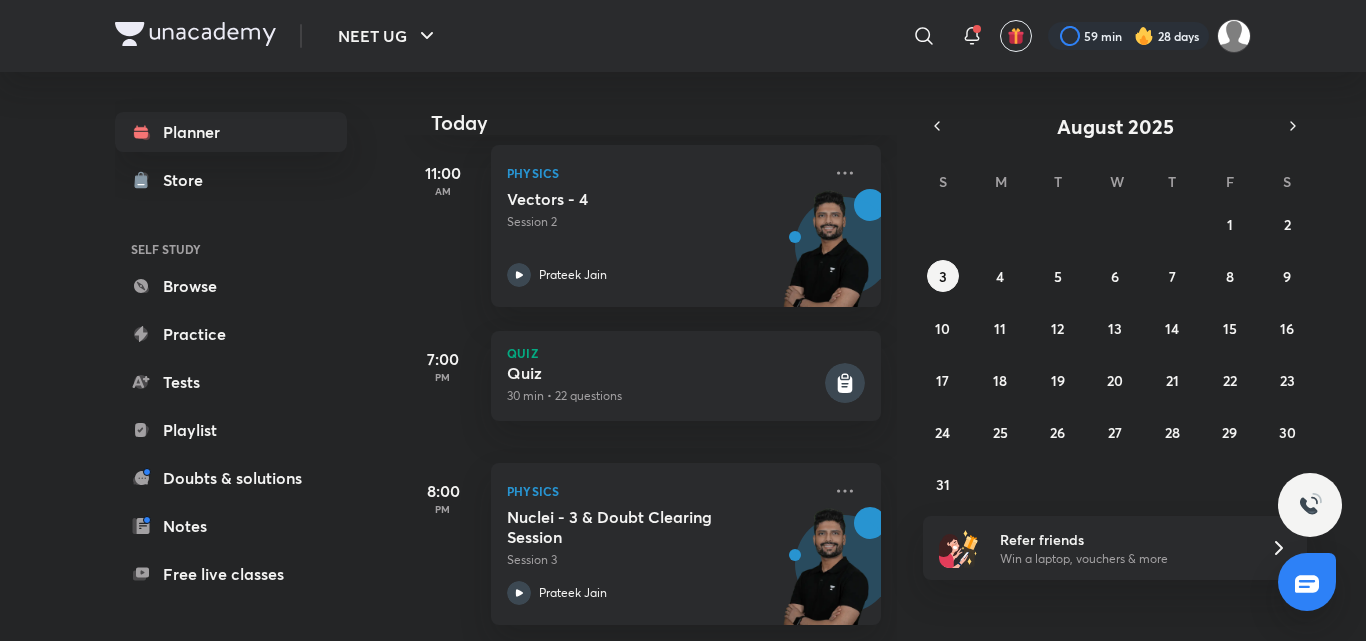 click at bounding box center [1234, 36] 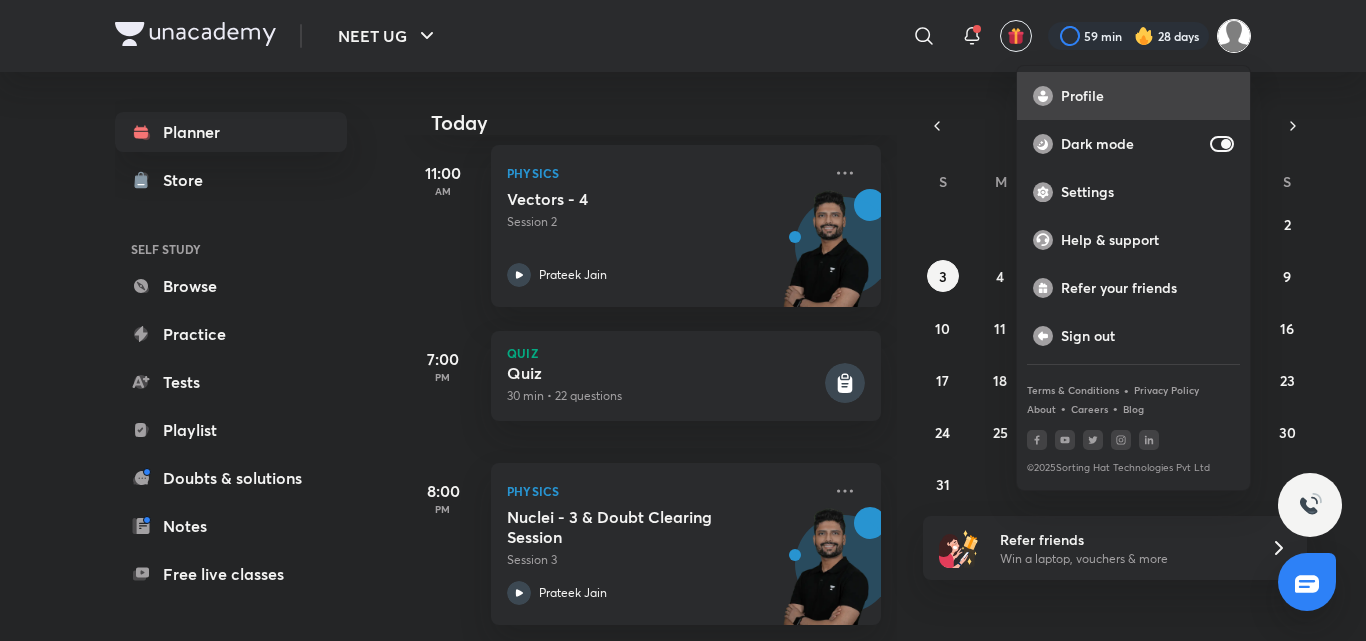 click on "Profile" at bounding box center (1147, 96) 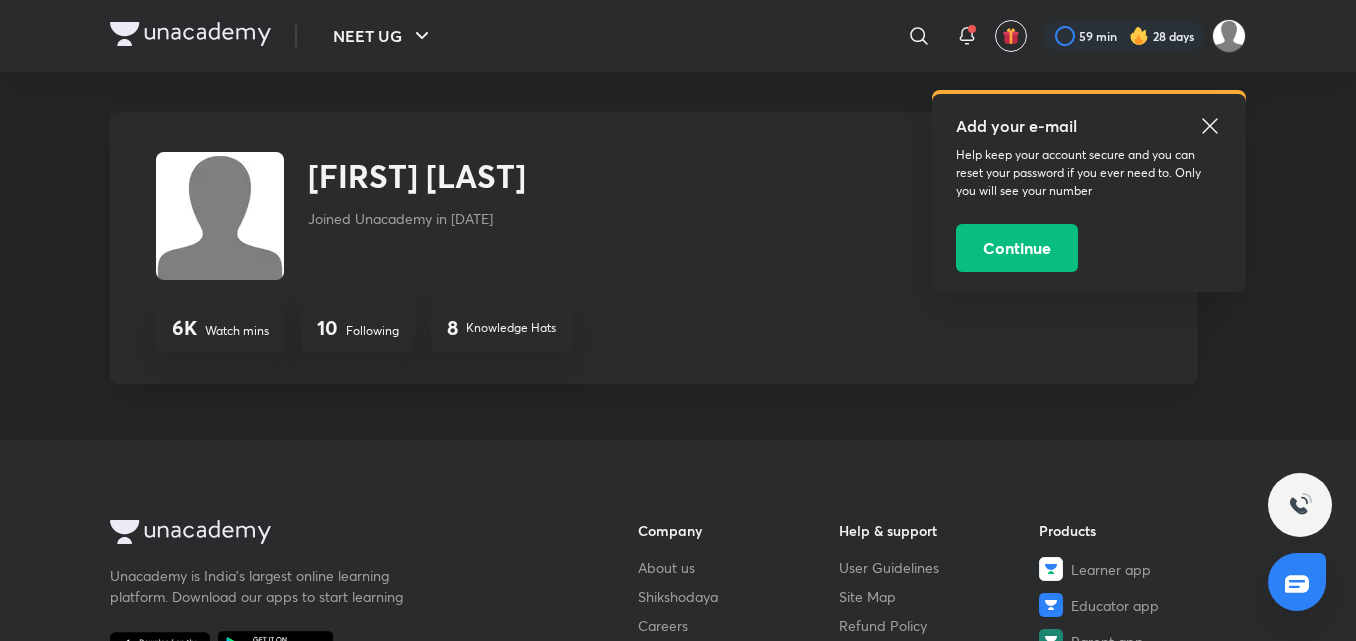 click 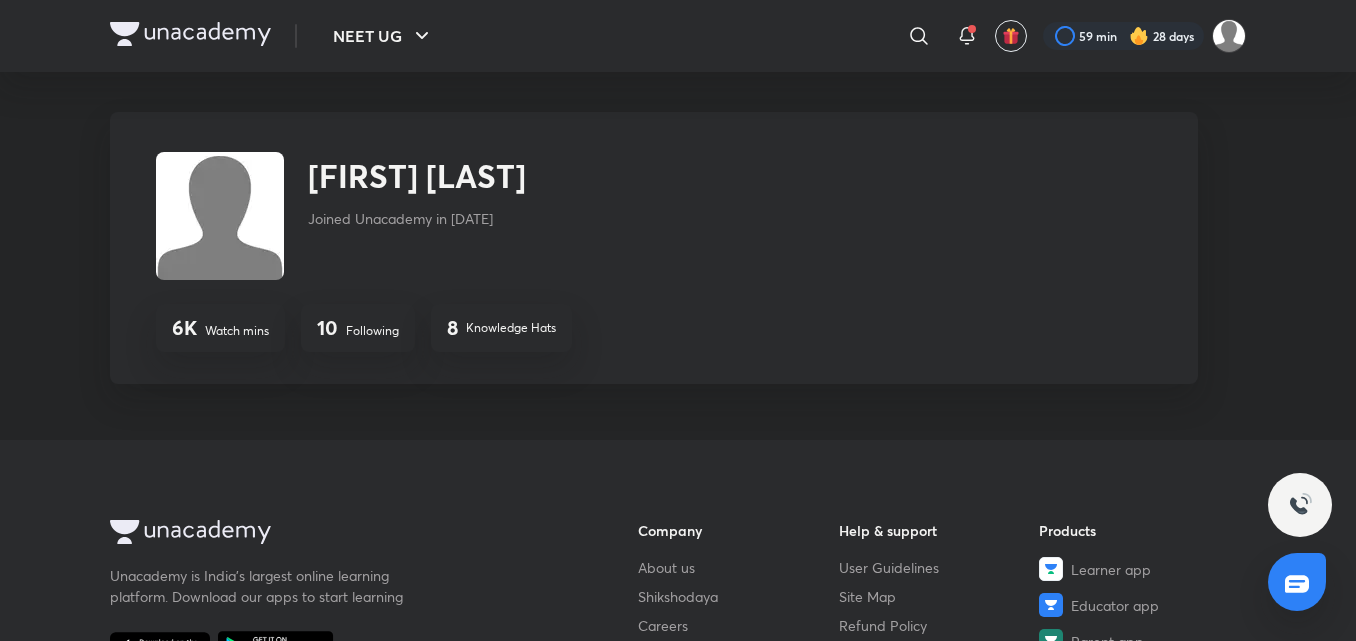 click at bounding box center [1011, 36] 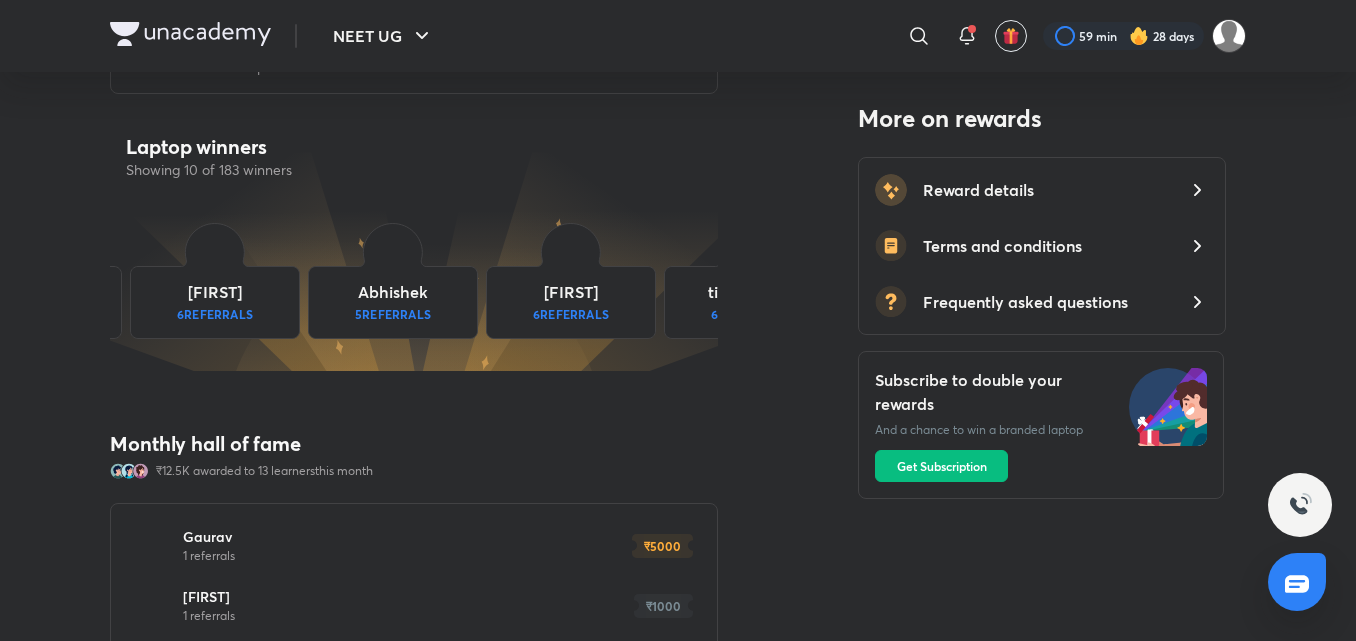scroll, scrollTop: 802, scrollLeft: 0, axis: vertical 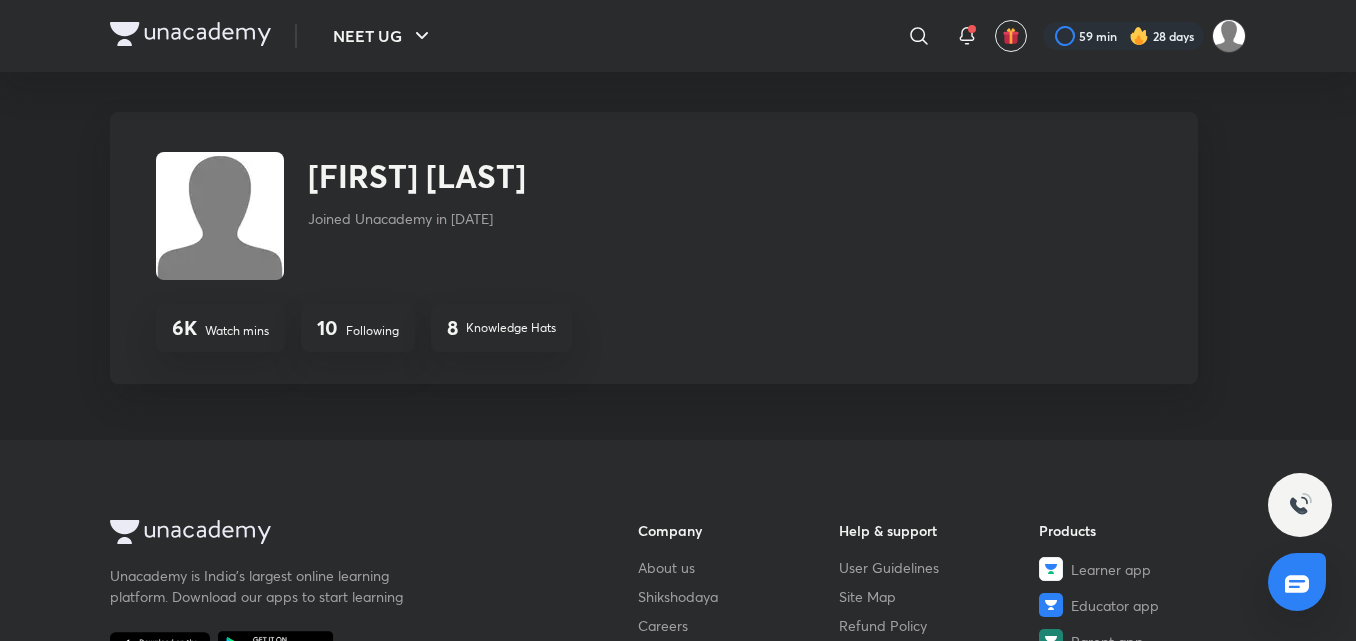 click on "Following" at bounding box center [372, 331] 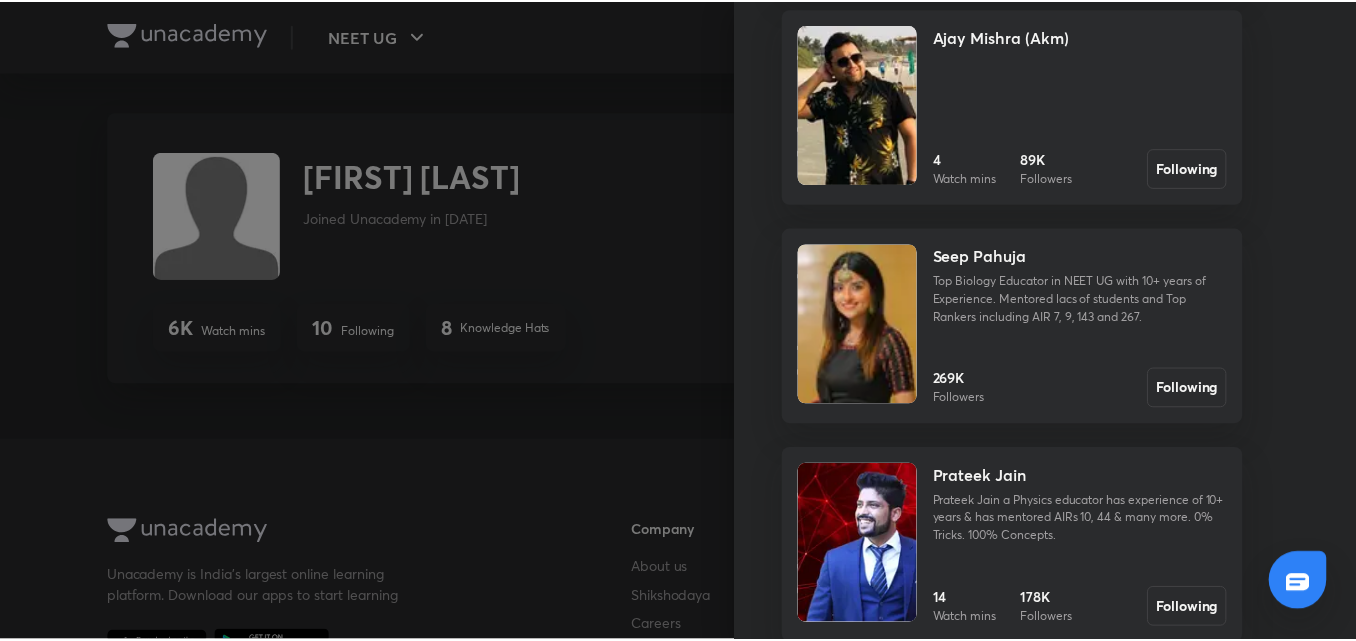 scroll, scrollTop: 801, scrollLeft: 0, axis: vertical 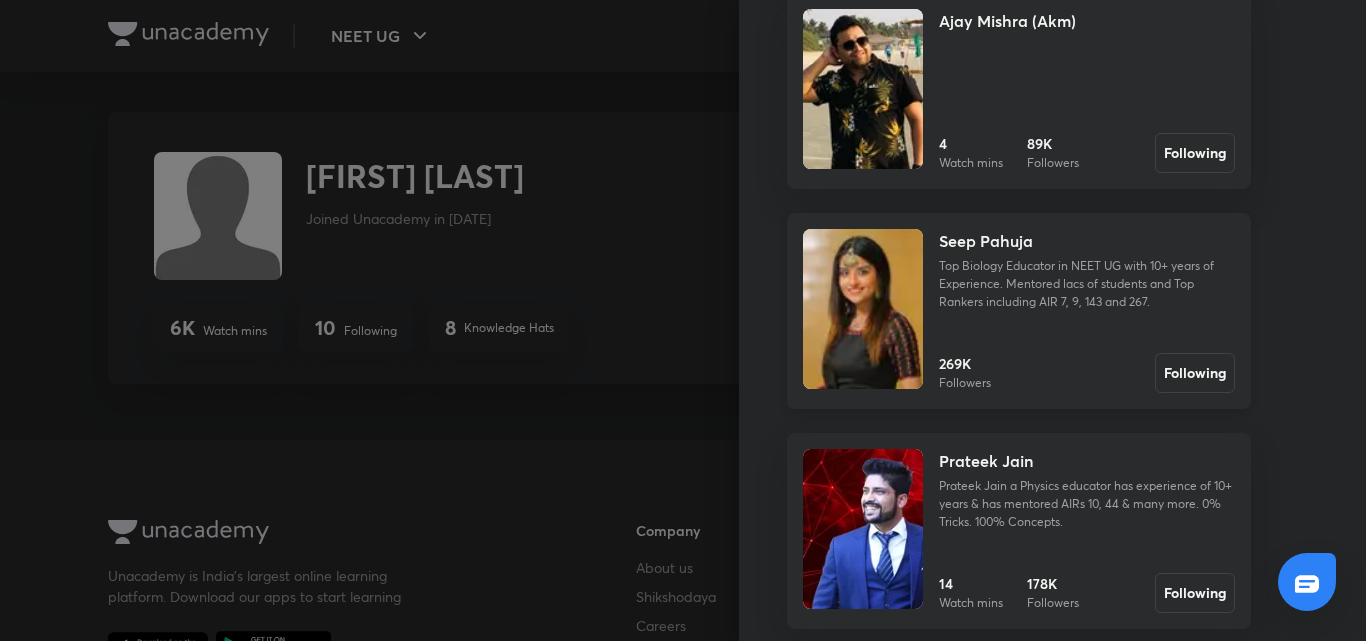 click on "Seep Pahuja Top Biology Educator in NEET UG with 10+ years of Experience. Mentored lacs of students and Top Rankers including AIR 7, 9, 143 and 267. 269K Followers Following" at bounding box center [1019, 311] 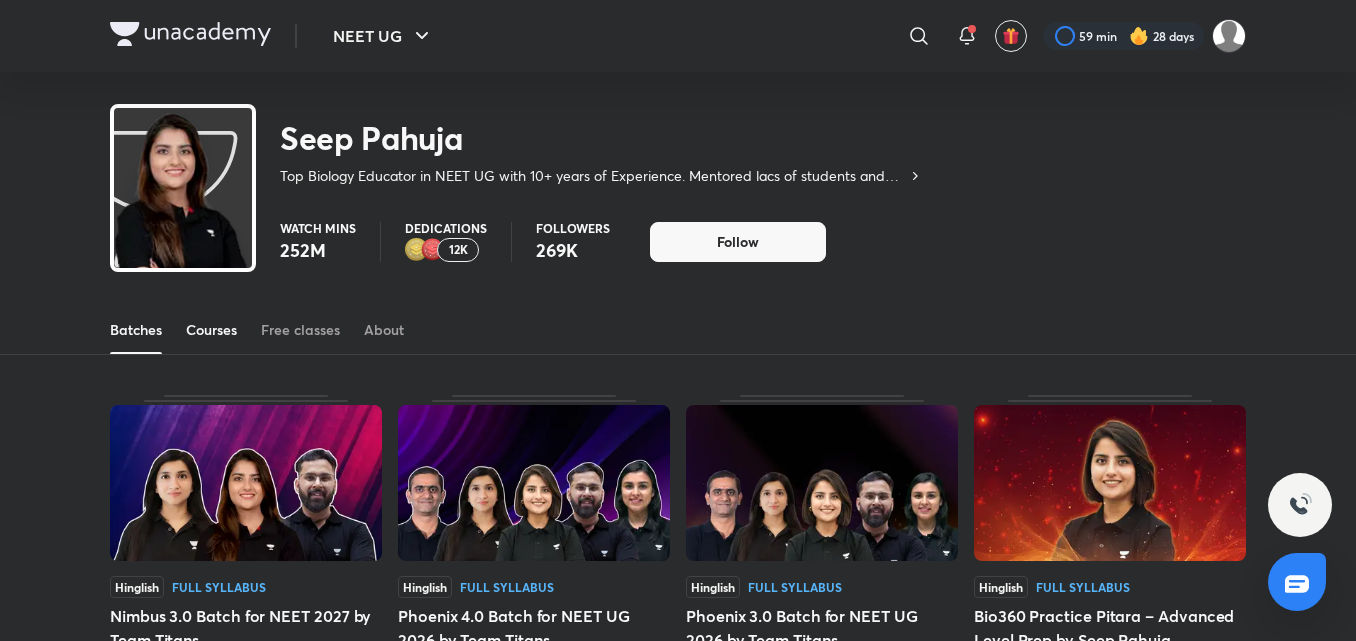 click on "Courses" at bounding box center (211, 330) 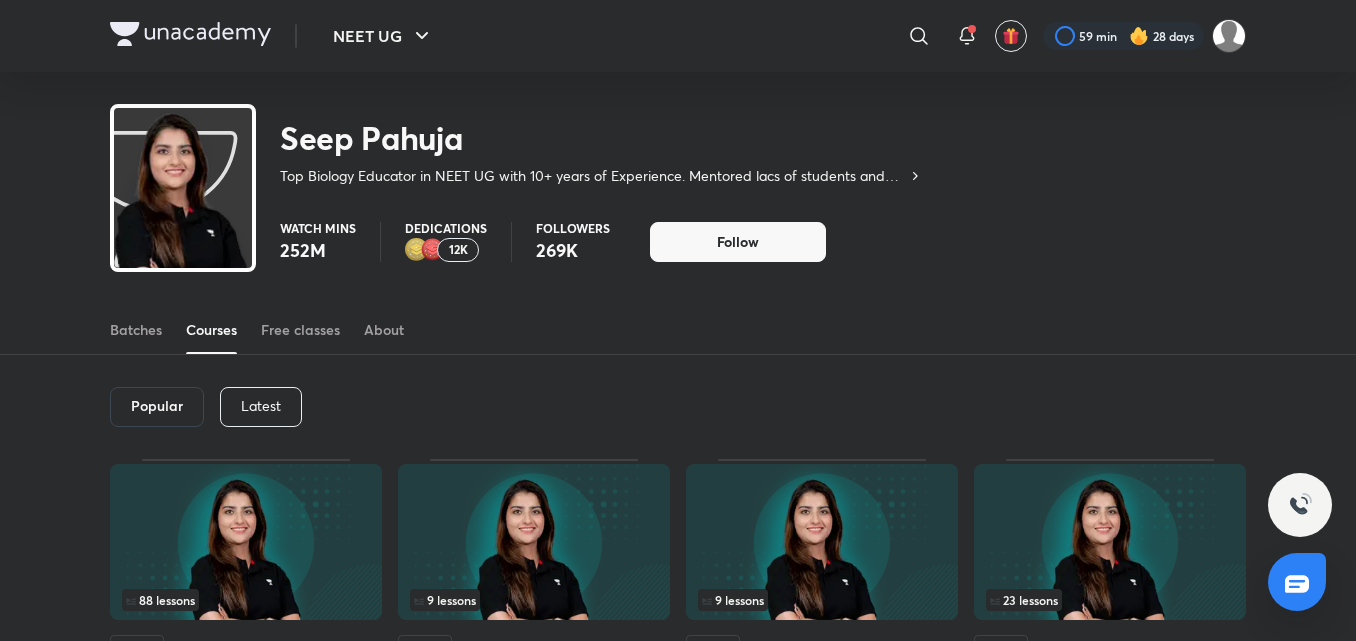 click on "Latest" at bounding box center [261, 406] 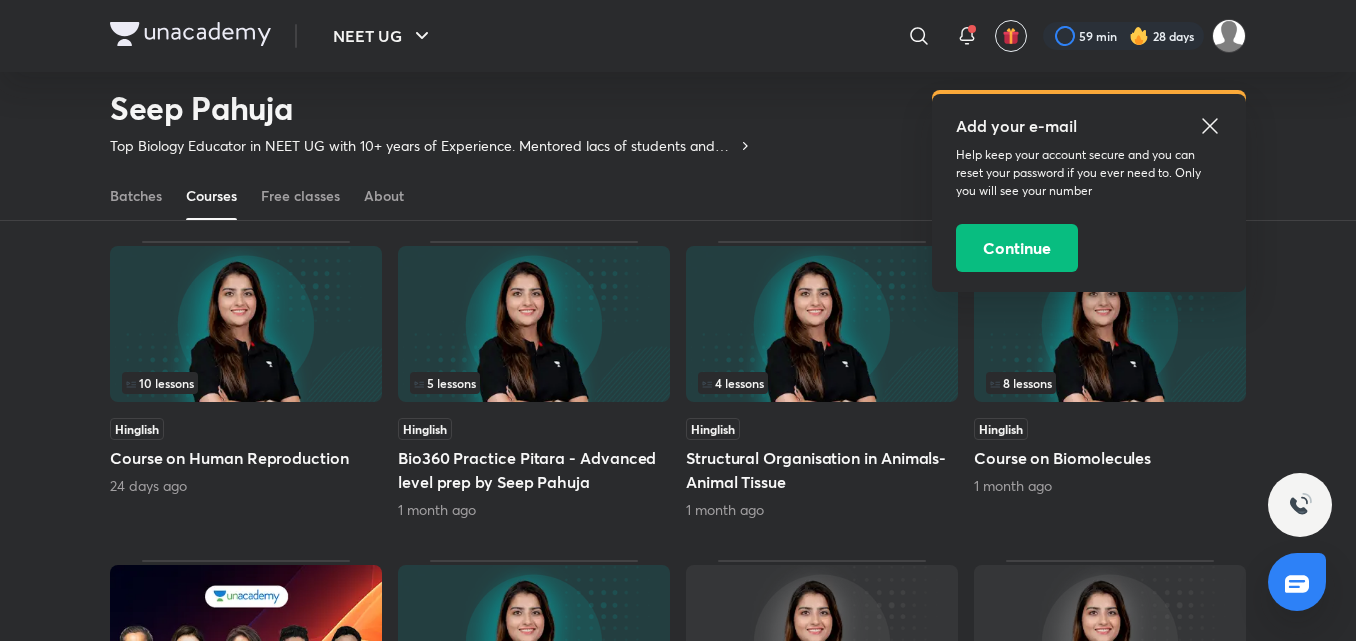 scroll, scrollTop: 453, scrollLeft: 0, axis: vertical 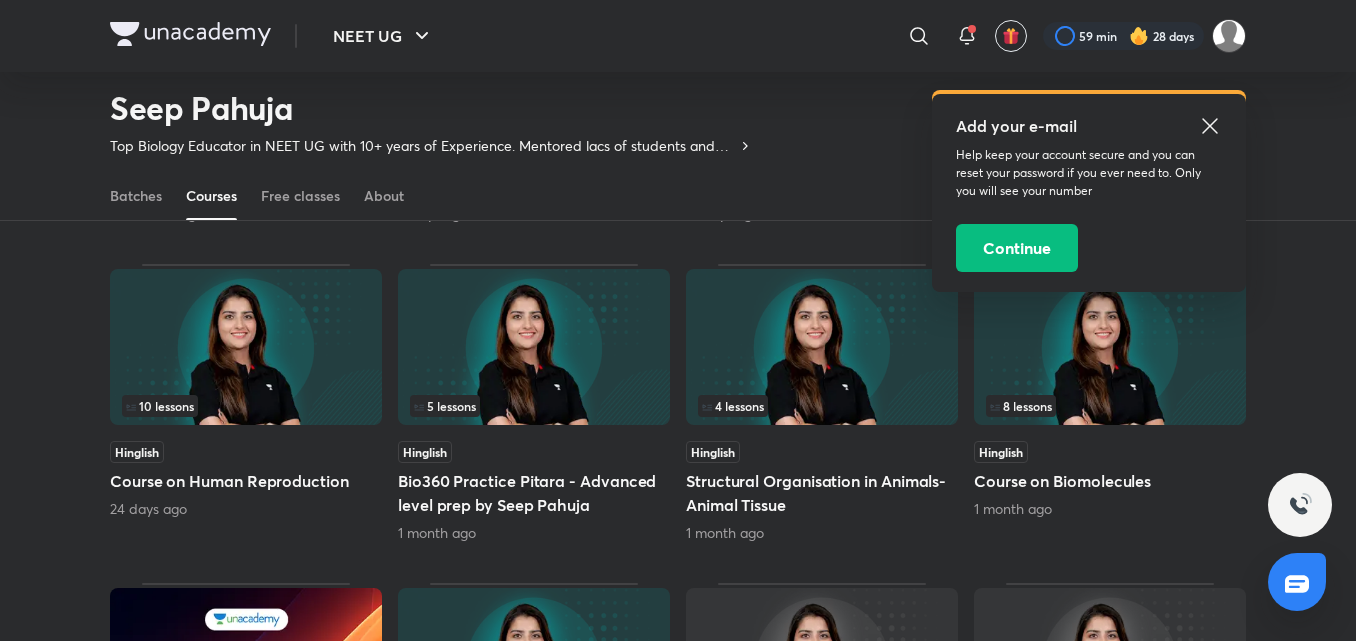 click 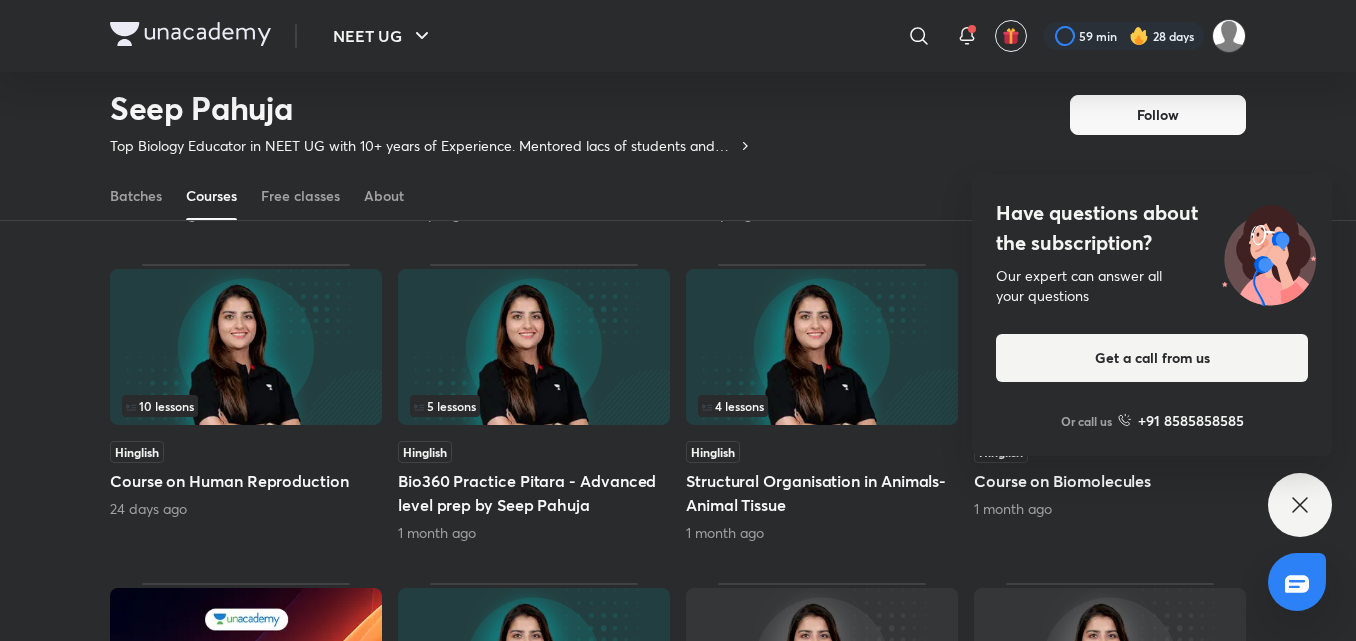 click 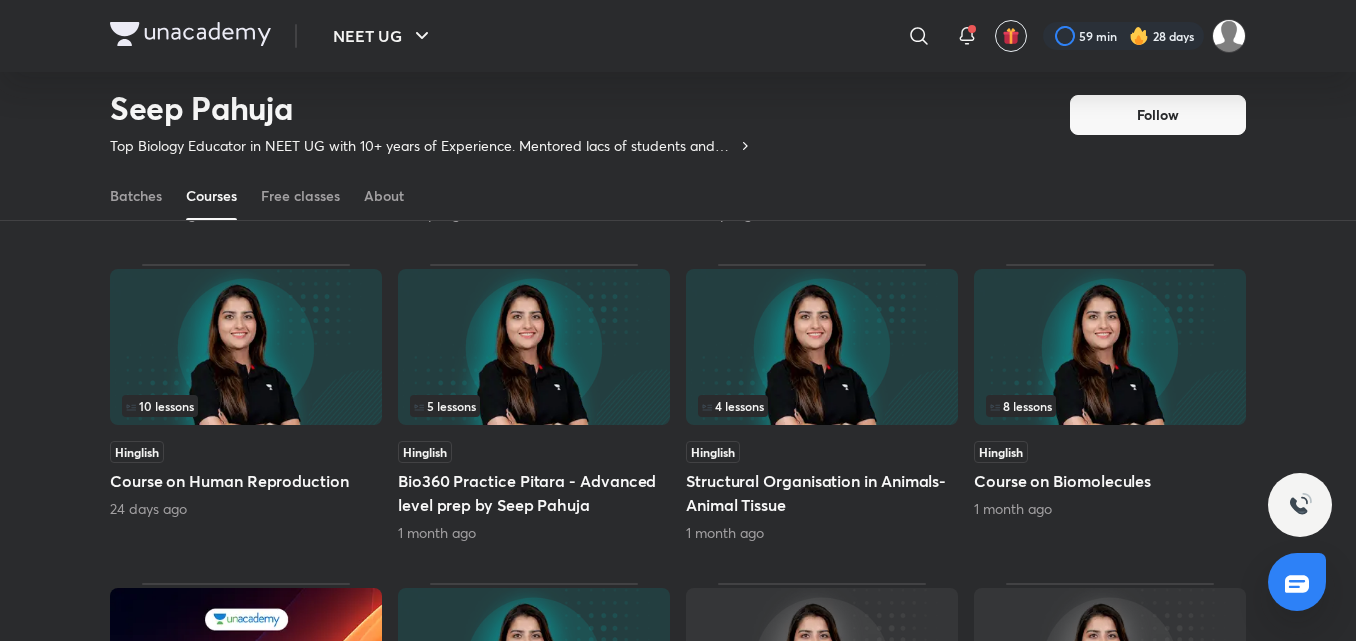 click at bounding box center (246, 347) 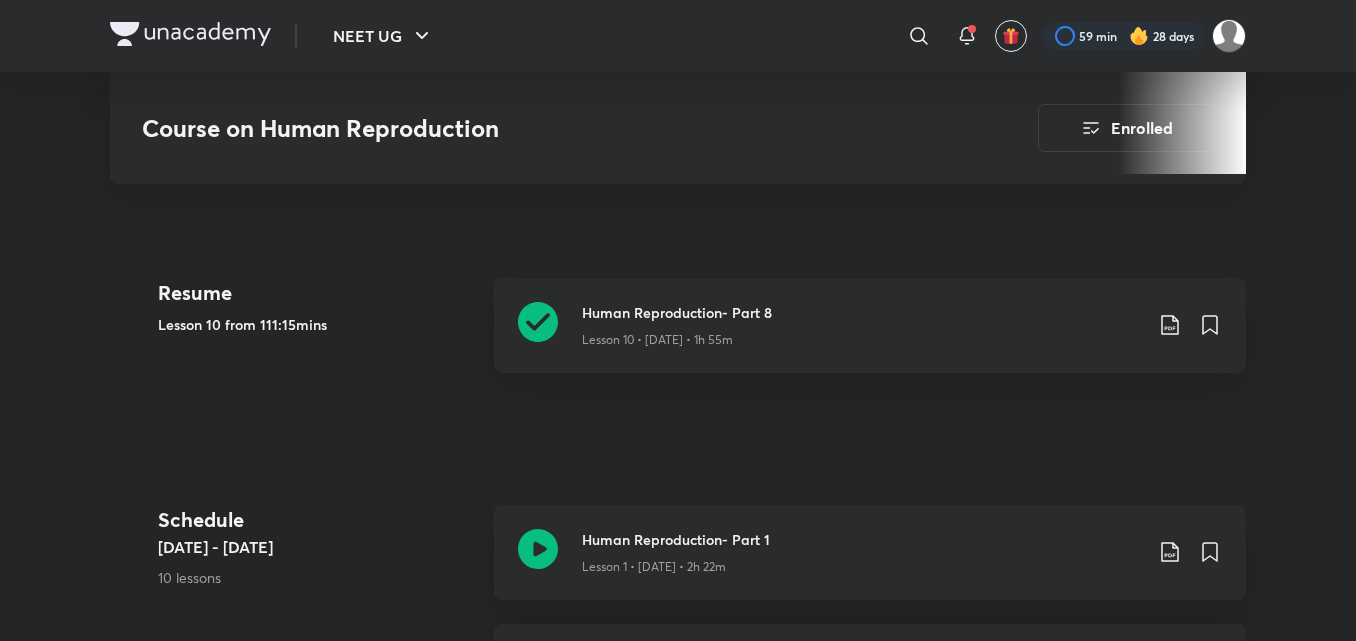 scroll, scrollTop: 850, scrollLeft: 0, axis: vertical 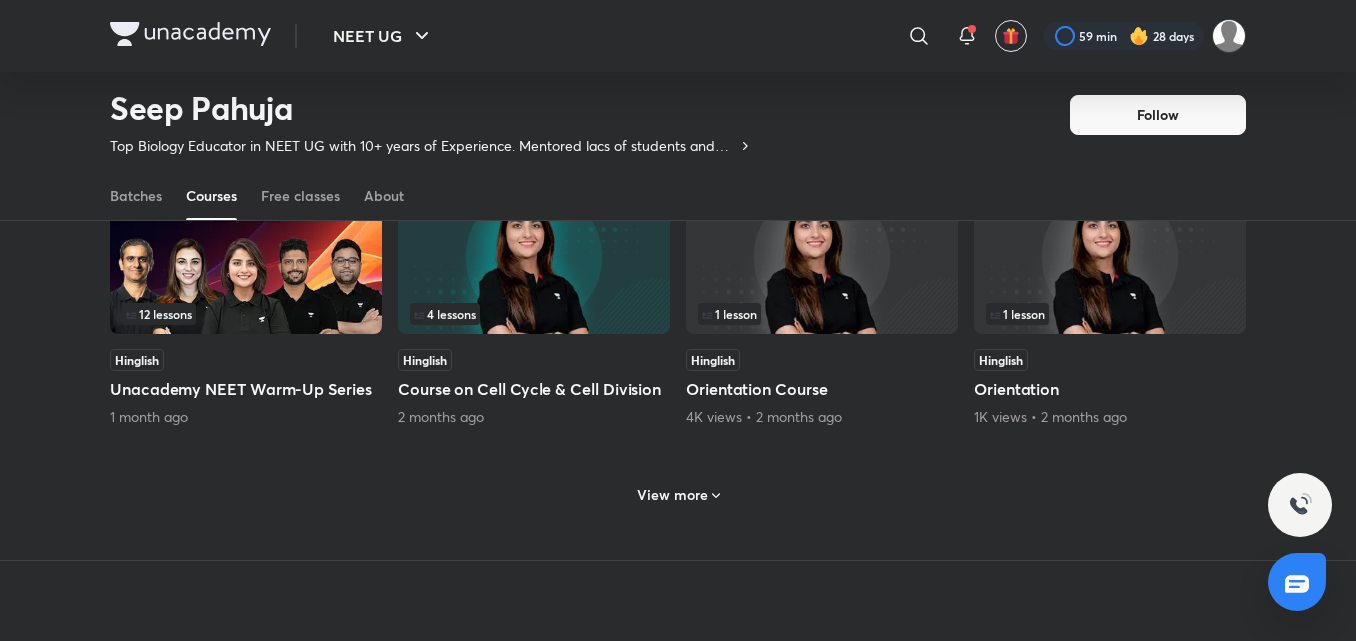 click at bounding box center [534, 256] 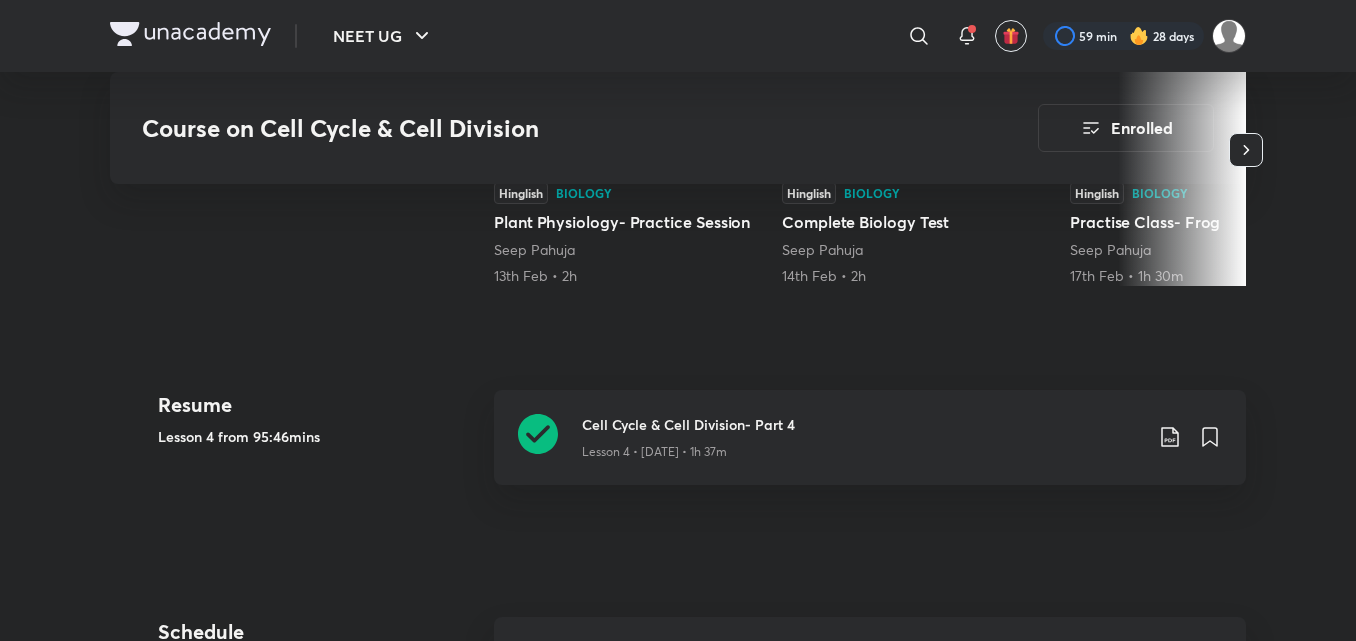 scroll, scrollTop: 900, scrollLeft: 0, axis: vertical 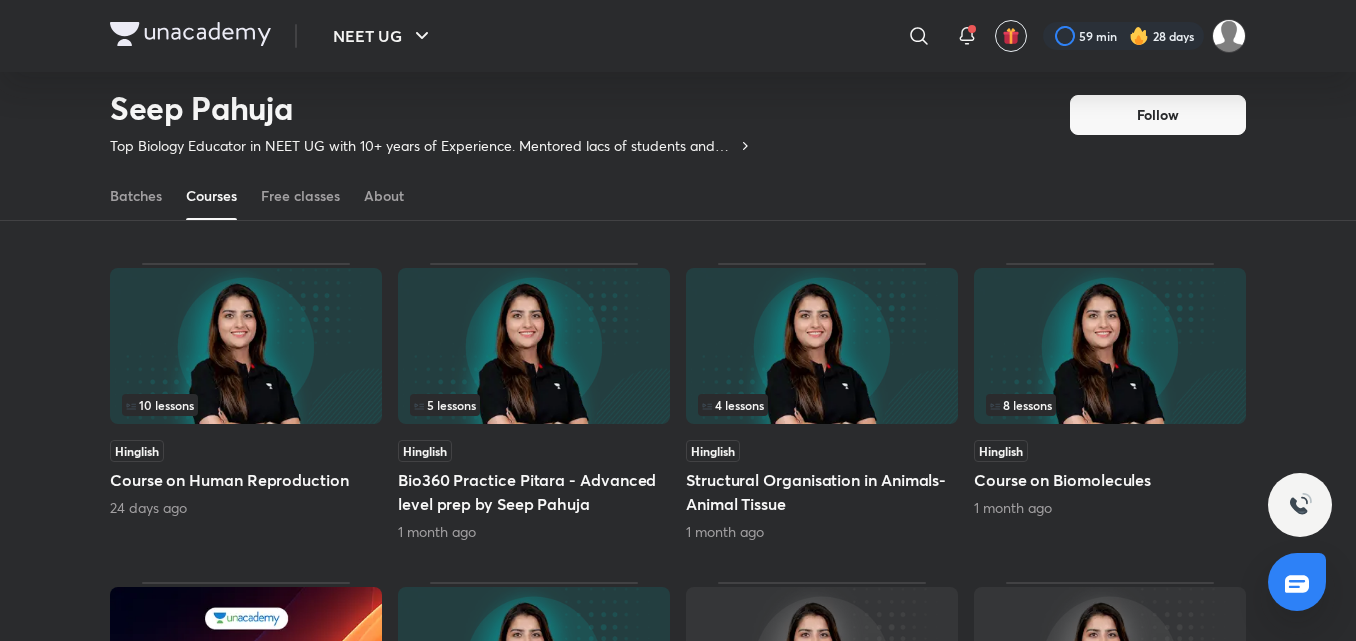 click at bounding box center [822, 346] 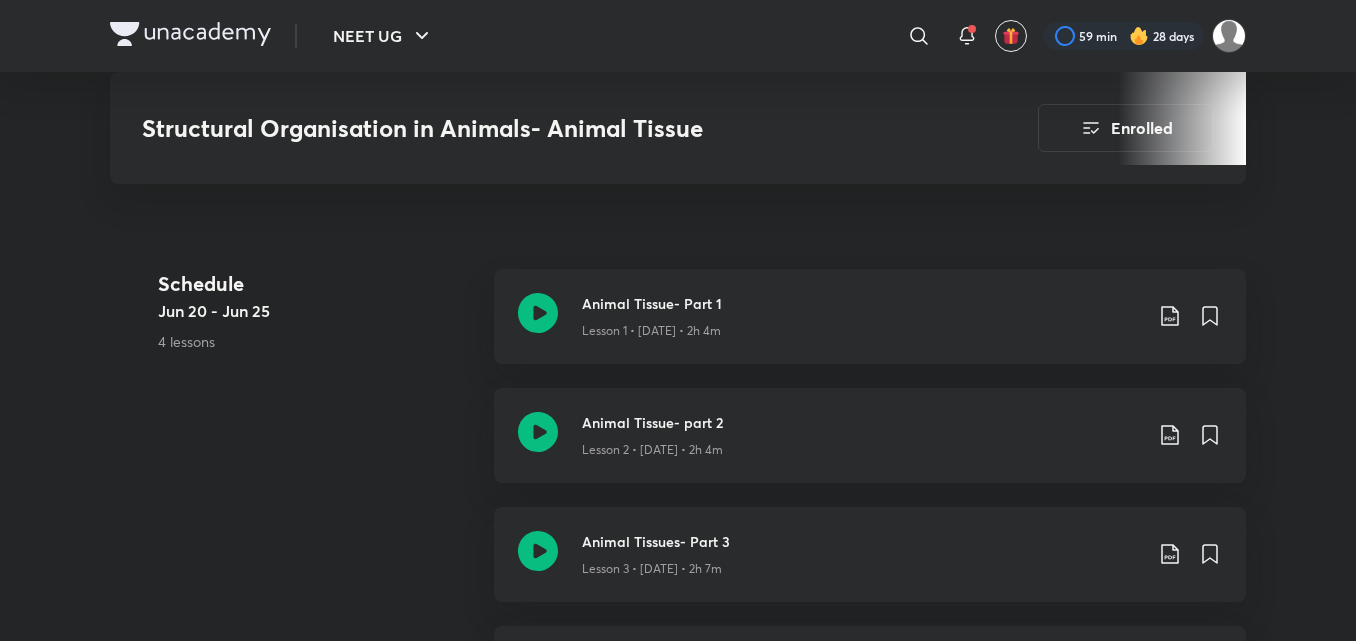 scroll, scrollTop: 900, scrollLeft: 0, axis: vertical 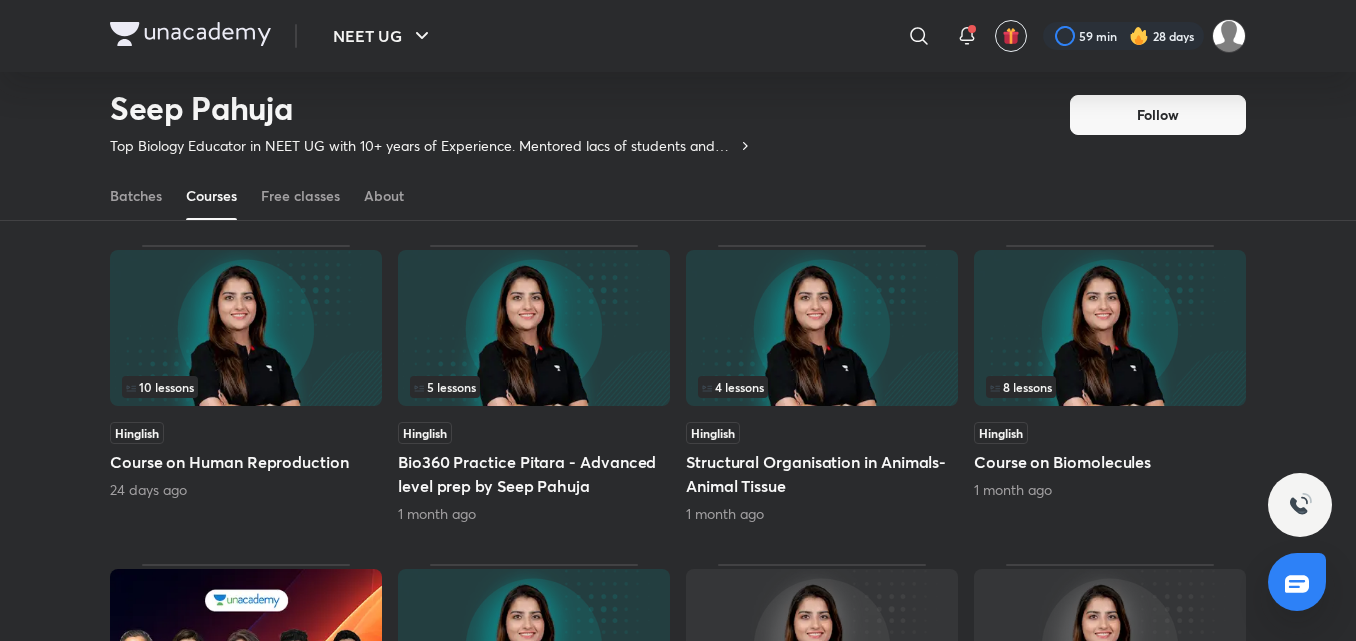 click at bounding box center [1110, 328] 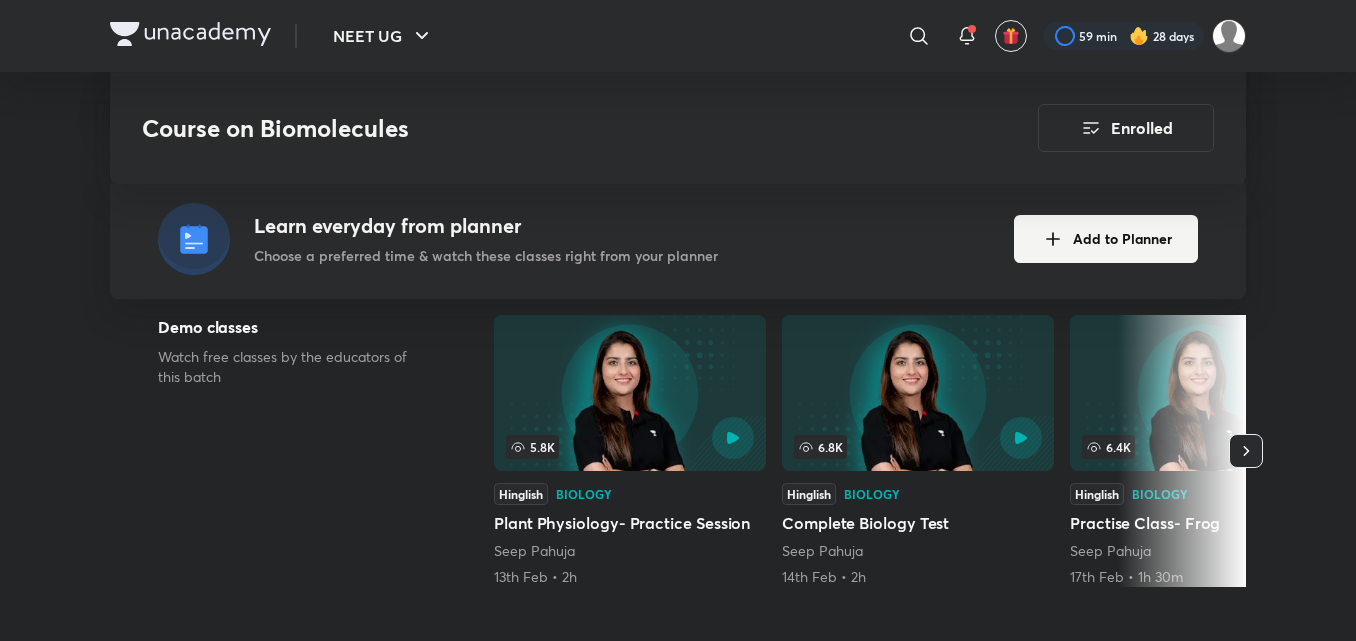scroll, scrollTop: 383, scrollLeft: 0, axis: vertical 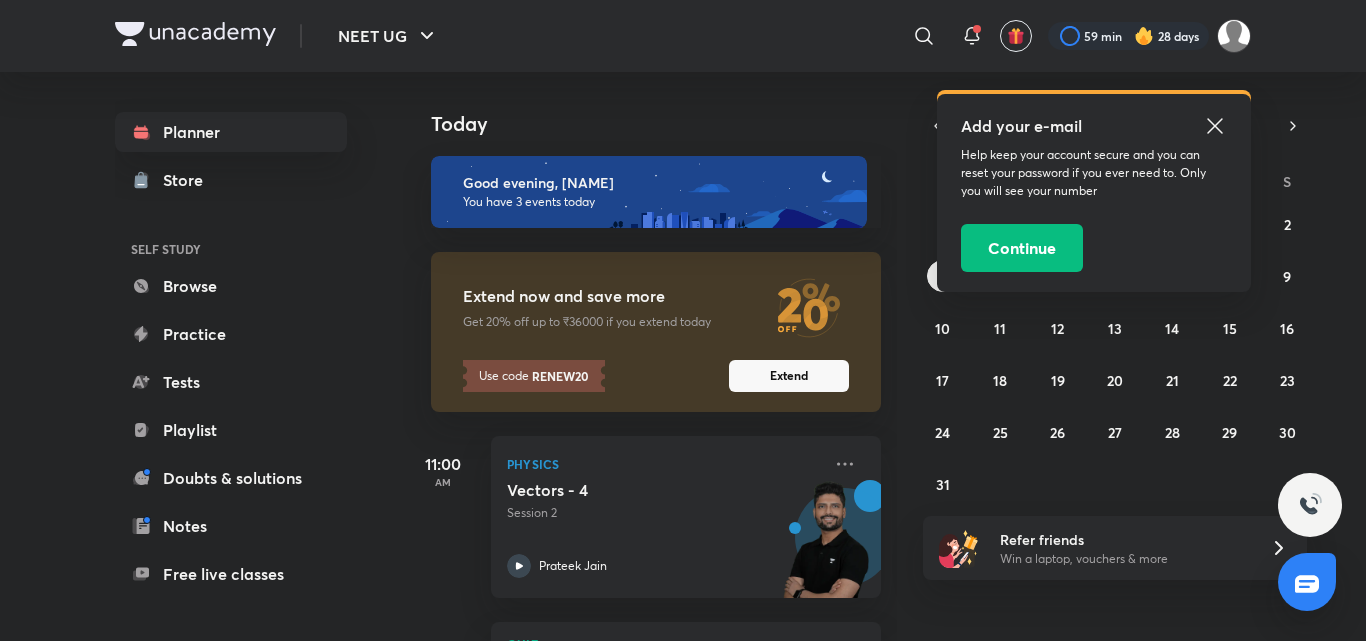 click 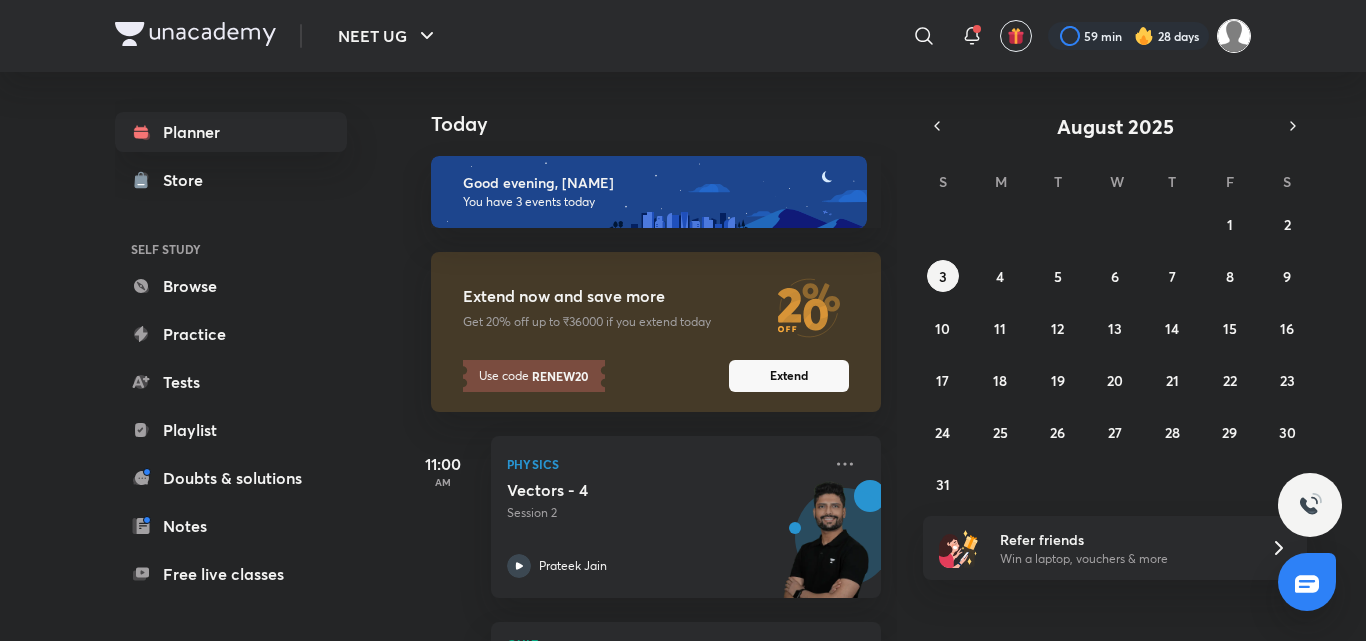 click at bounding box center (1234, 36) 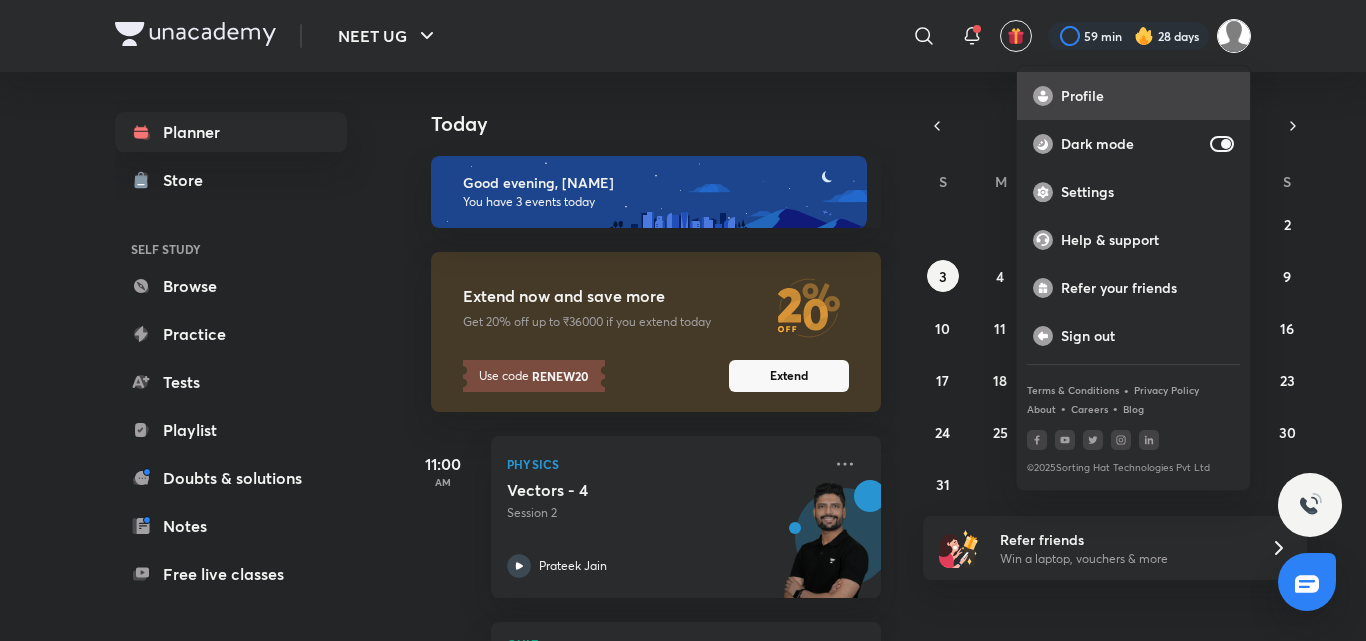 click on "Profile" at bounding box center (1147, 96) 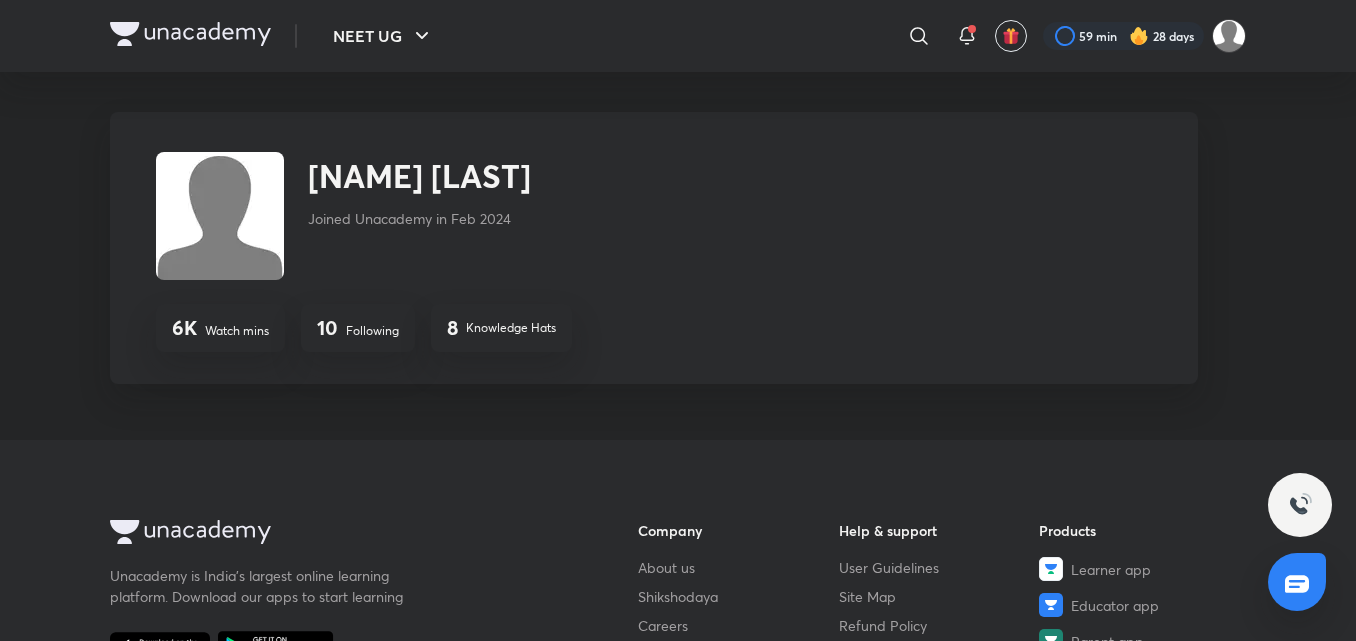 click on "10" at bounding box center (327, 328) 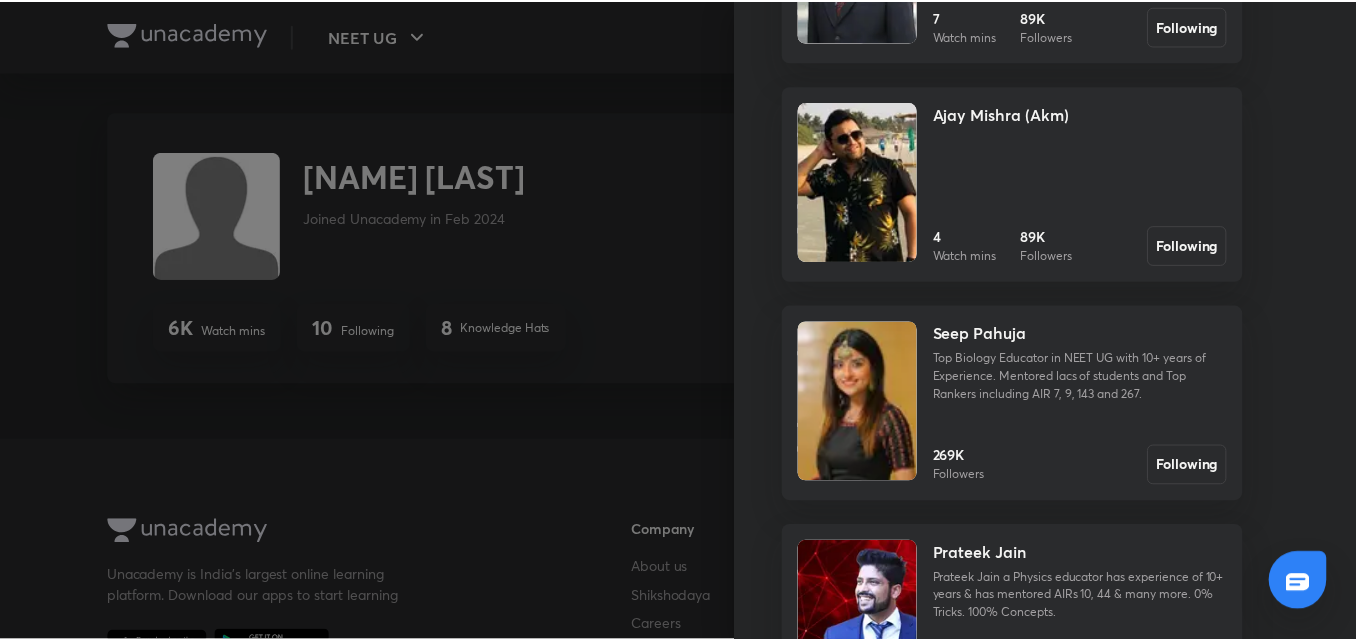scroll, scrollTop: 568, scrollLeft: 0, axis: vertical 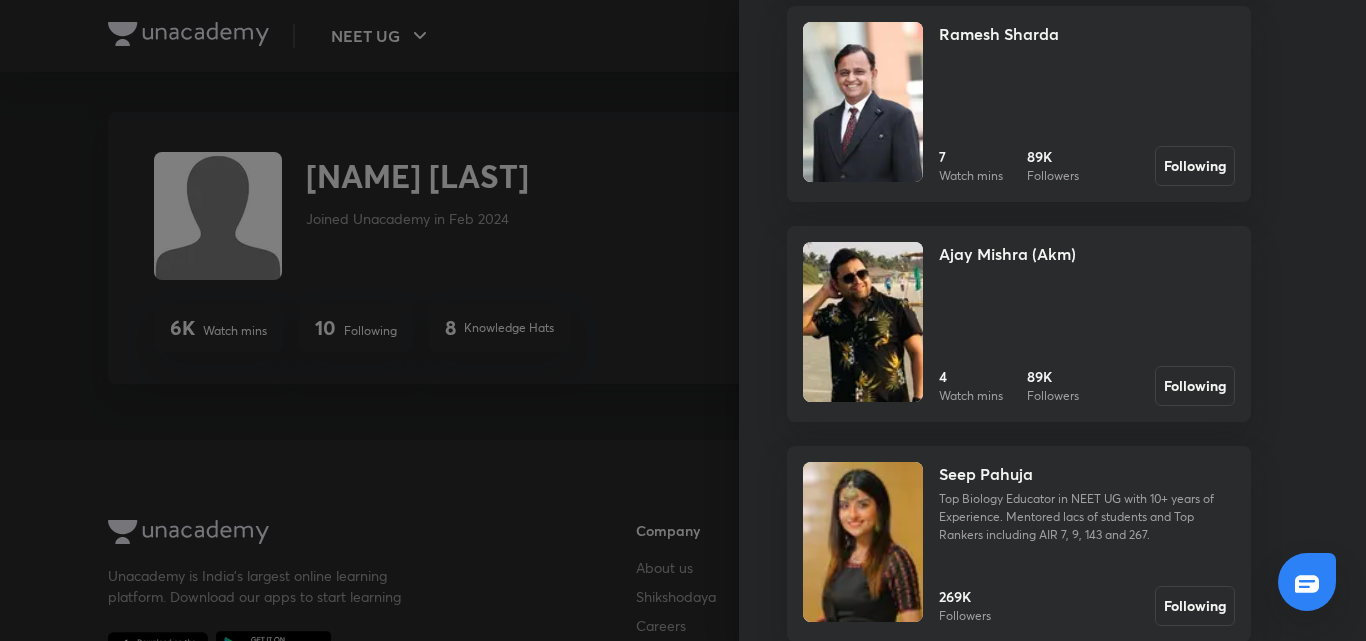 click on "Ajay Mishra (Akm) 4 Watch mins 89K Followers Following" at bounding box center (1087, 324) 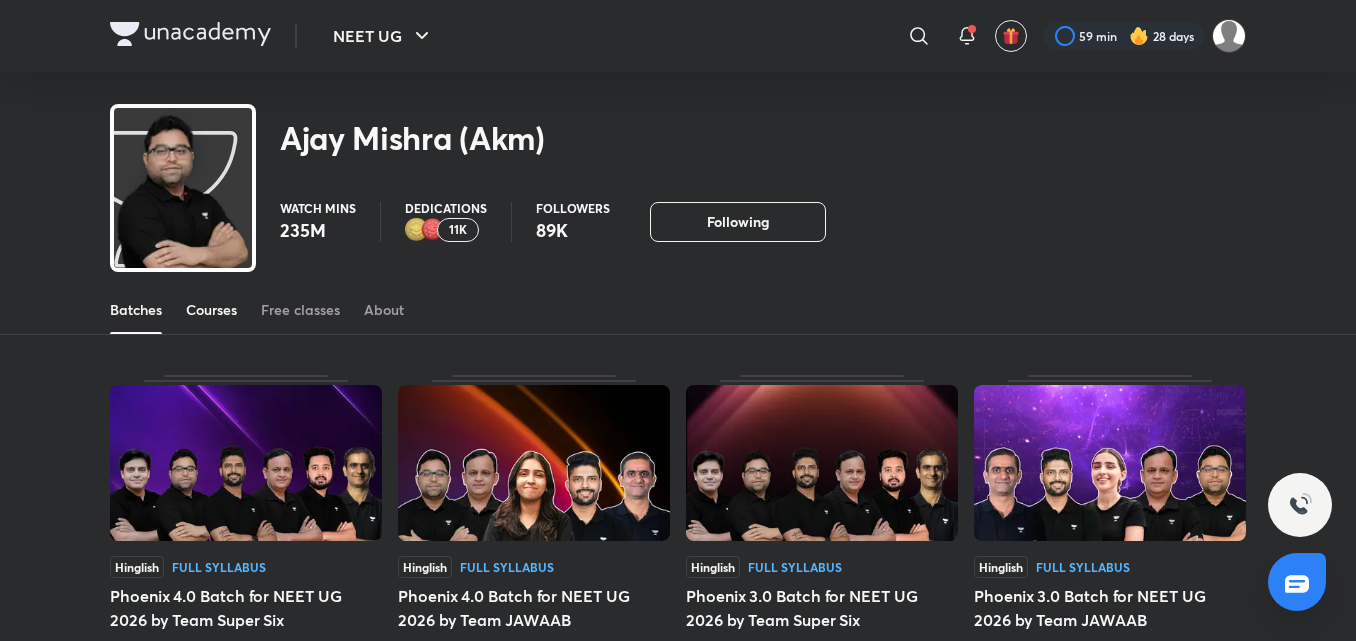 click on "Courses" at bounding box center [211, 310] 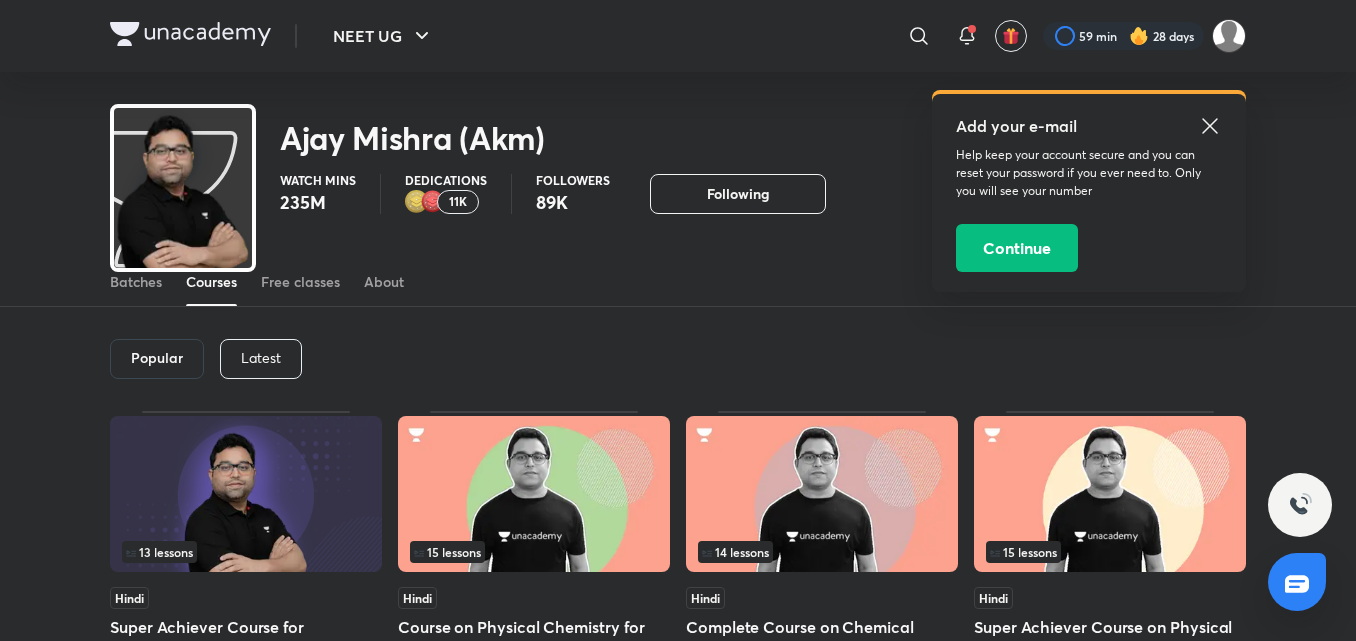 scroll, scrollTop: 27, scrollLeft: 0, axis: vertical 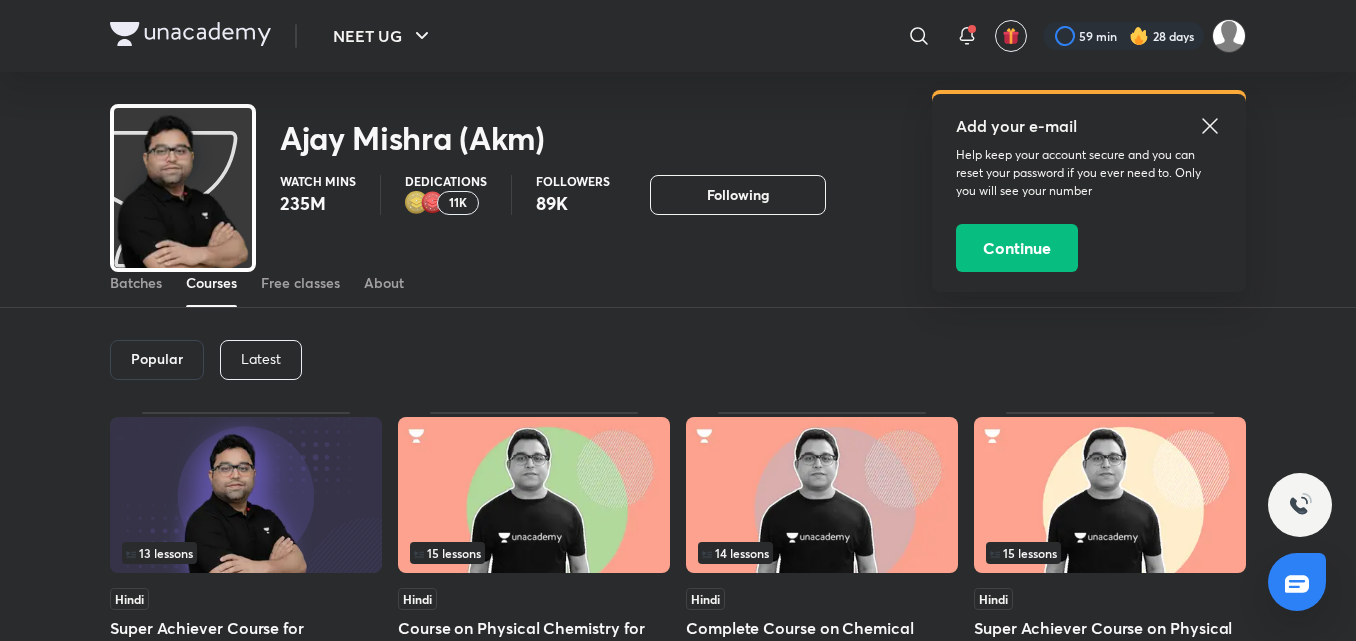 click on "Latest" at bounding box center [261, 360] 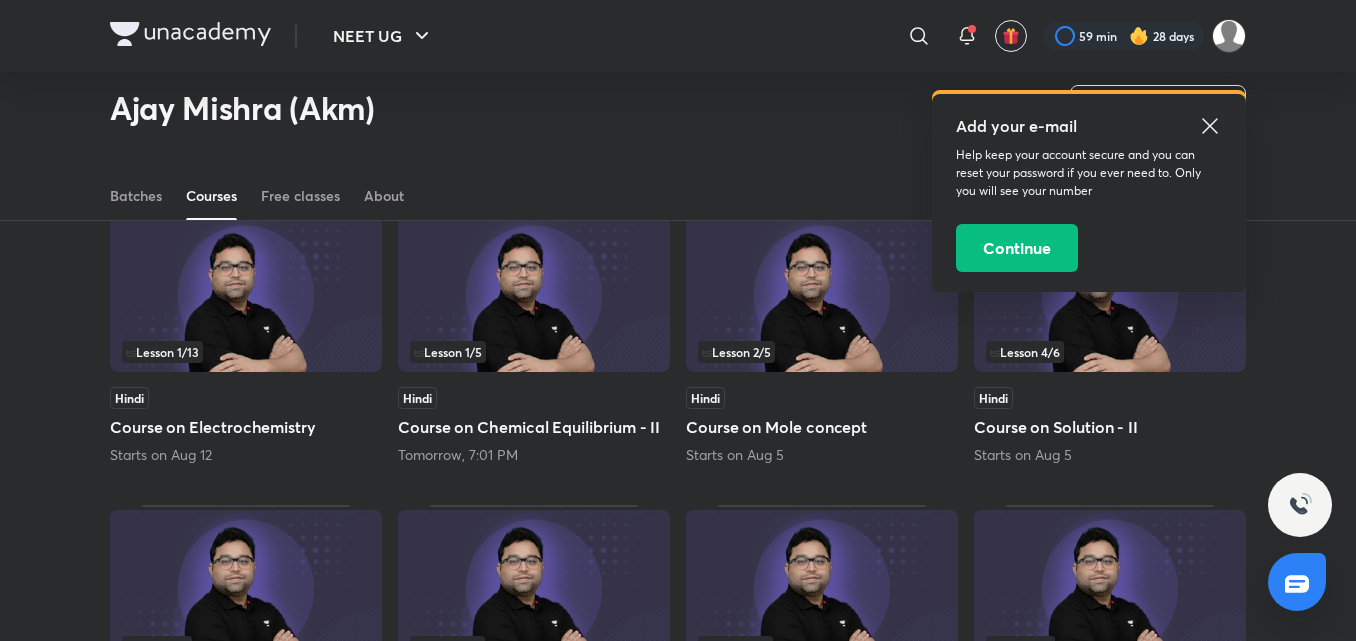 scroll, scrollTop: 169, scrollLeft: 0, axis: vertical 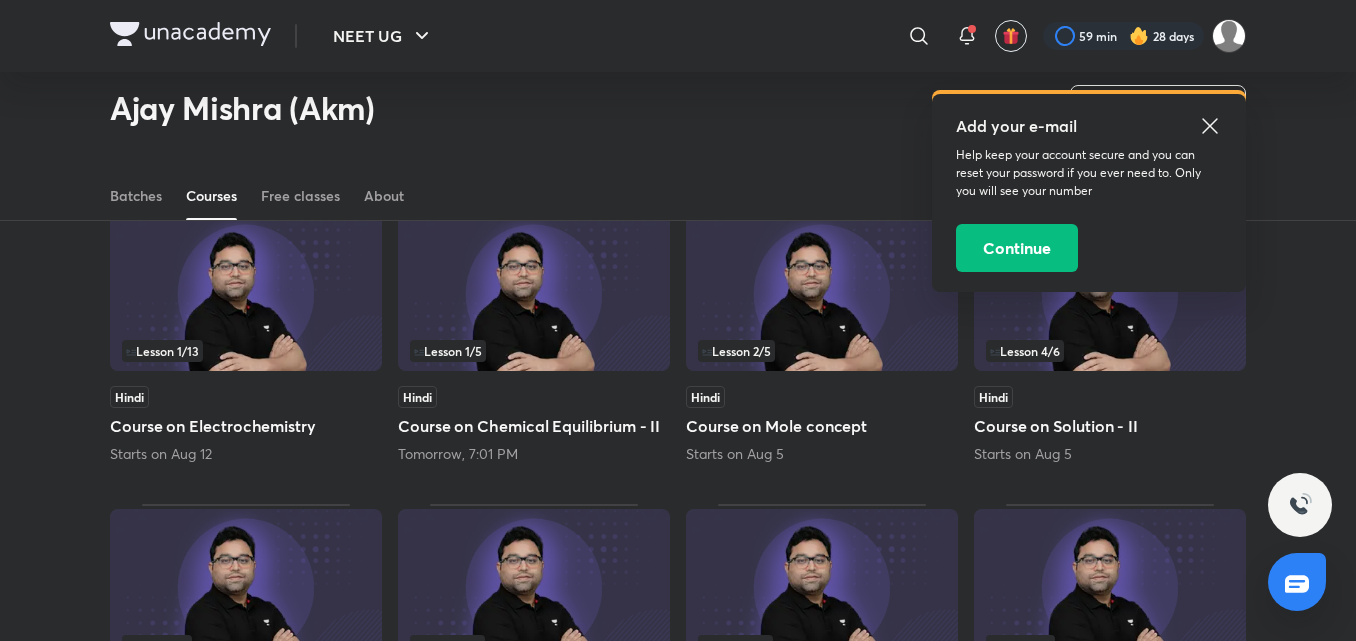 click 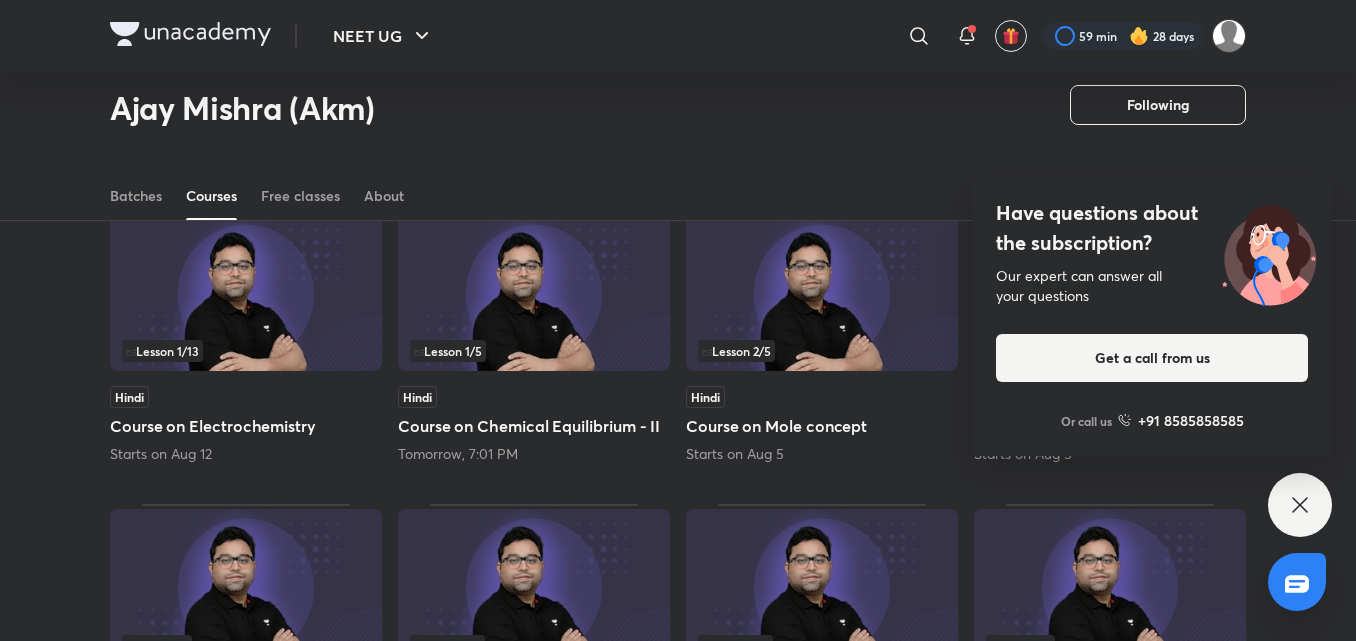 click 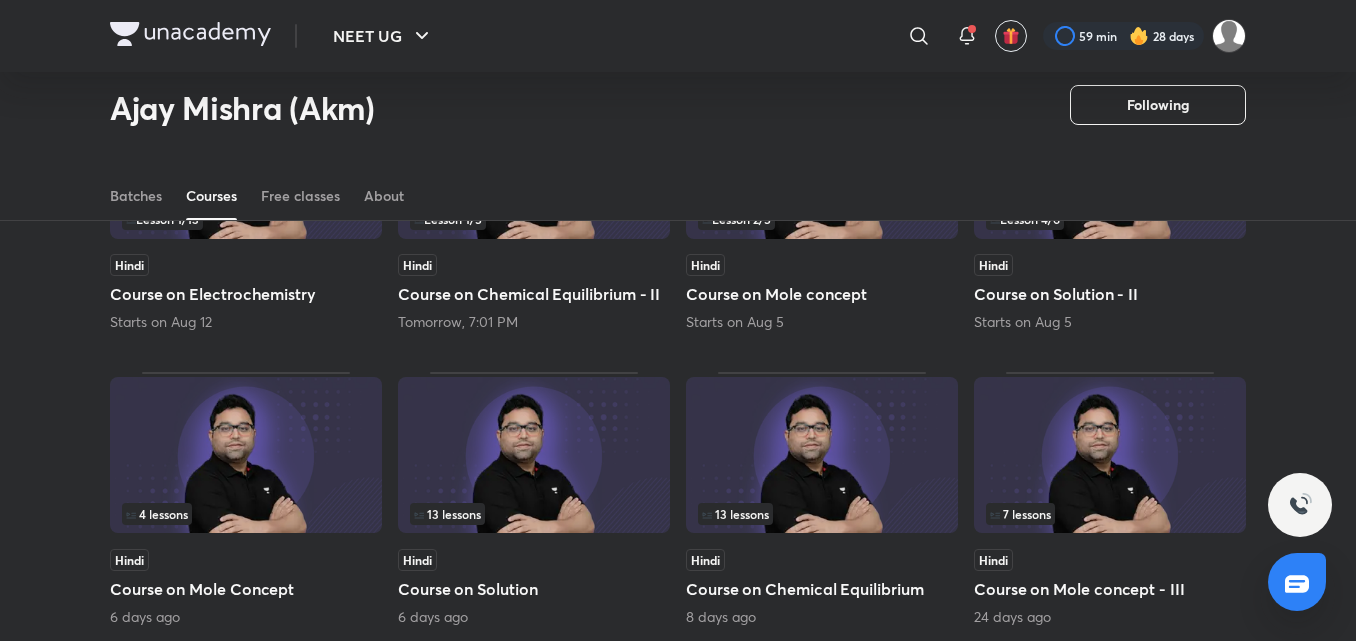 scroll, scrollTop: 302, scrollLeft: 0, axis: vertical 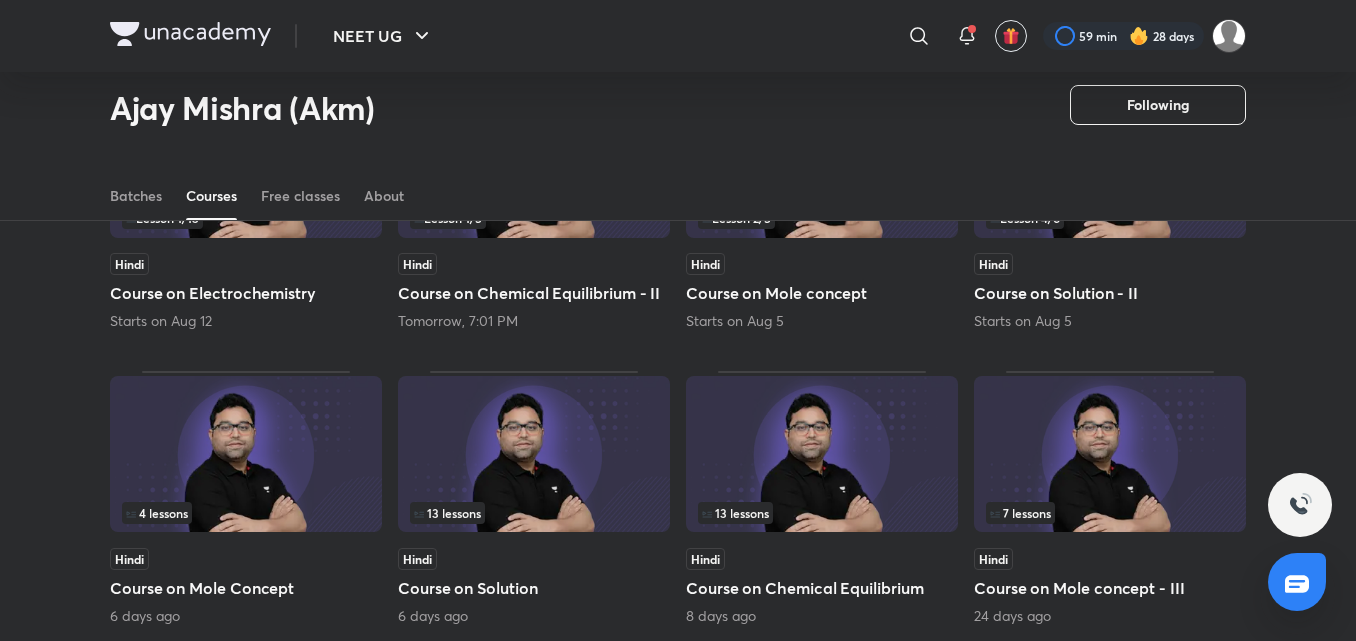 click on "4   lessons" at bounding box center (246, 513) 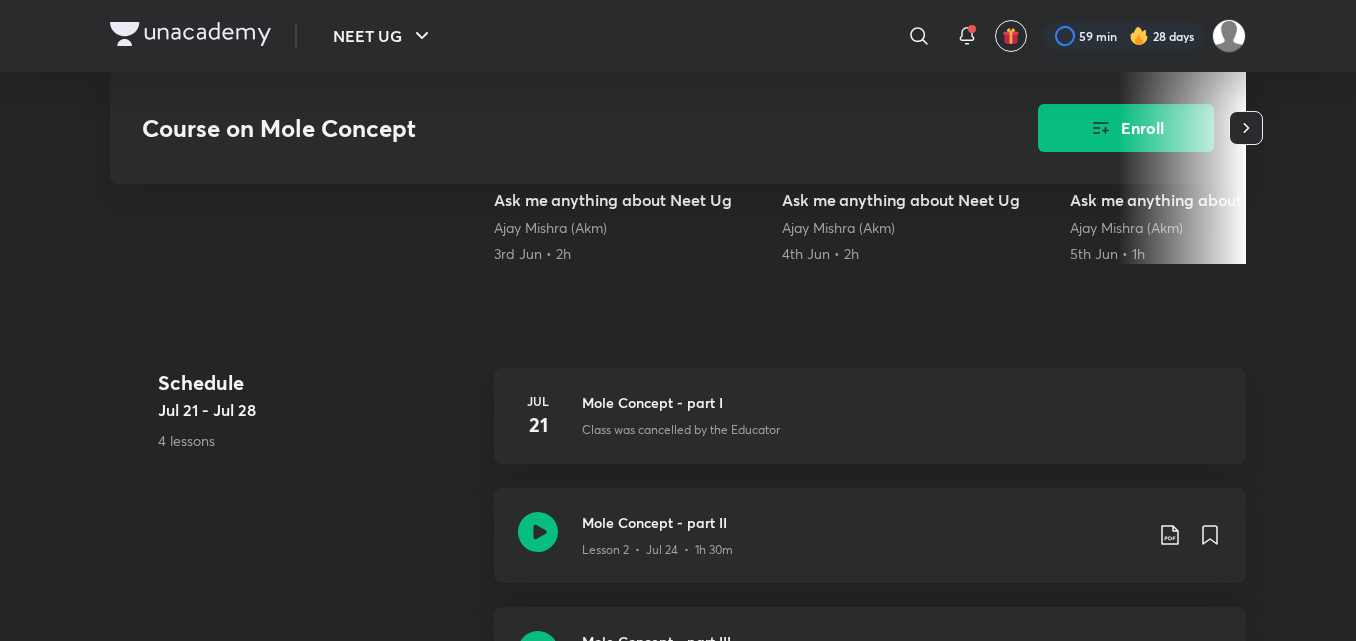 scroll, scrollTop: 634, scrollLeft: 0, axis: vertical 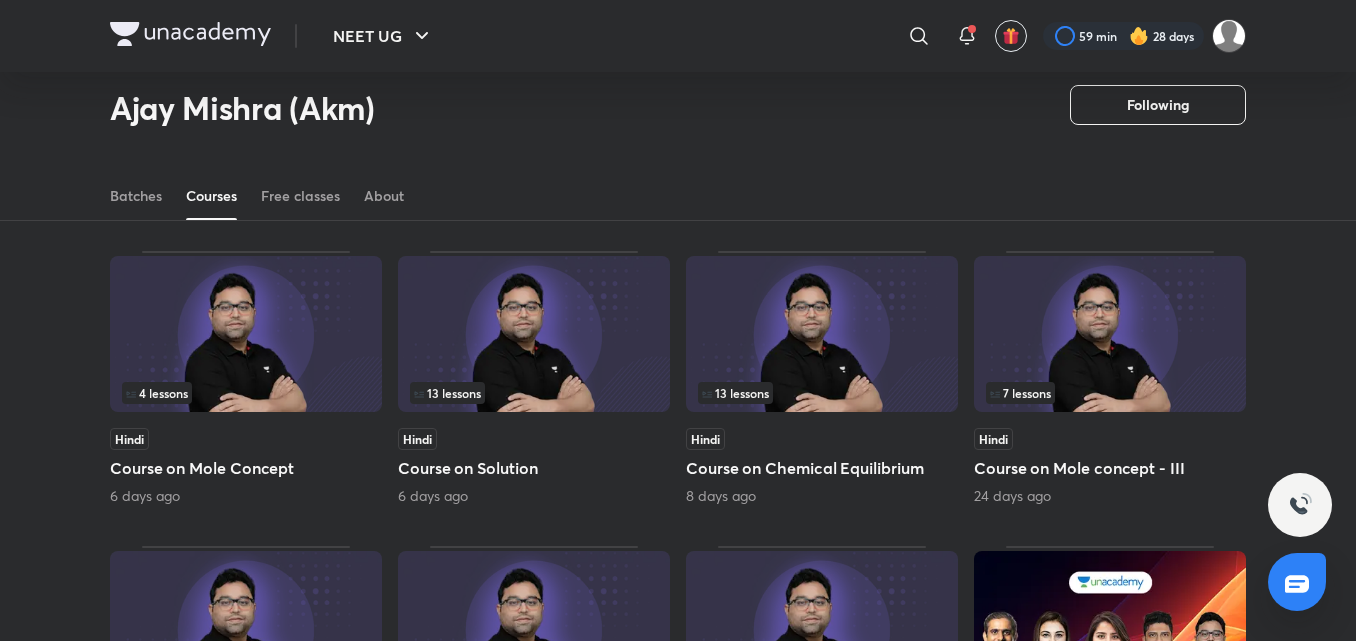 click at bounding box center [534, 334] 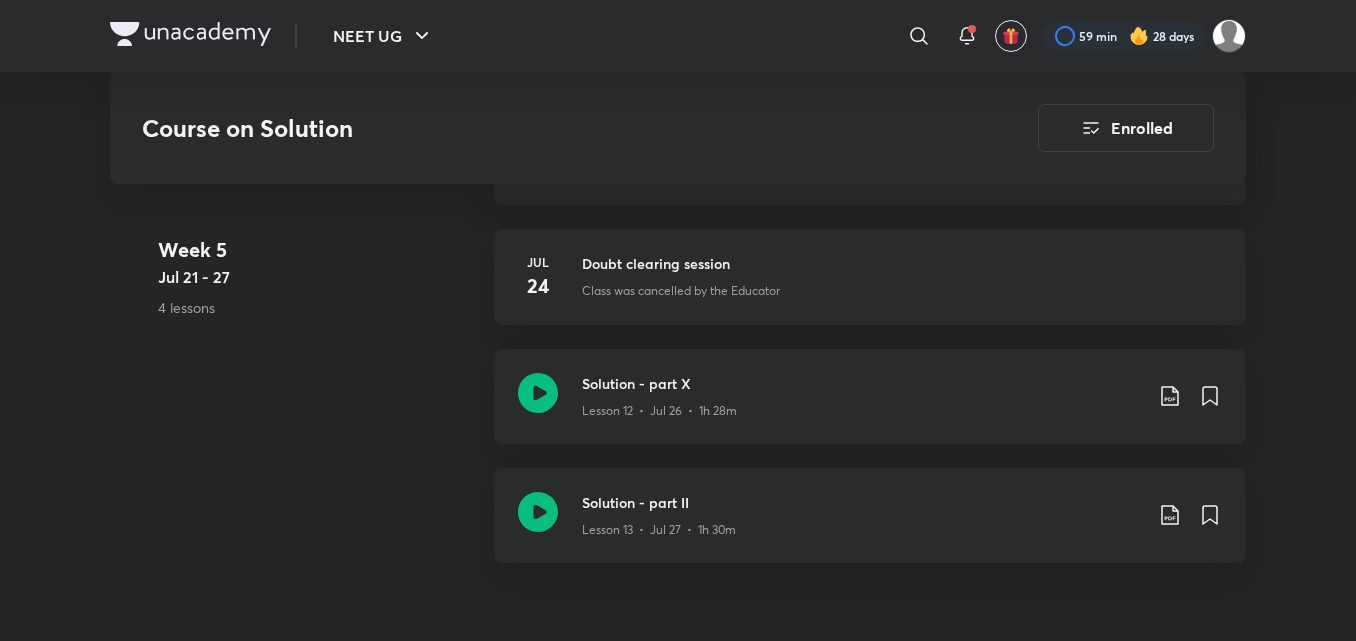 scroll, scrollTop: 2717, scrollLeft: 0, axis: vertical 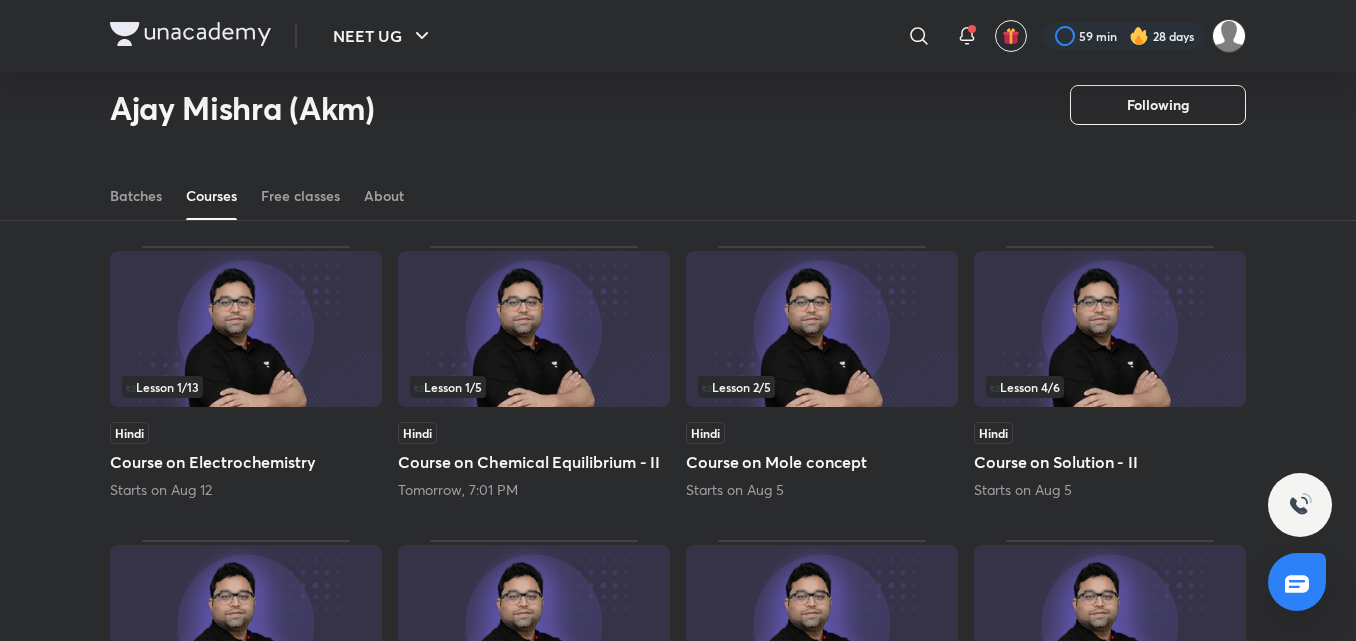 click at bounding box center (1110, 329) 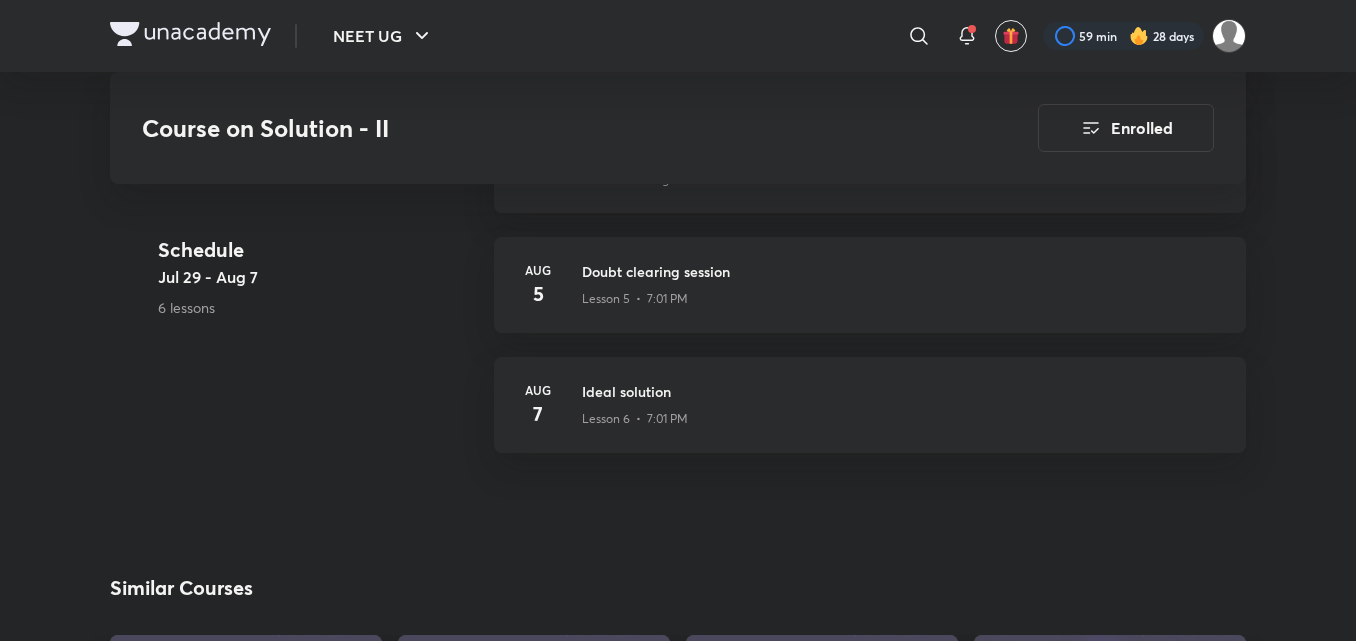 scroll, scrollTop: 1350, scrollLeft: 0, axis: vertical 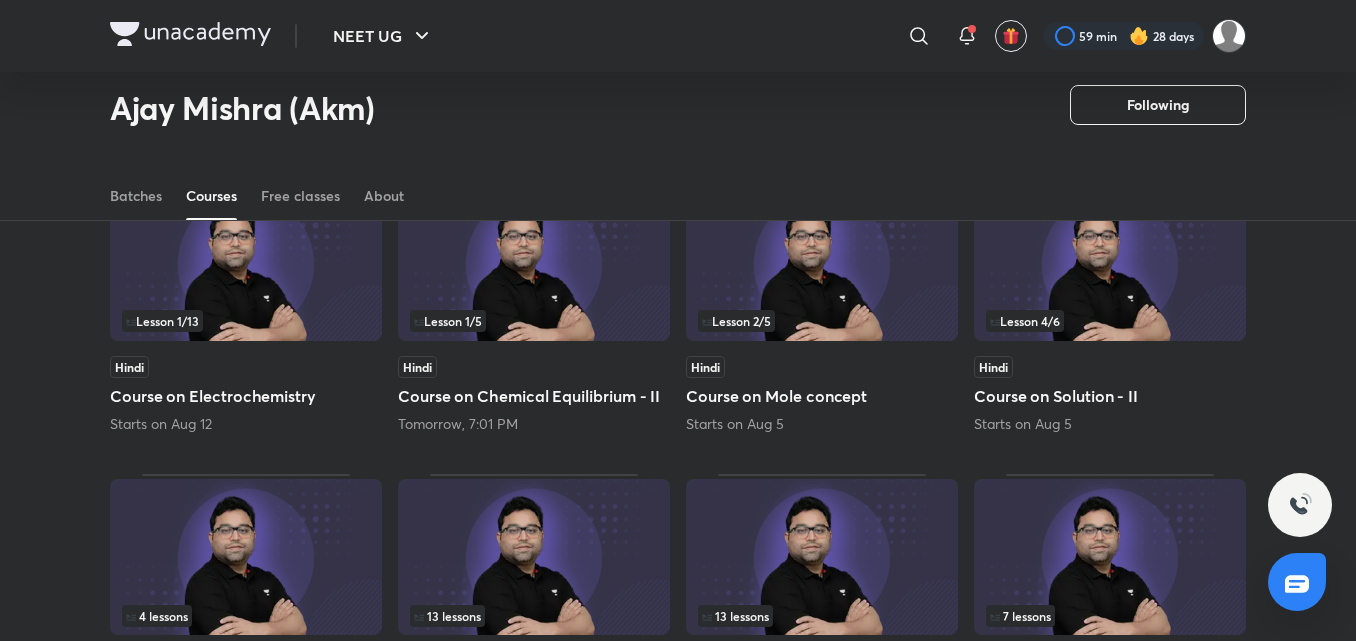 click on "Lesson   2 / 5" at bounding box center (736, 321) 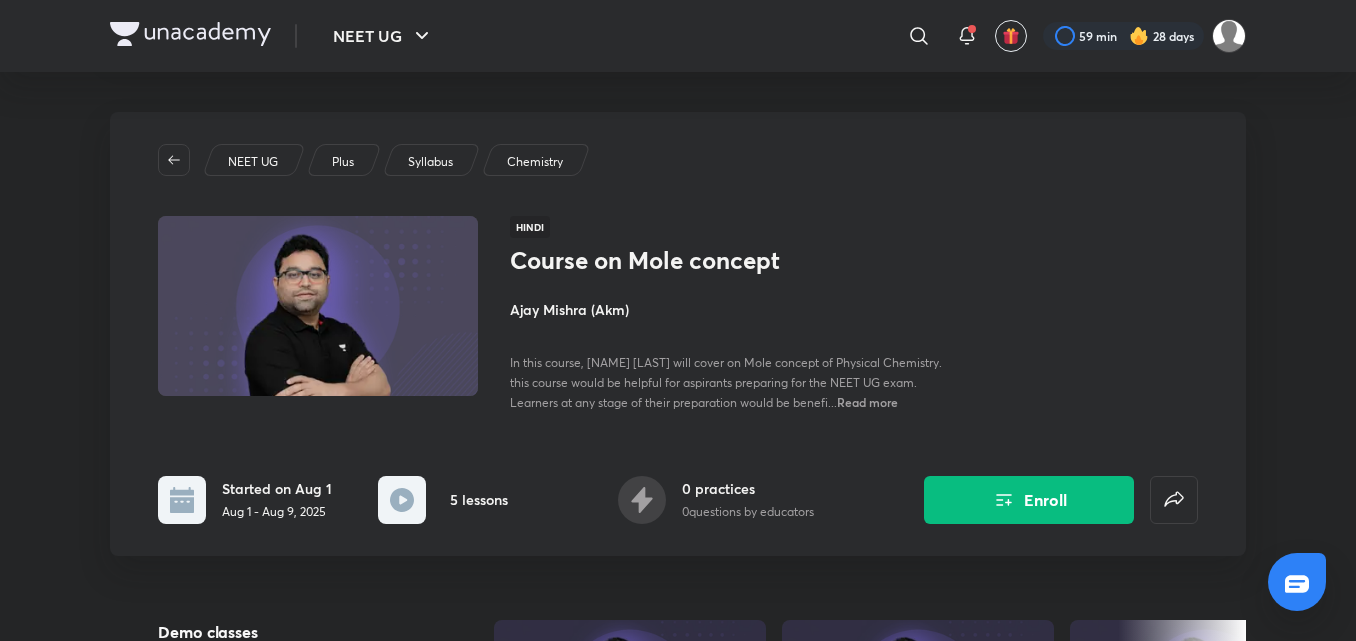 scroll, scrollTop: 167, scrollLeft: 0, axis: vertical 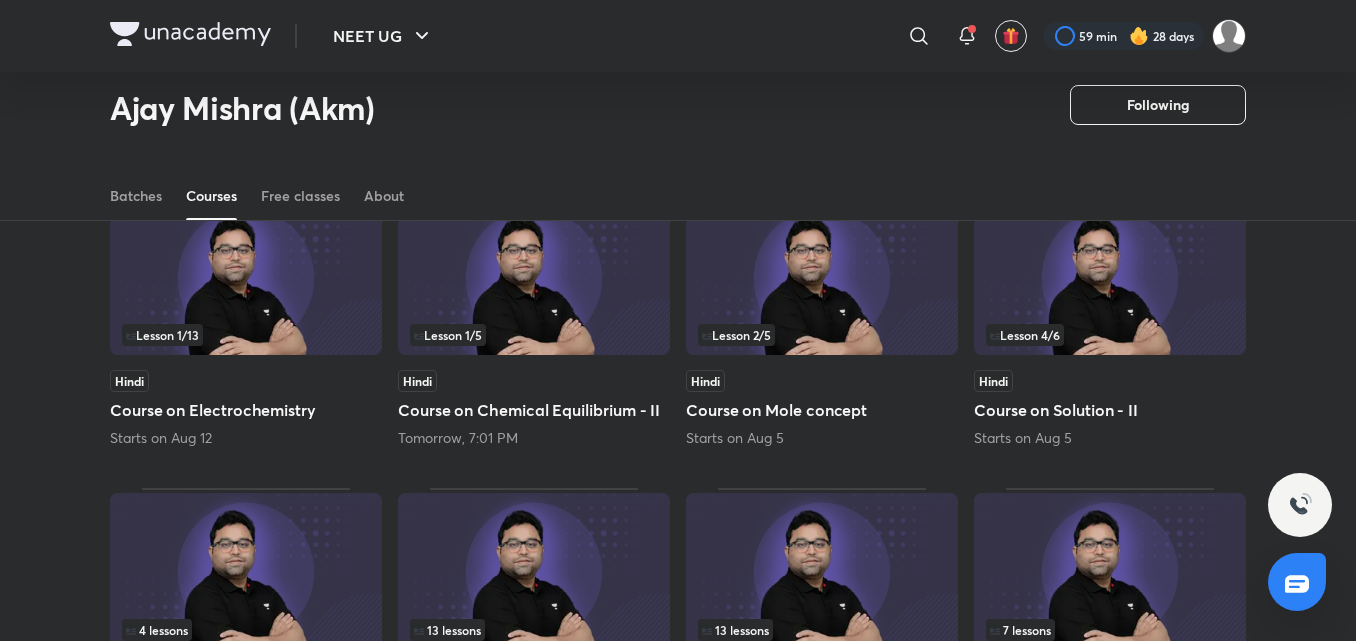 click on "Lesson   1 / 5" at bounding box center [534, 335] 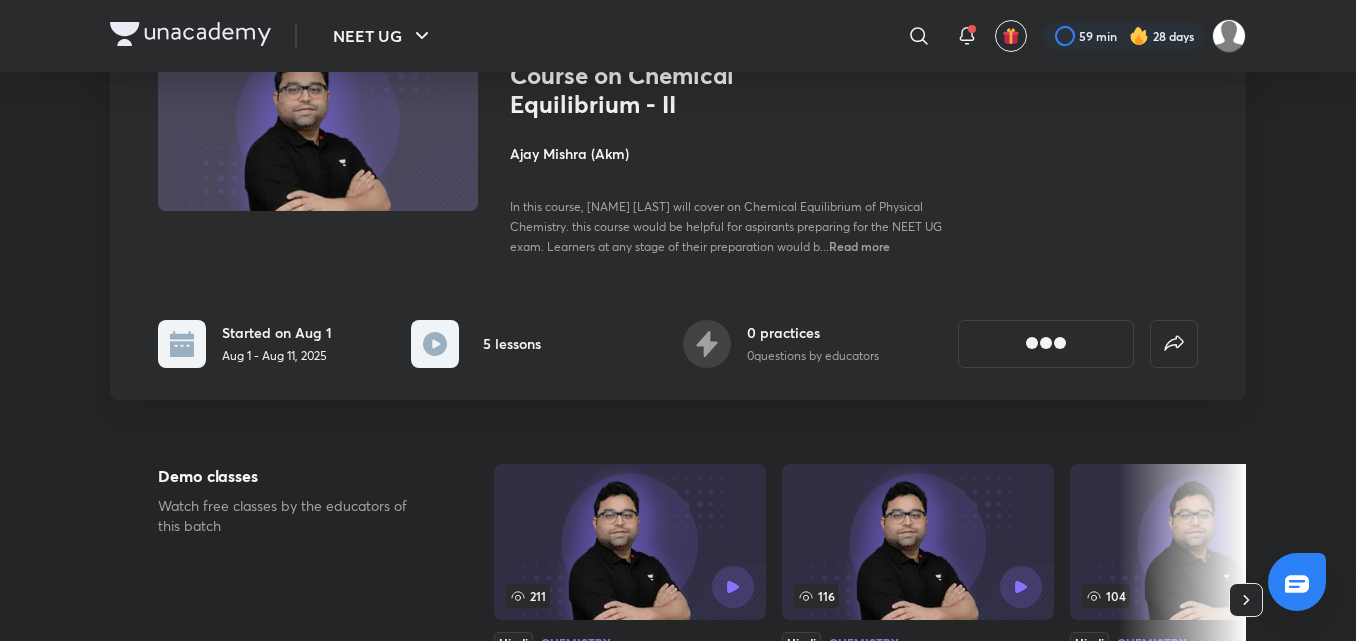 scroll, scrollTop: 0, scrollLeft: 0, axis: both 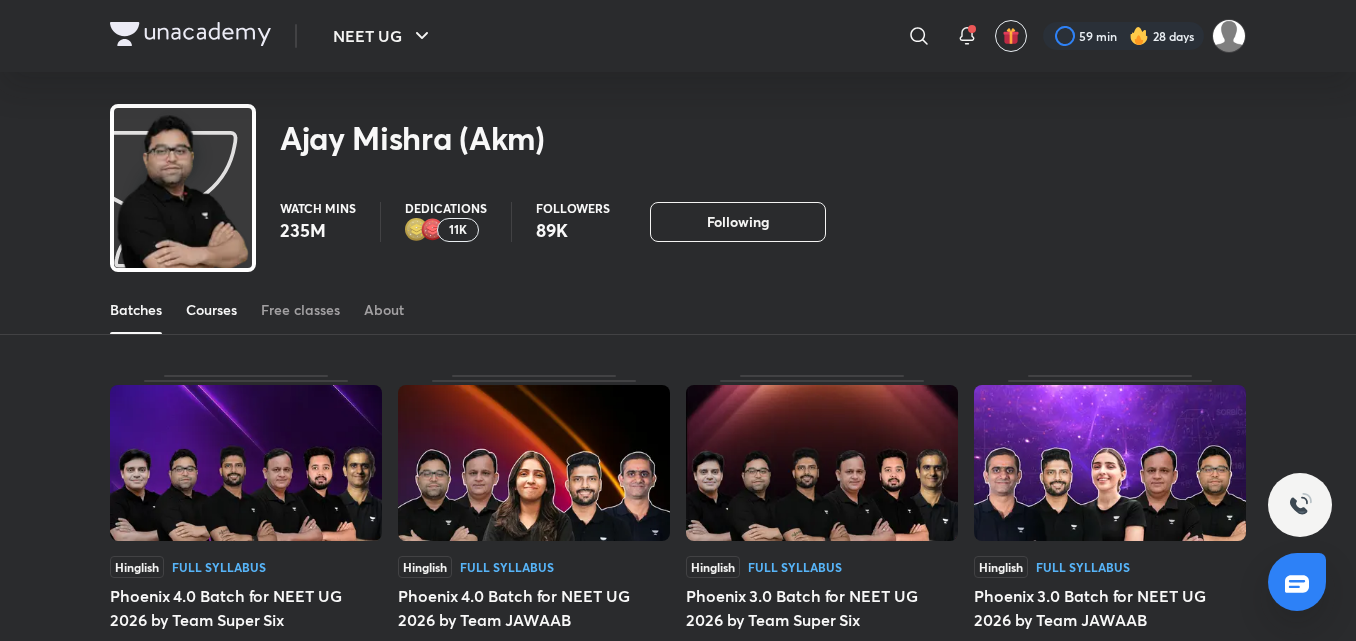 click on "Courses" at bounding box center (211, 310) 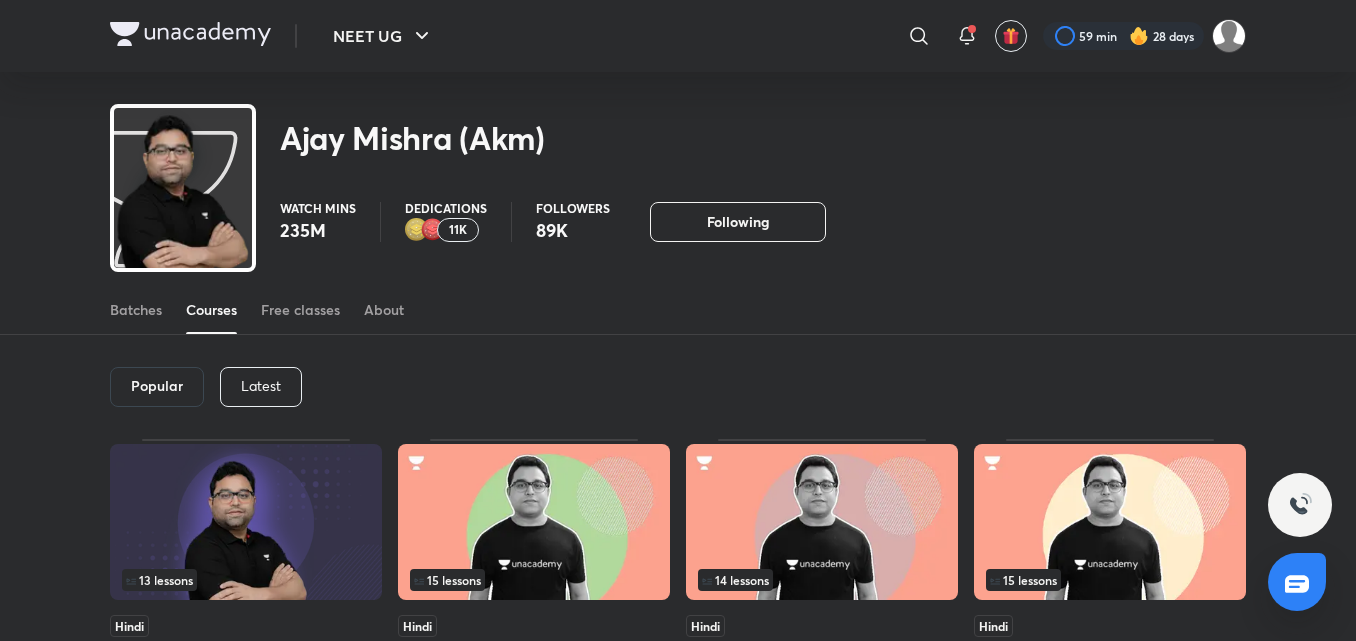 click on "Latest" at bounding box center (261, 386) 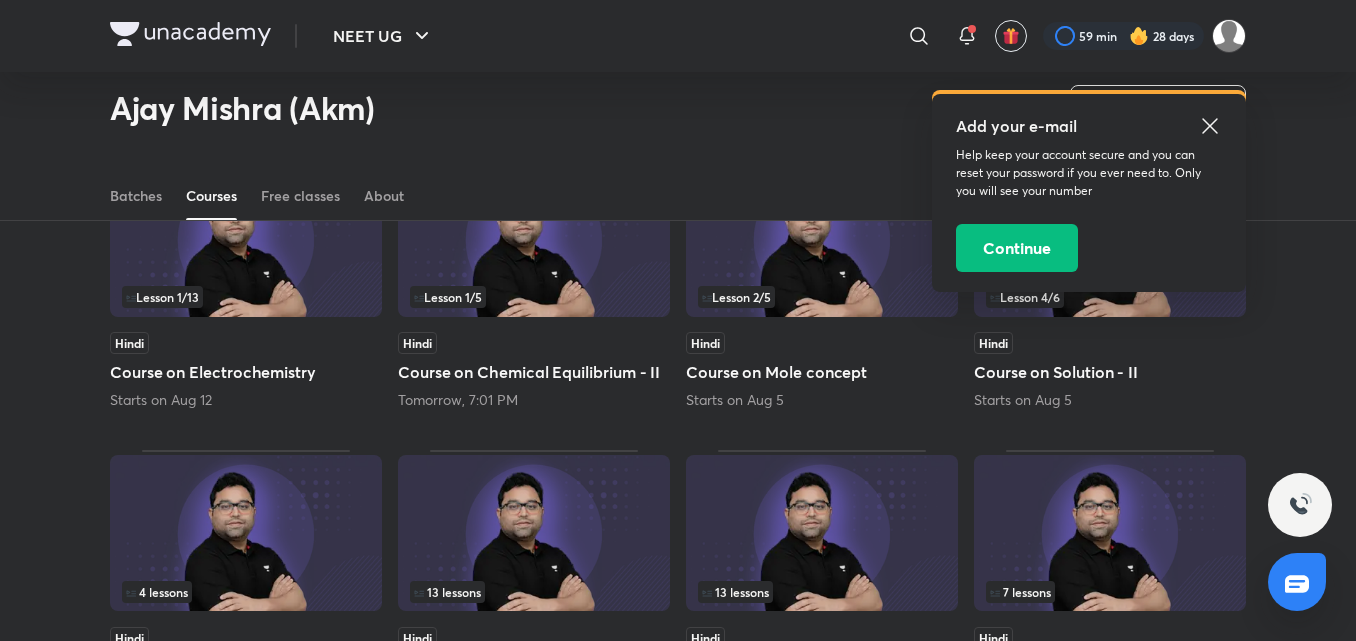 scroll, scrollTop: 216, scrollLeft: 0, axis: vertical 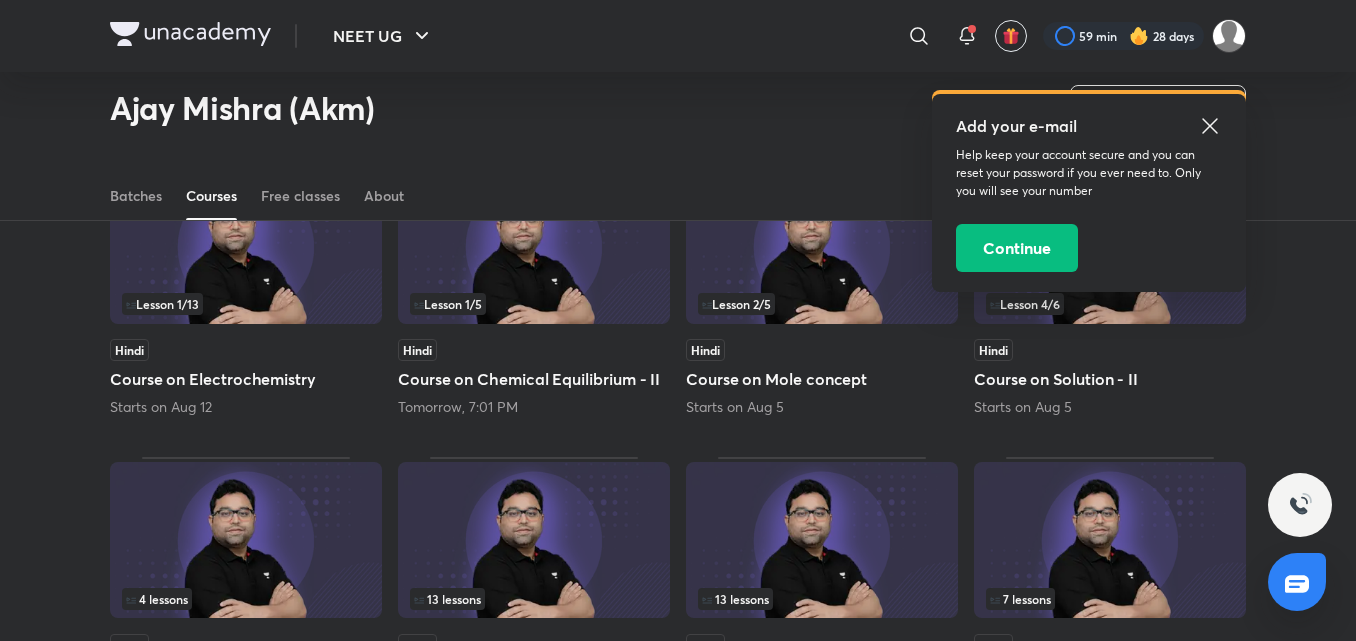 click at bounding box center [534, 246] 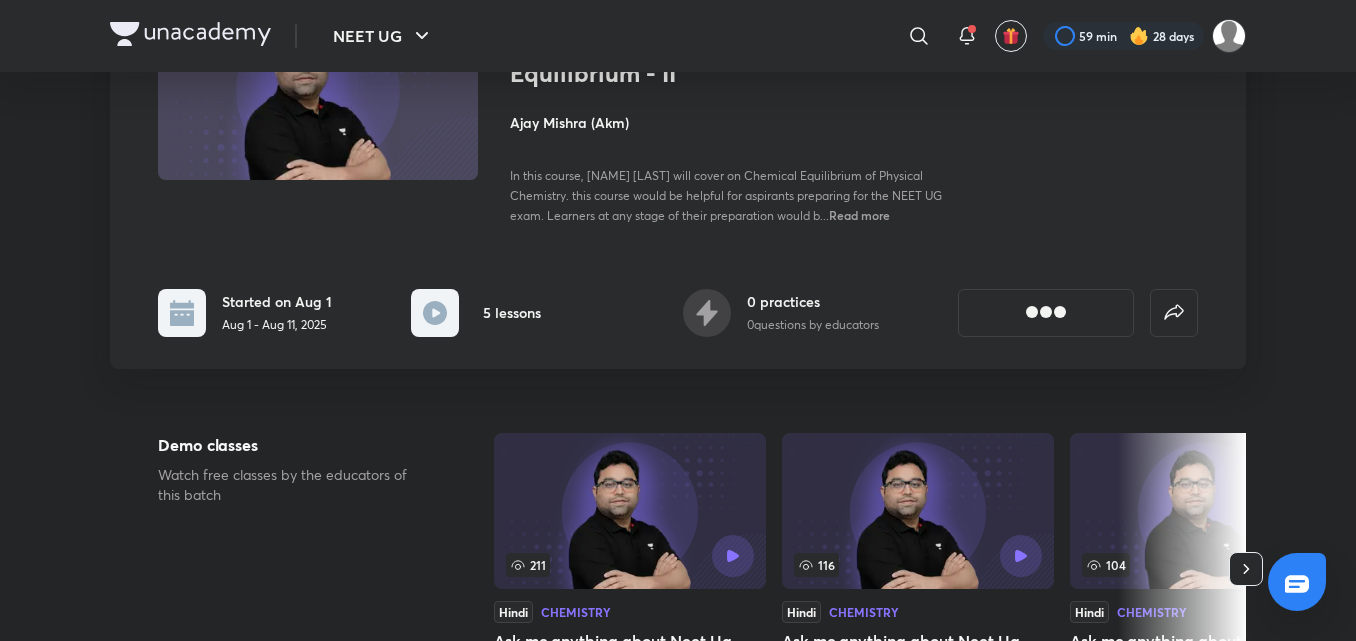 scroll, scrollTop: 0, scrollLeft: 0, axis: both 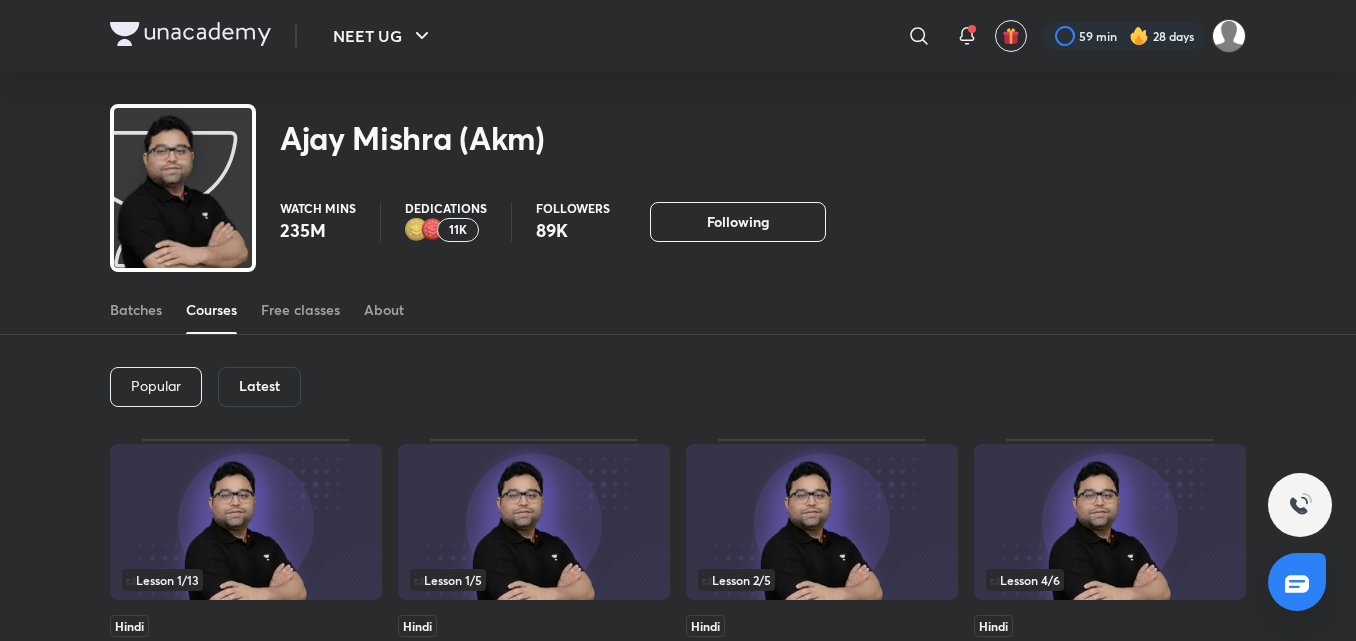 click at bounding box center (822, 522) 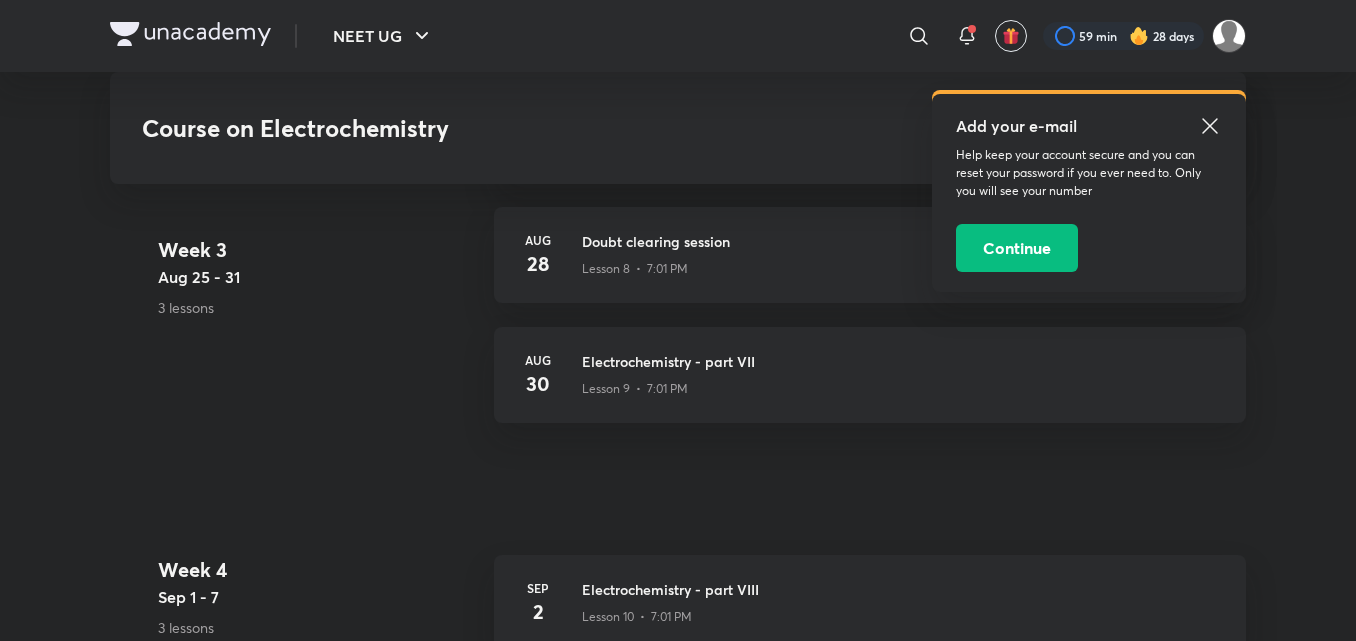 scroll, scrollTop: 1867, scrollLeft: 0, axis: vertical 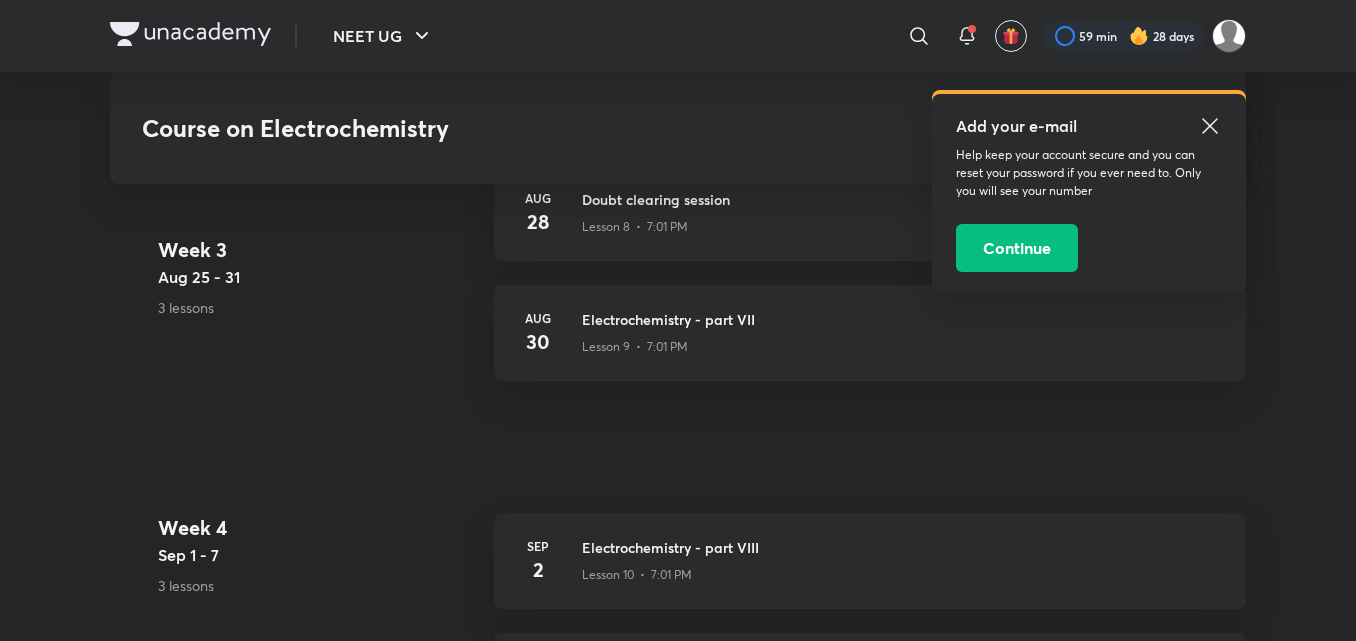 click 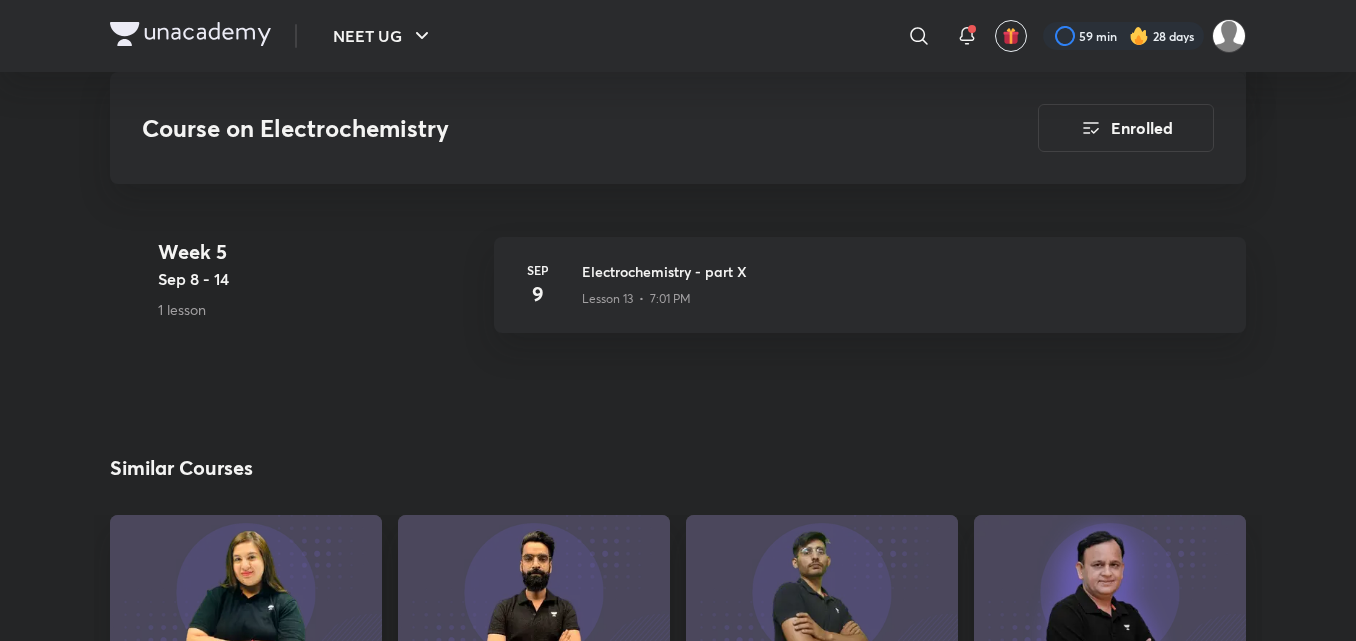 scroll, scrollTop: 2617, scrollLeft: 0, axis: vertical 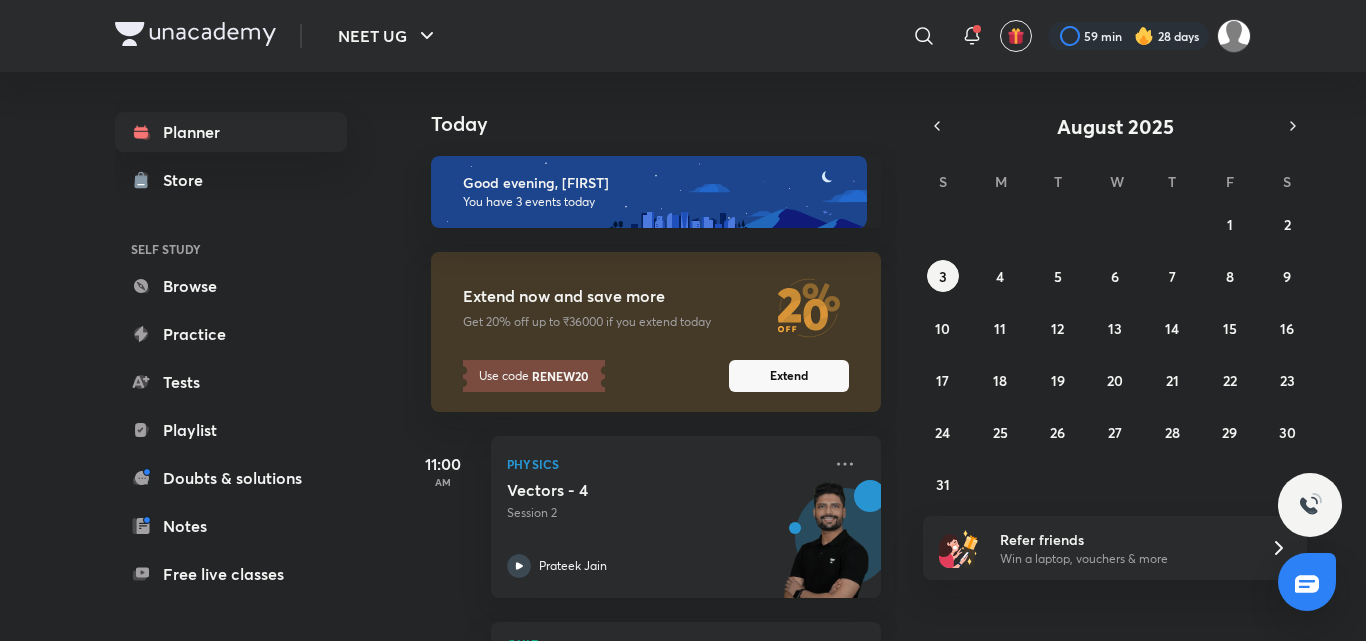 click at bounding box center [1234, 36] 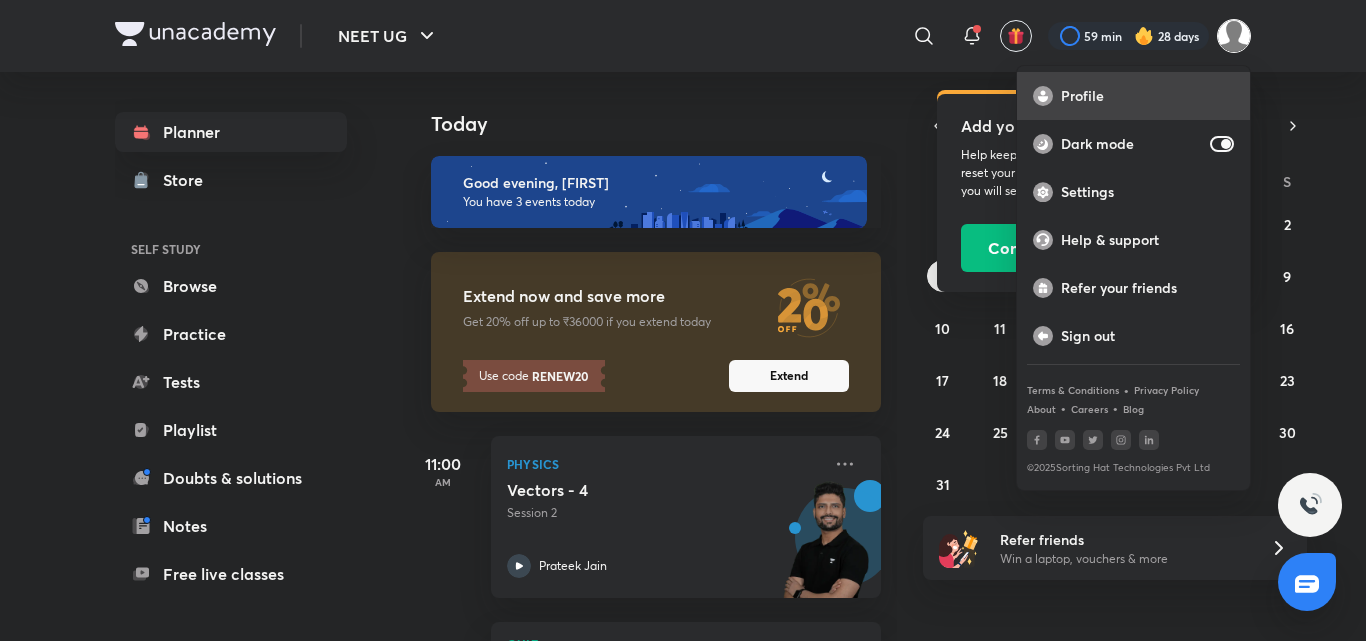 click on "Profile" at bounding box center (1147, 96) 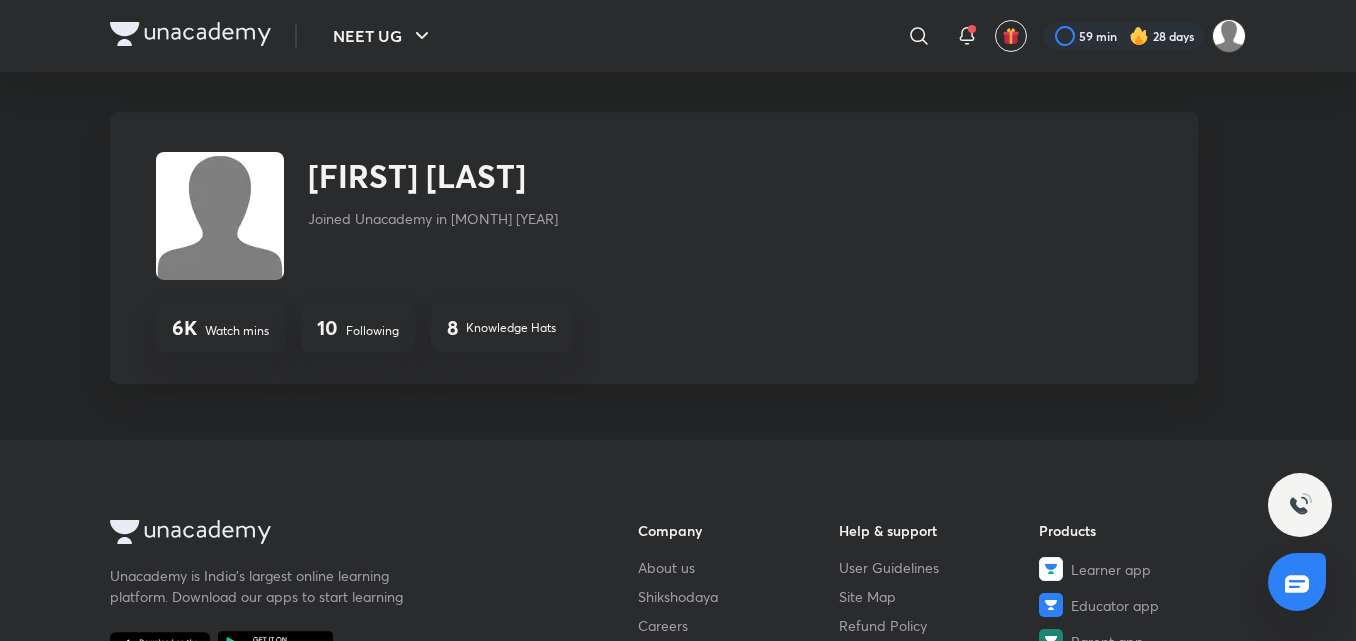 click on "Following" at bounding box center (372, 331) 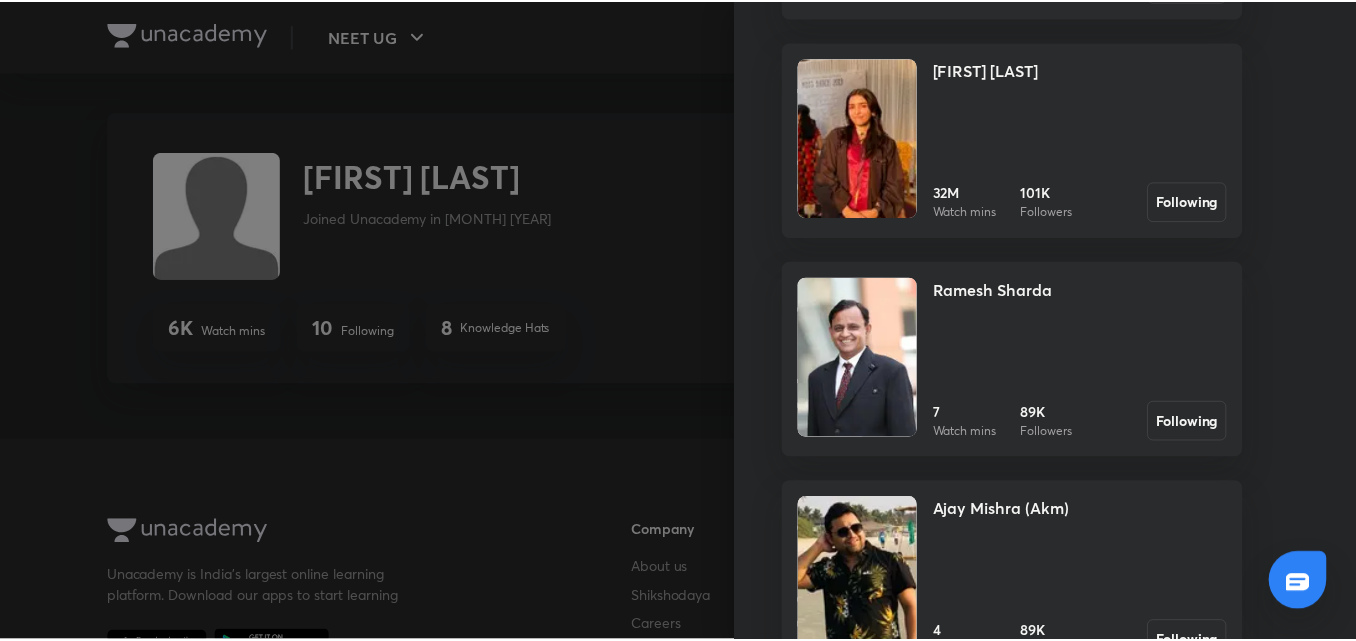 scroll, scrollTop: 301, scrollLeft: 0, axis: vertical 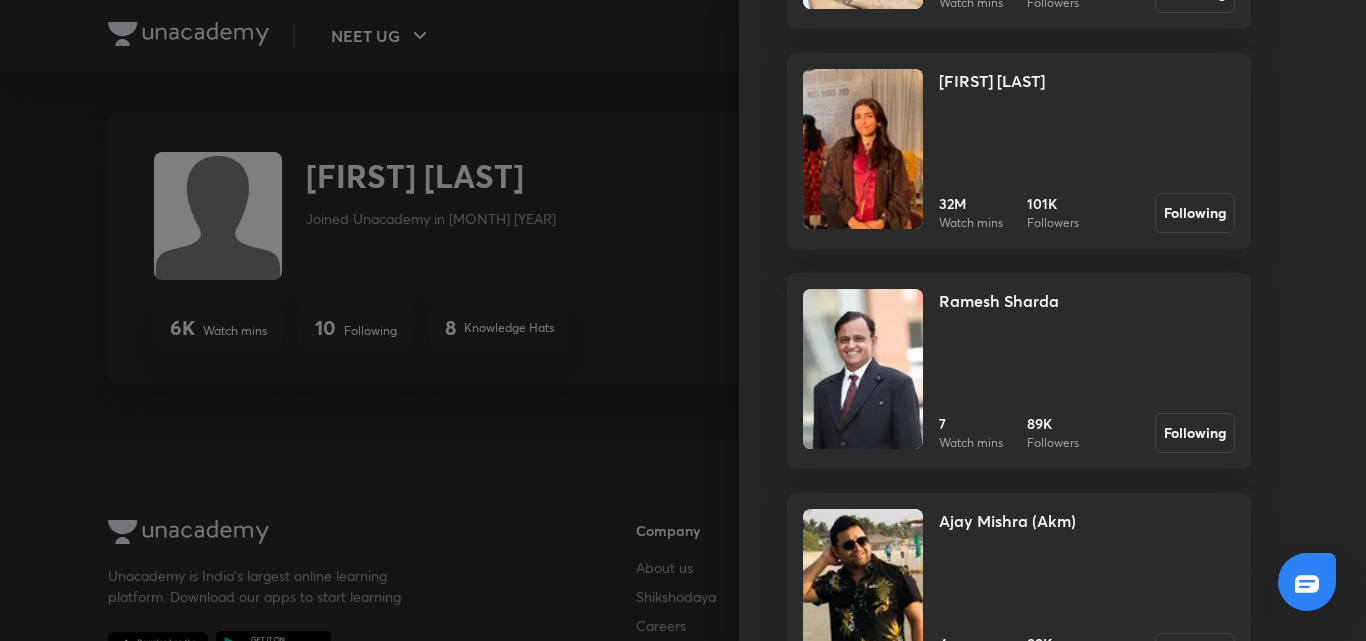 click at bounding box center [863, 369] 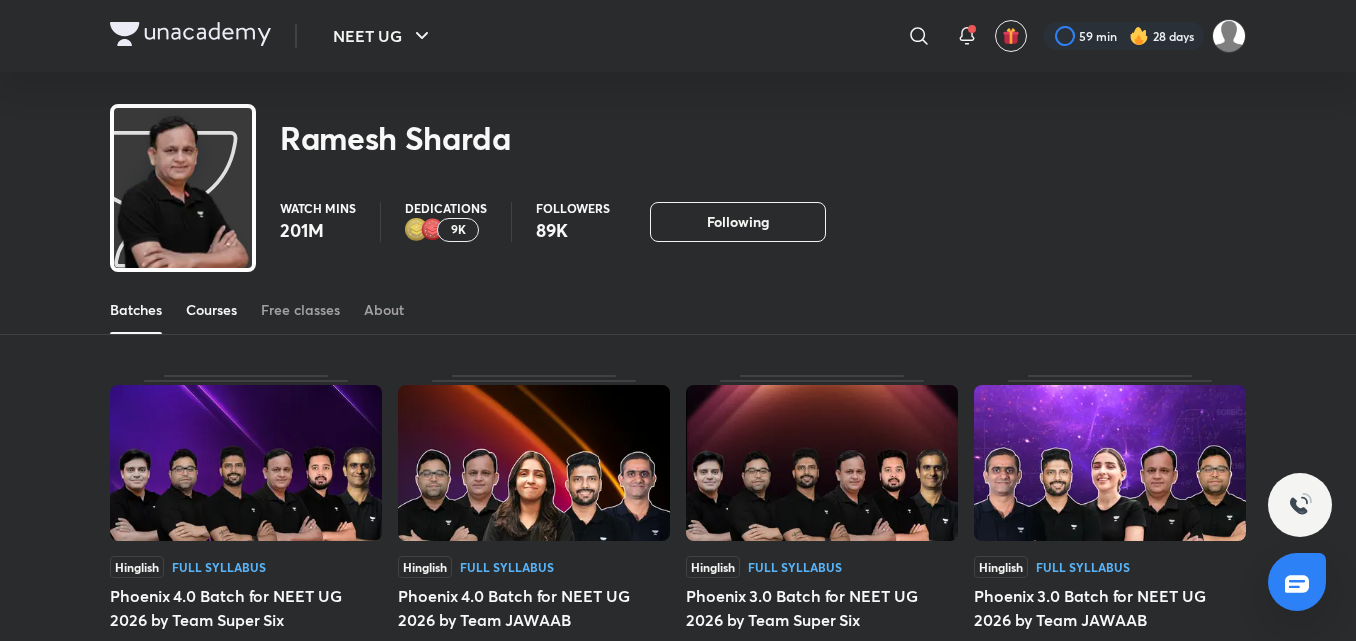 click on "Courses" at bounding box center [211, 310] 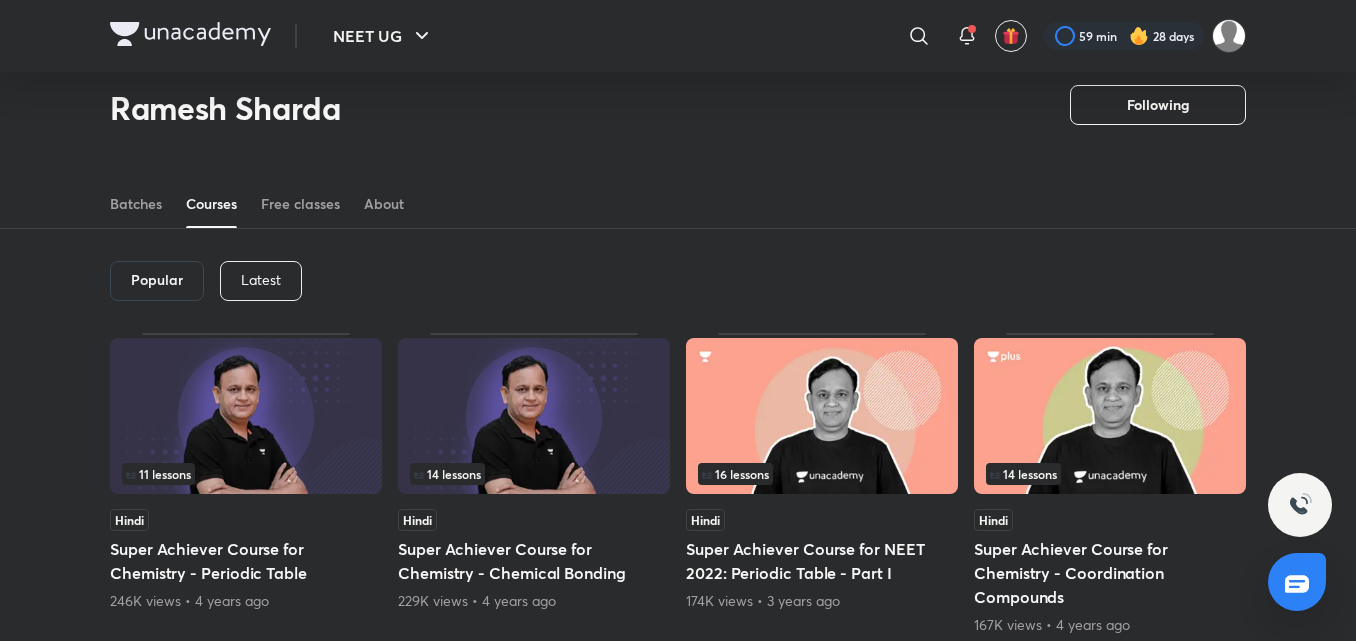 scroll, scrollTop: 0, scrollLeft: 0, axis: both 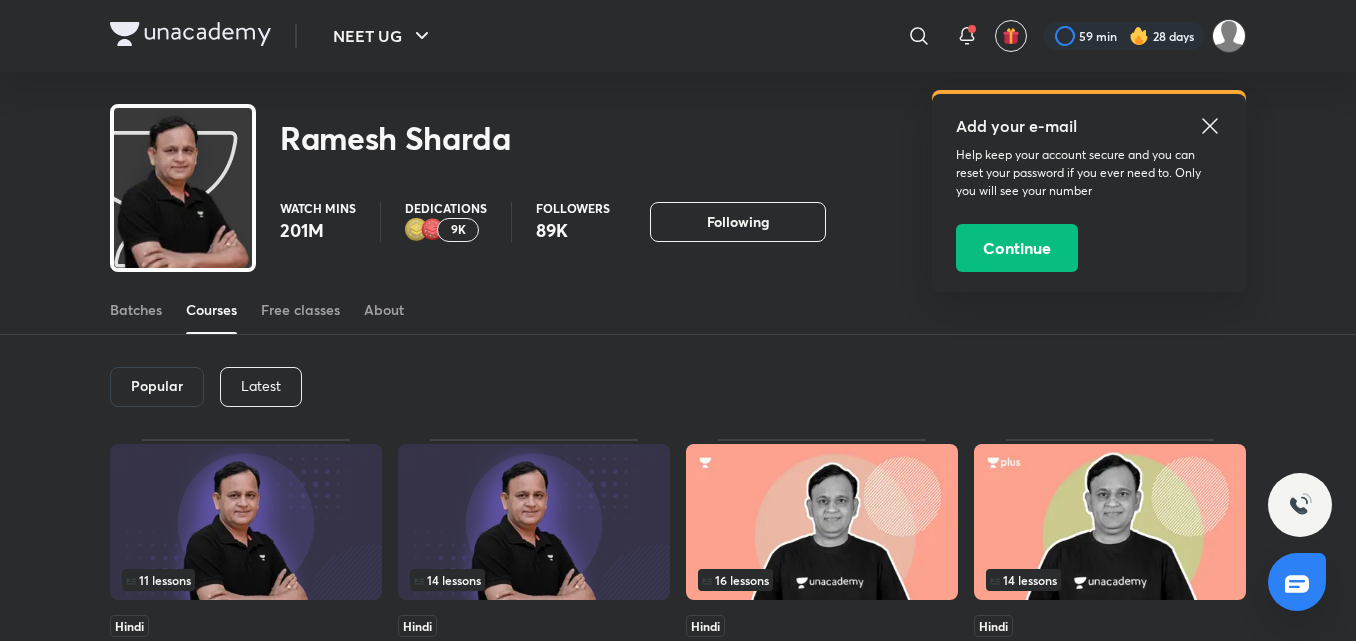 click on "Latest" at bounding box center [261, 387] 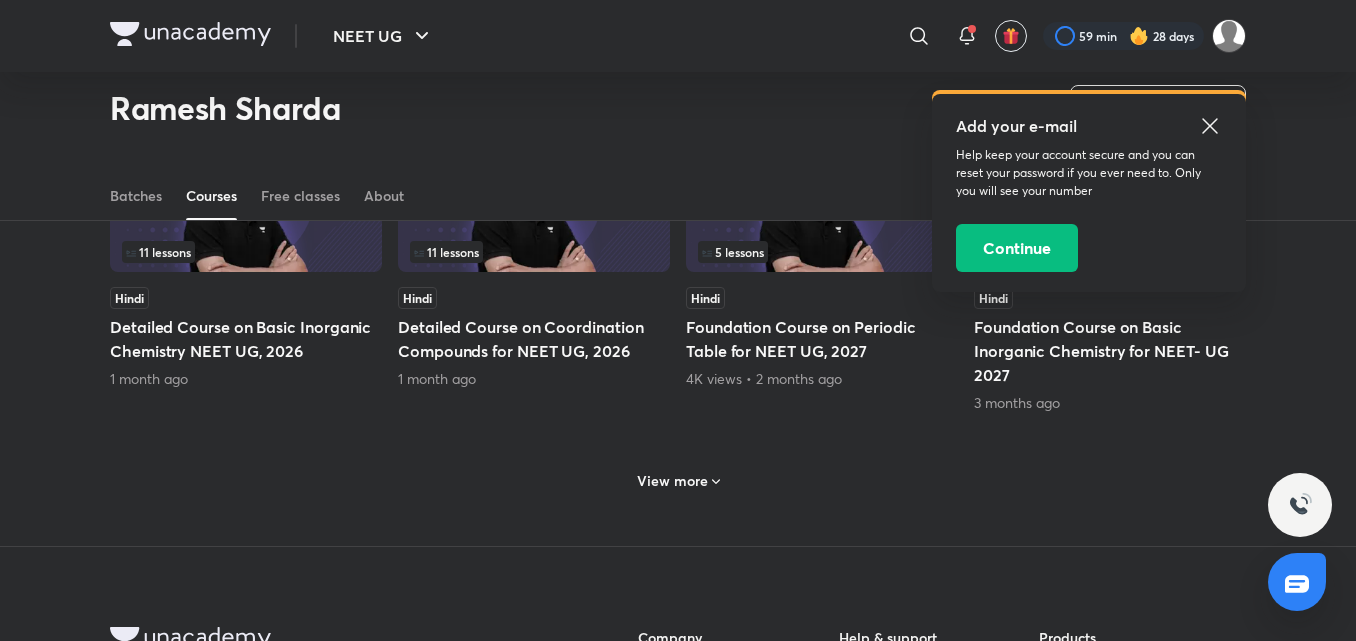 scroll, scrollTop: 895, scrollLeft: 0, axis: vertical 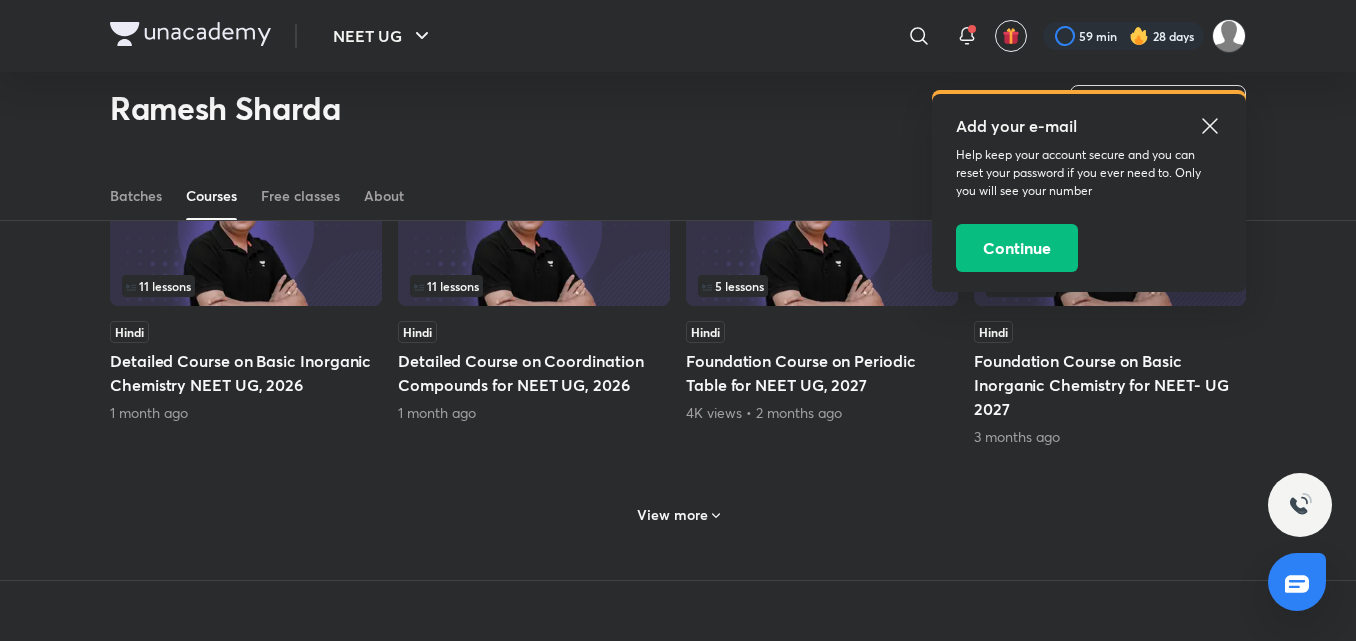 click on "View more" at bounding box center [672, 515] 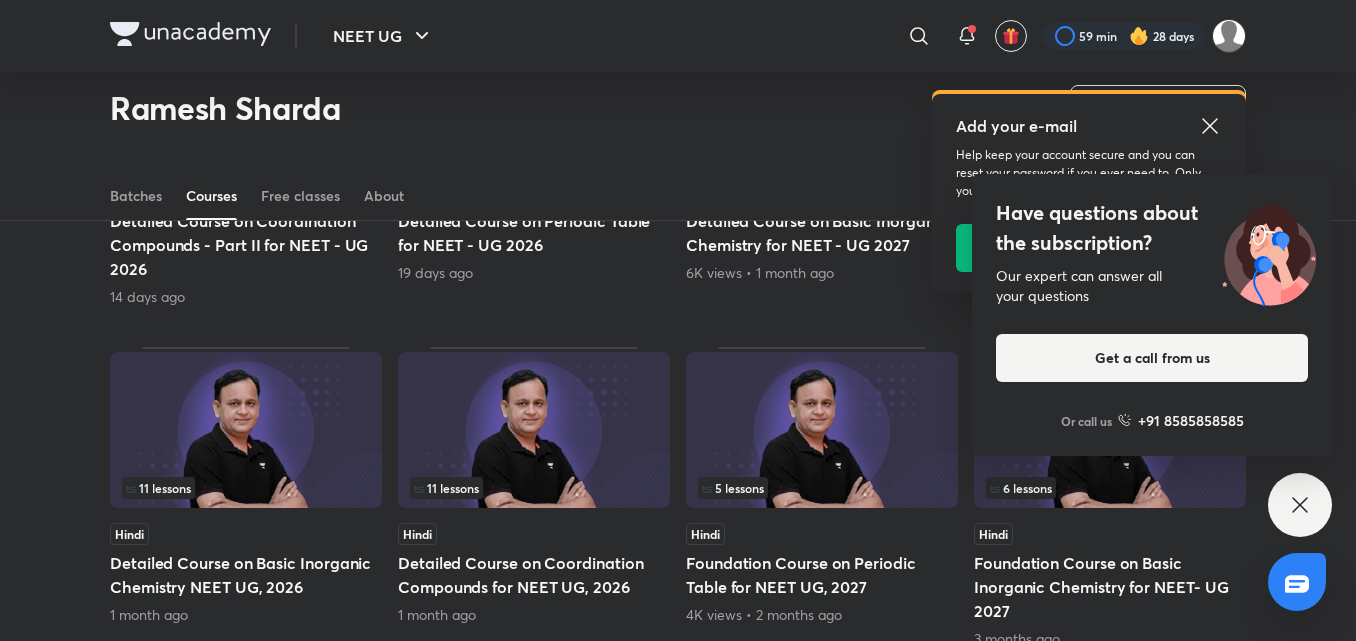 scroll, scrollTop: 695, scrollLeft: 0, axis: vertical 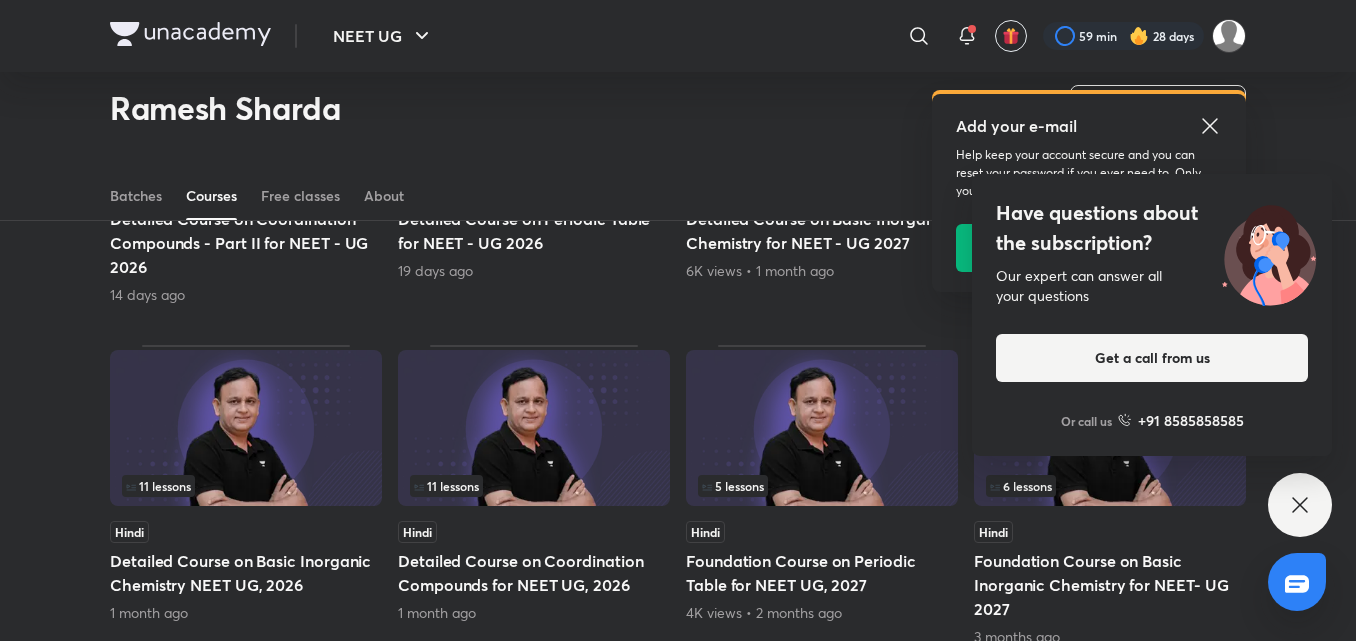click at bounding box center [246, 428] 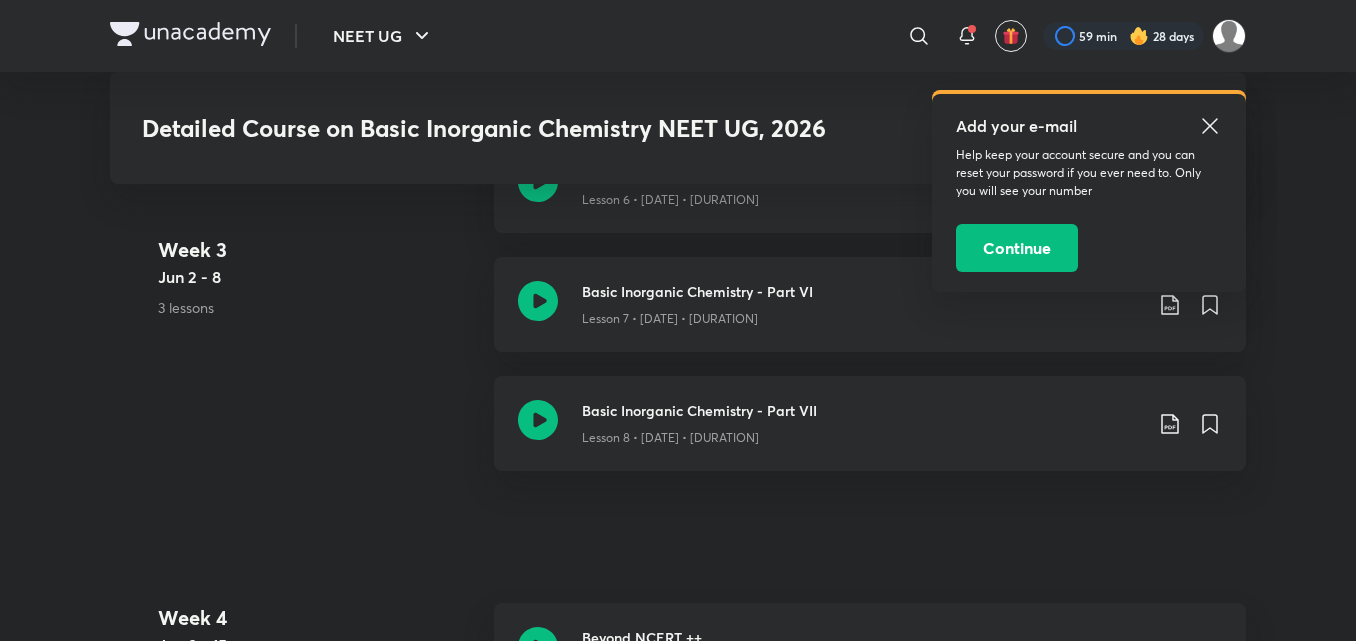 scroll, scrollTop: 1933, scrollLeft: 0, axis: vertical 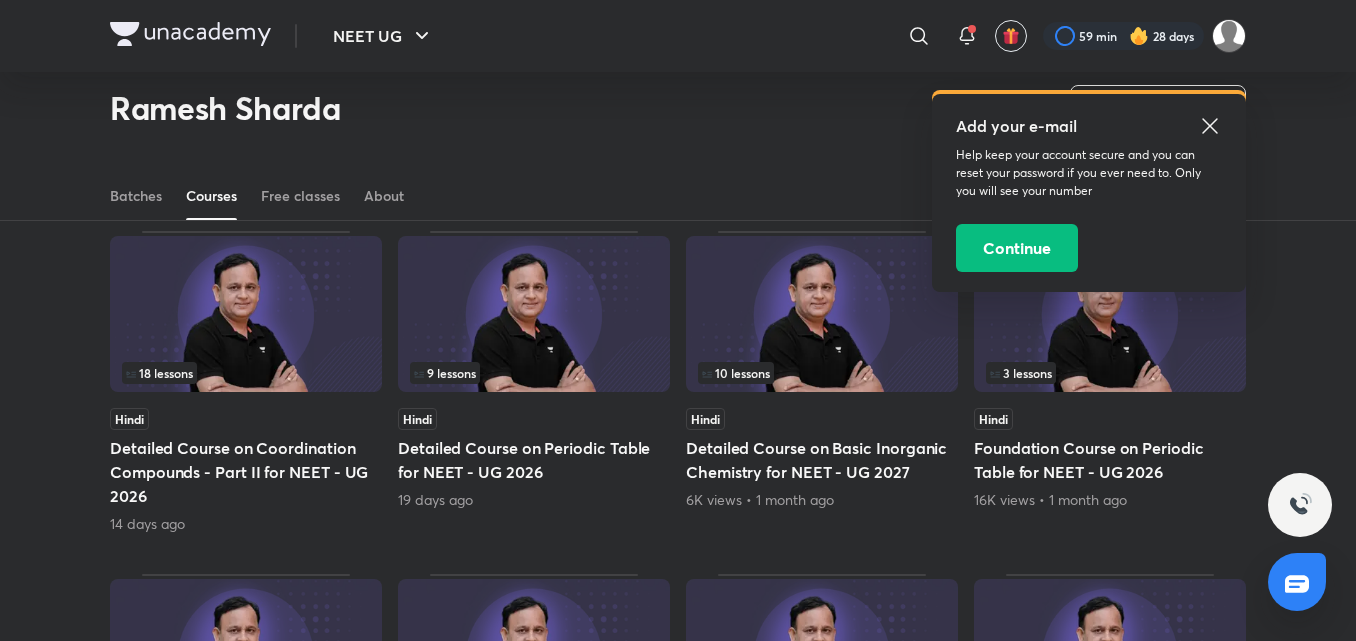 click 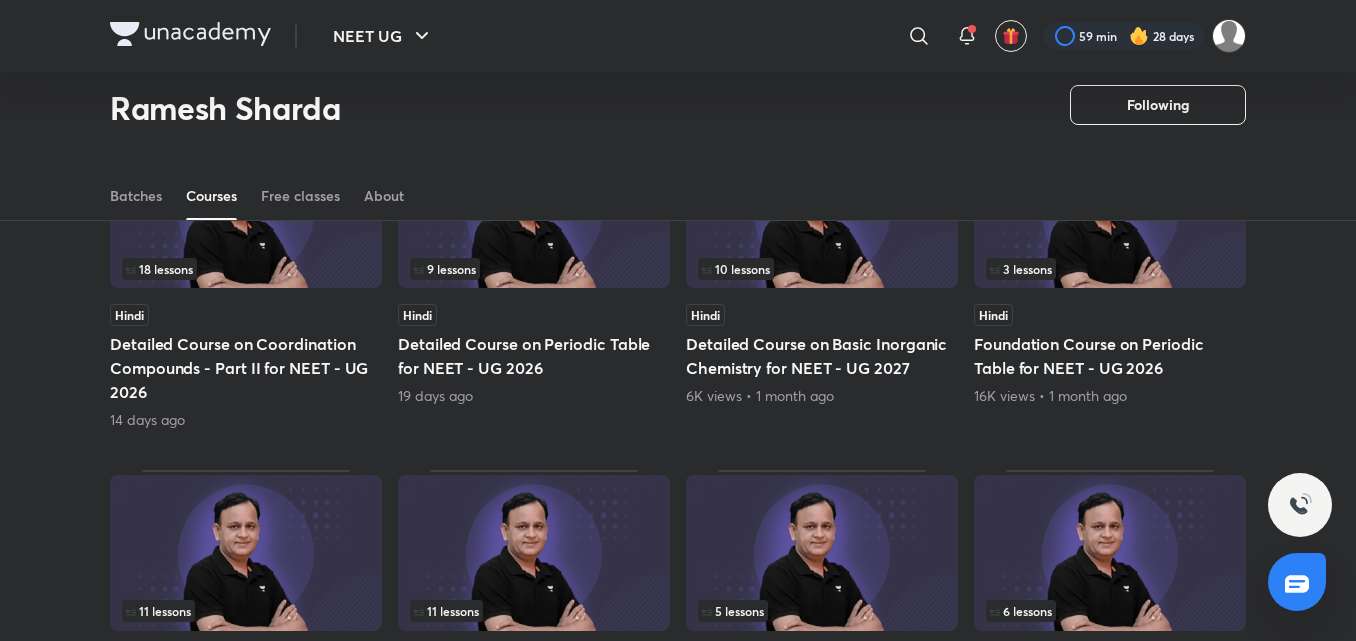 scroll, scrollTop: 633, scrollLeft: 0, axis: vertical 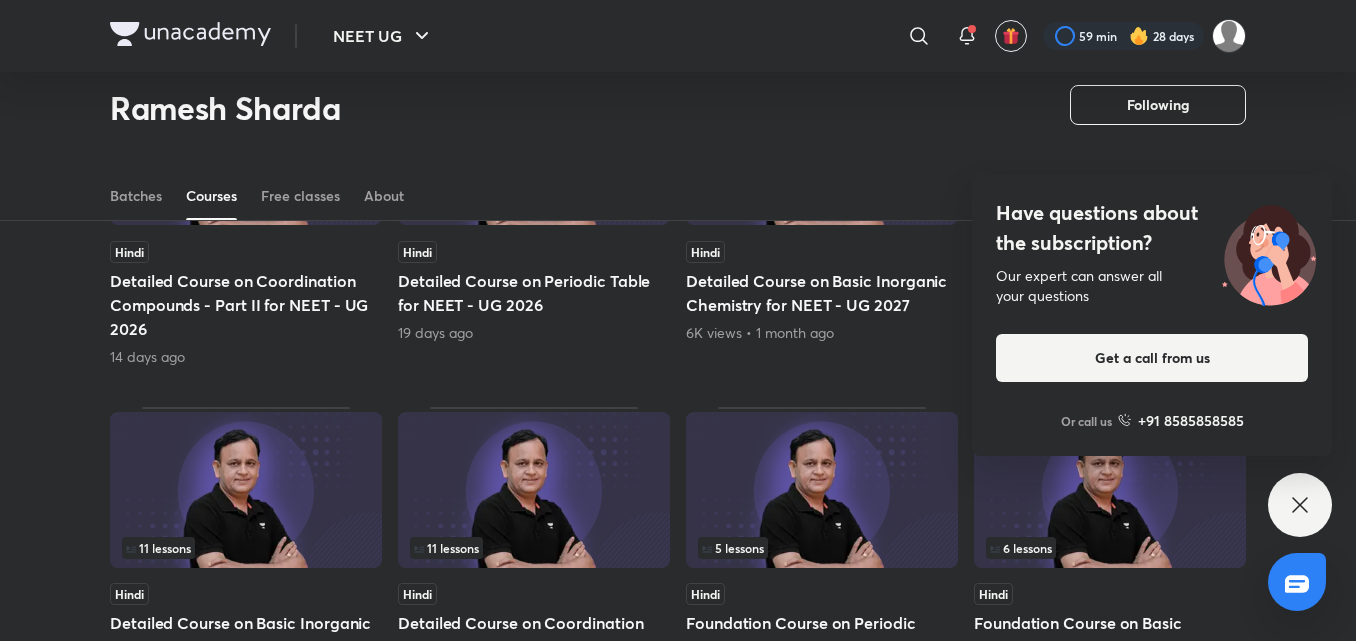 click on "Have questions about the subscription? Our expert can answer all your questions Get a call from us Or call us +91 8585858585" at bounding box center [1300, 505] 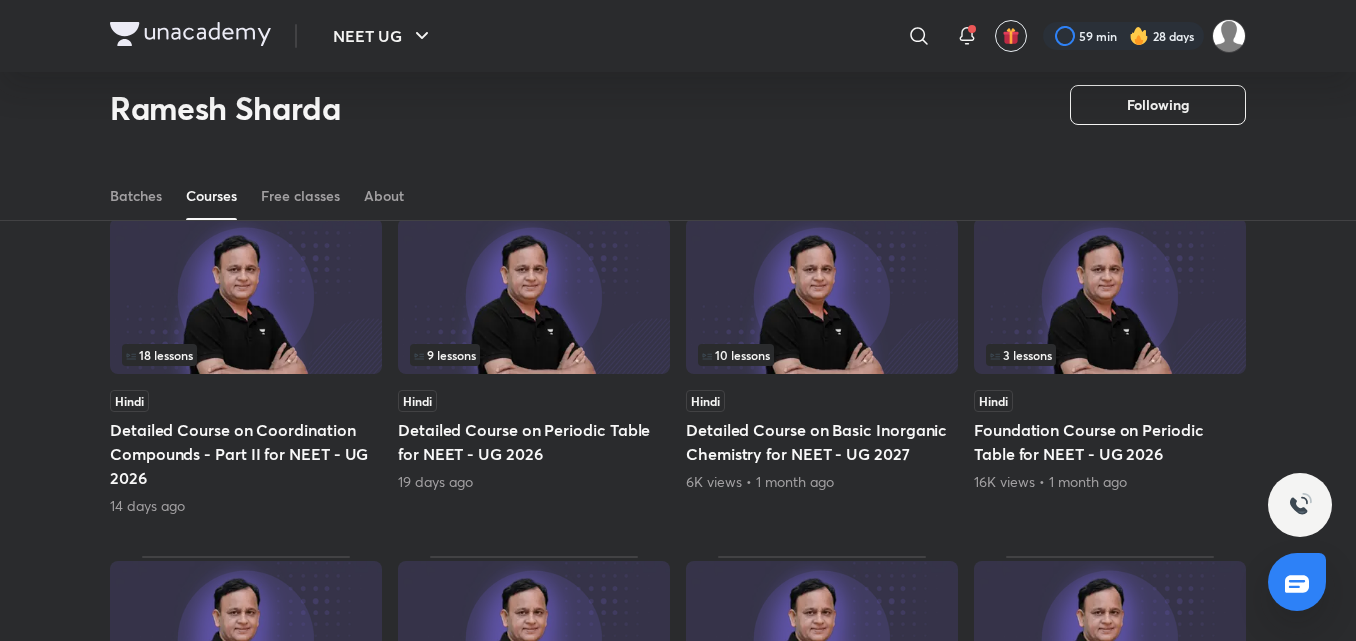 scroll, scrollTop: 466, scrollLeft: 0, axis: vertical 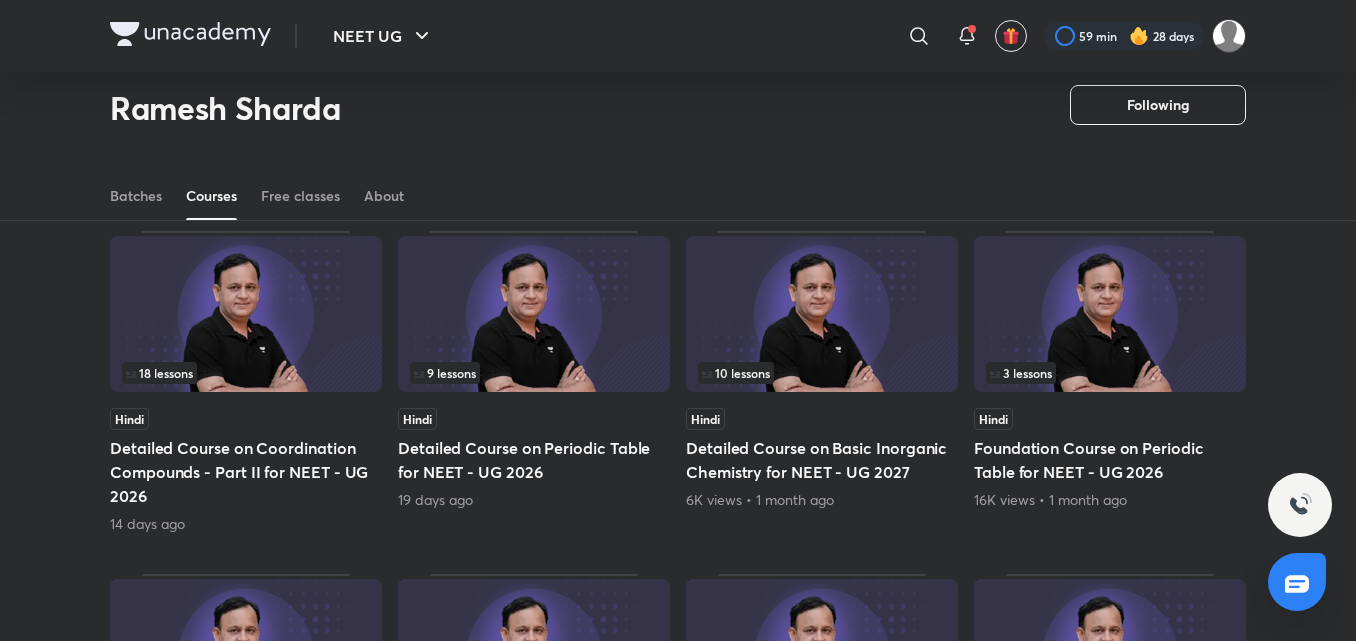 click at bounding box center [534, 314] 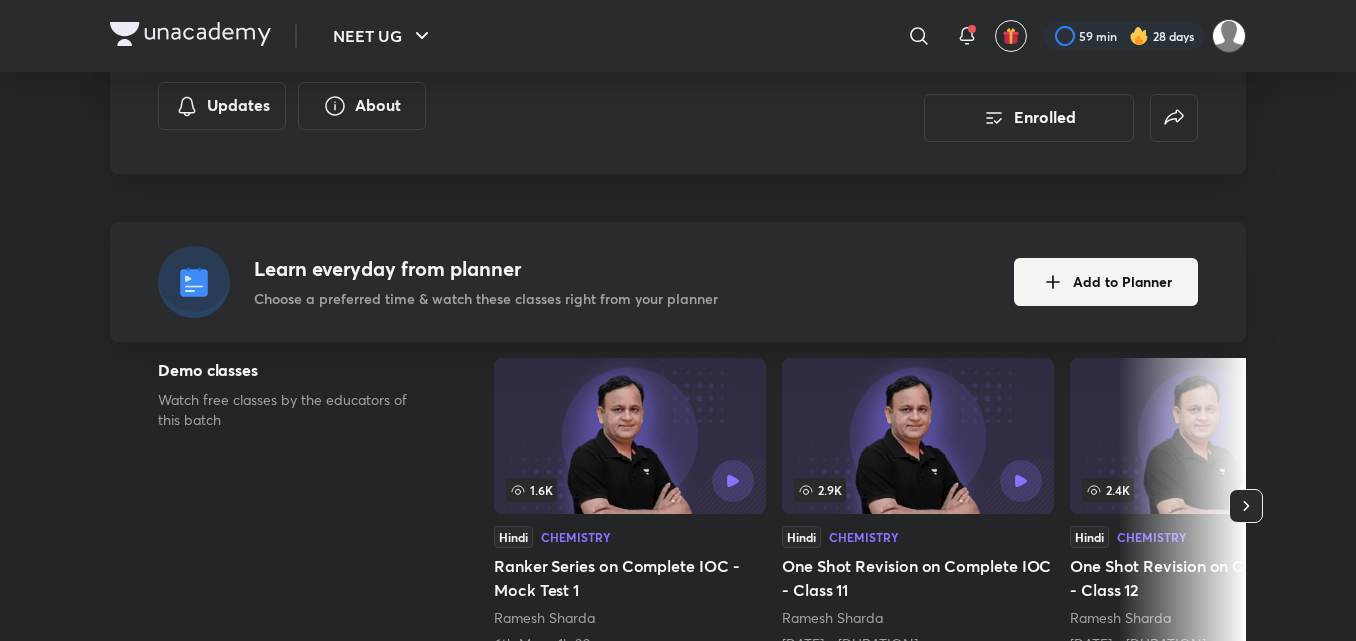 scroll, scrollTop: 284, scrollLeft: 0, axis: vertical 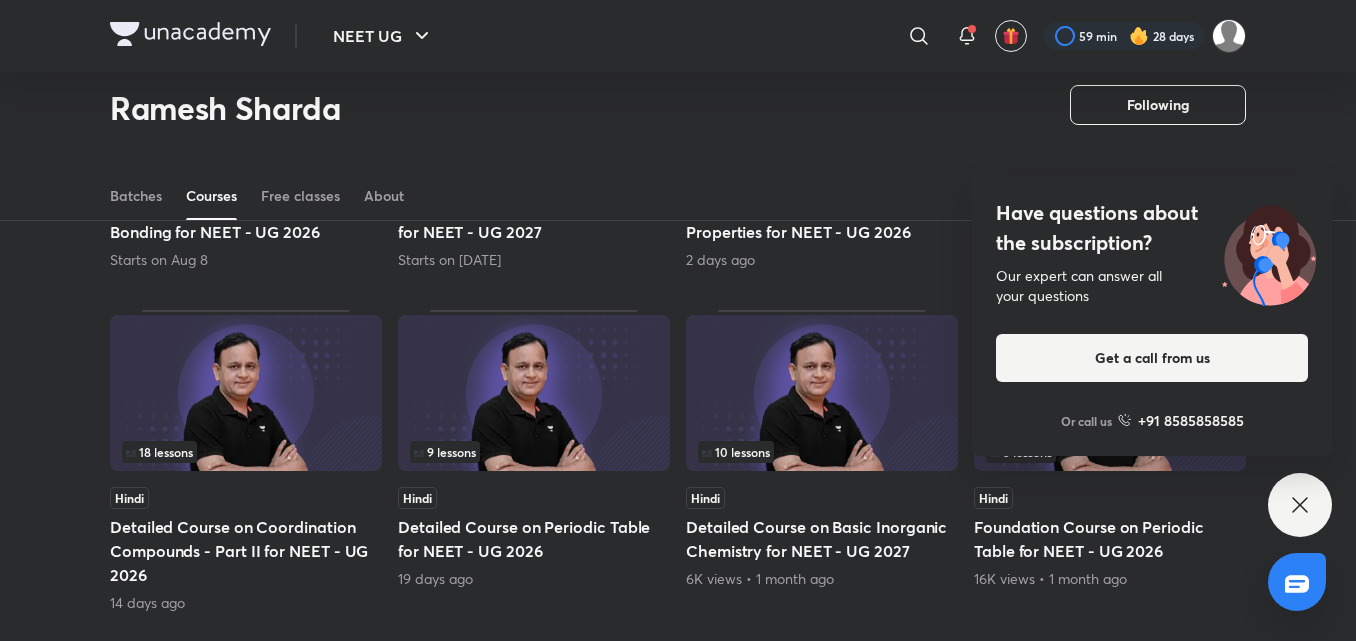click at bounding box center [246, 393] 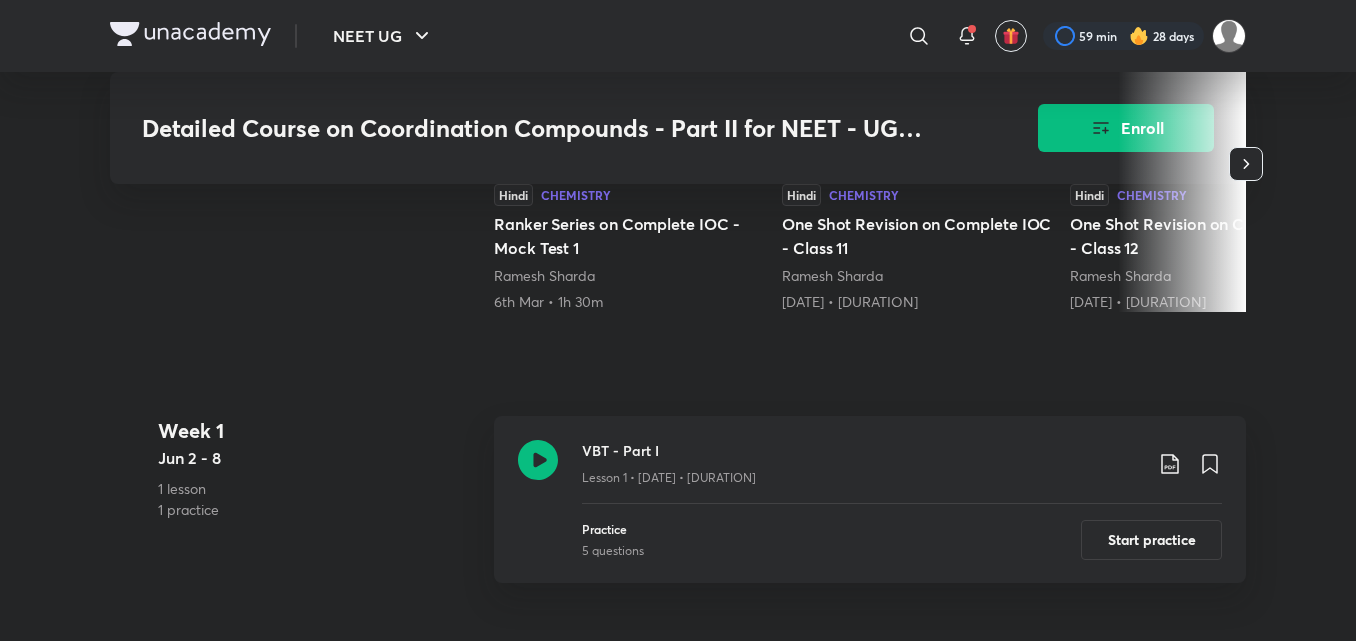 scroll, scrollTop: 733, scrollLeft: 0, axis: vertical 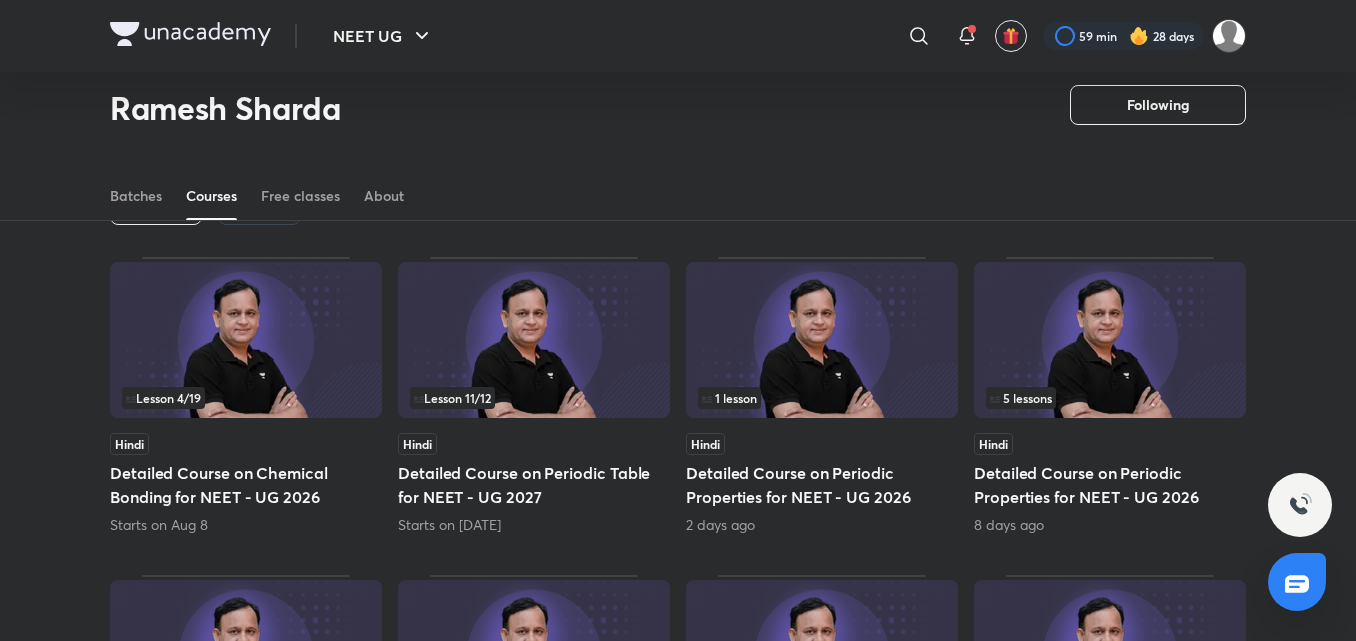 click on "Hindi" at bounding box center [1110, 444] 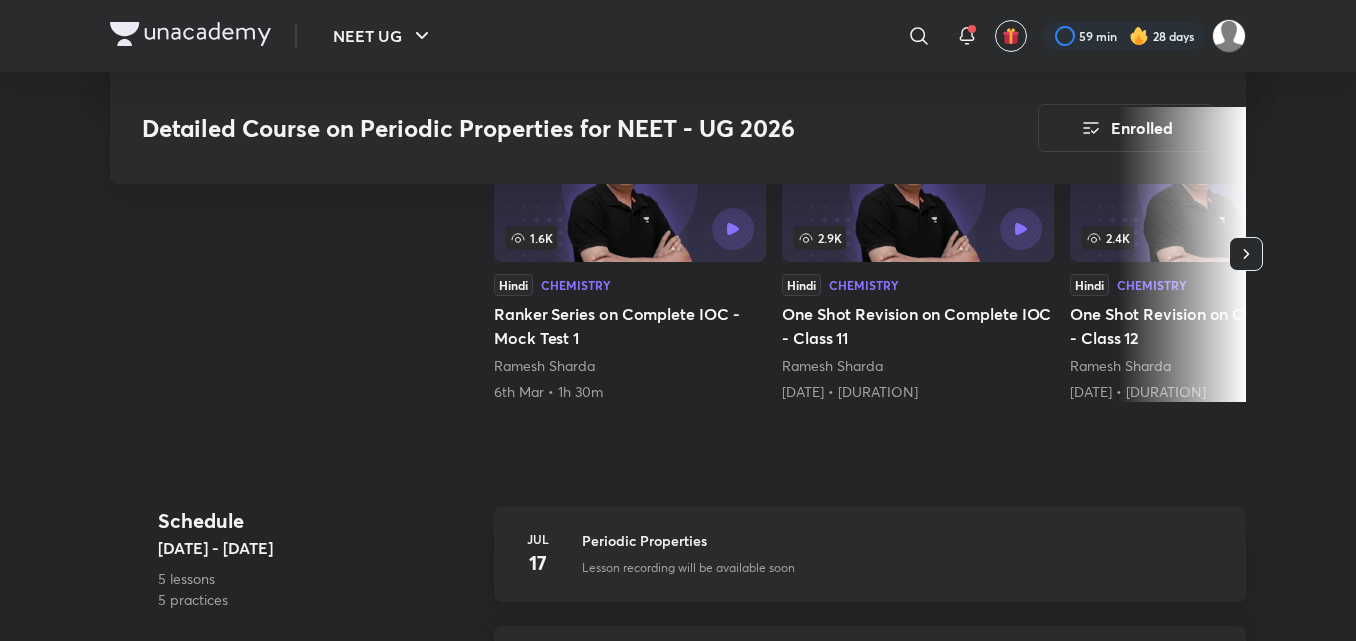 scroll, scrollTop: 617, scrollLeft: 0, axis: vertical 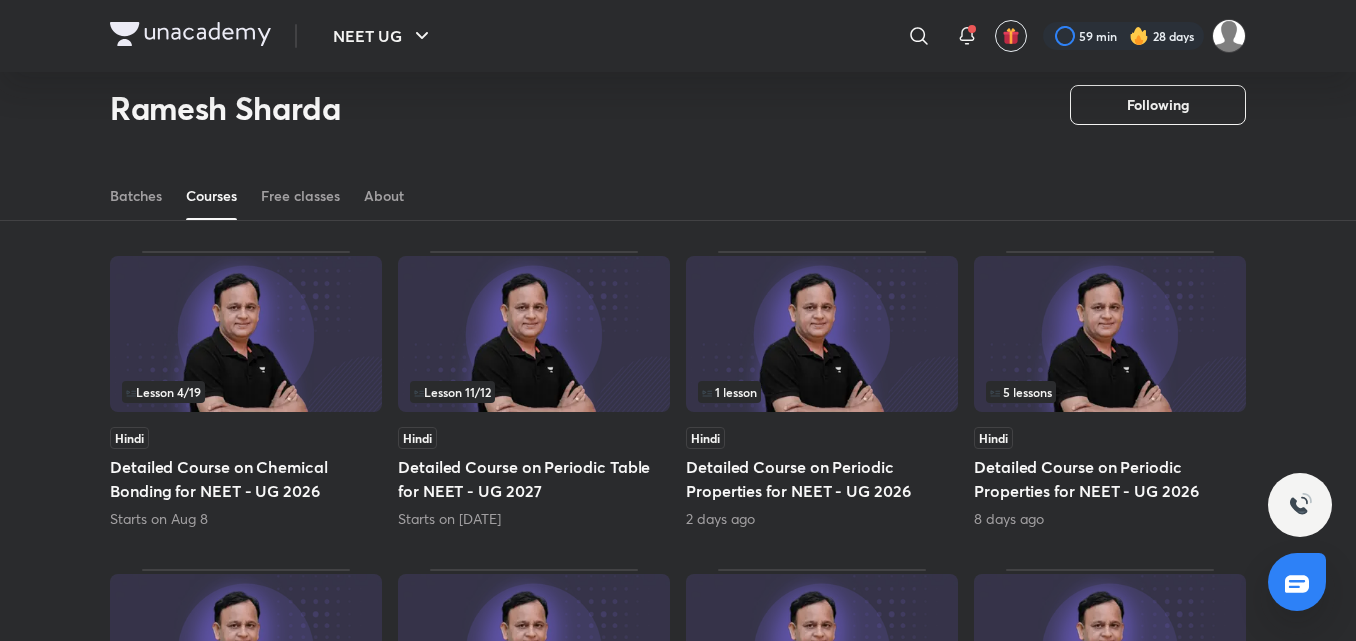 click on "1   lesson" at bounding box center [822, 392] 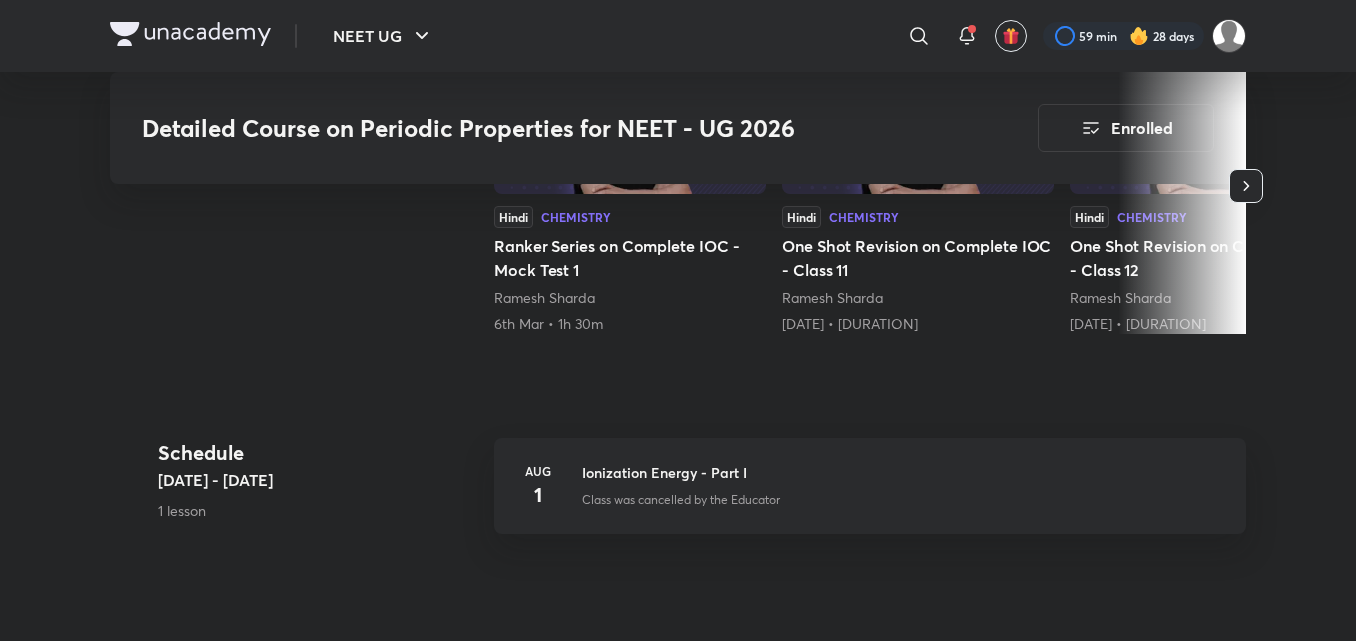 scroll, scrollTop: 783, scrollLeft: 0, axis: vertical 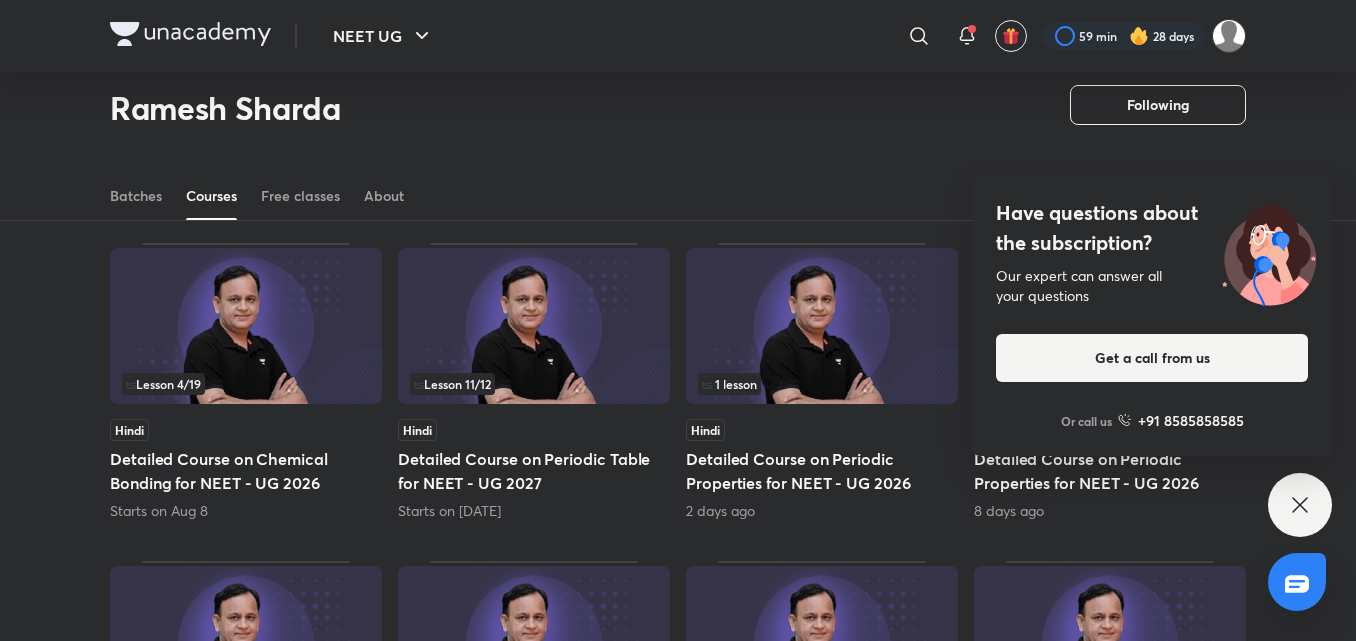 click on "Lesson   4 / 19" at bounding box center [246, 384] 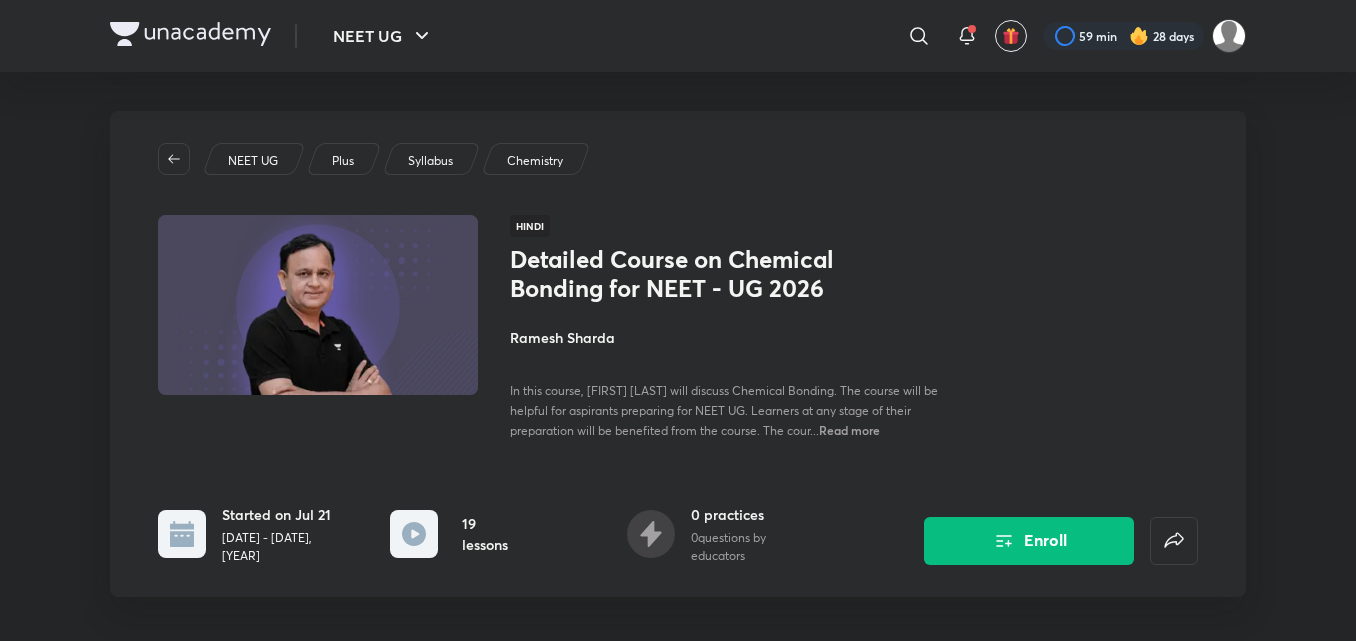 scroll, scrollTop: 0, scrollLeft: 0, axis: both 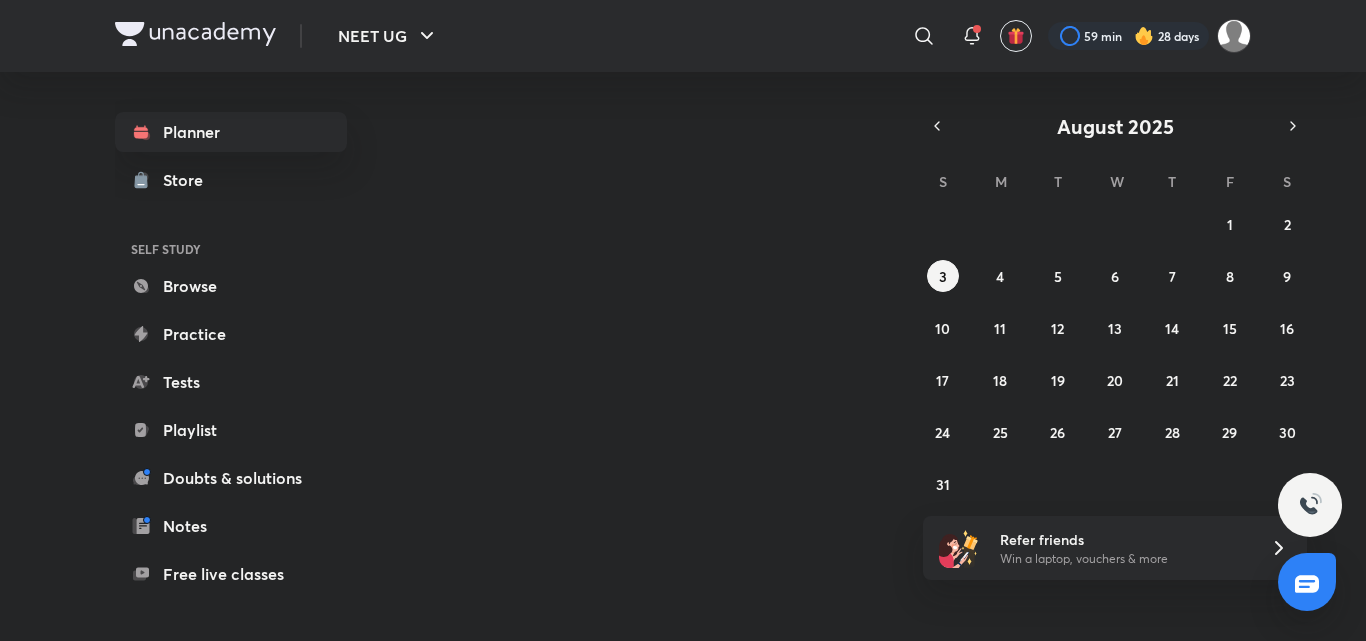 click at bounding box center [1234, 36] 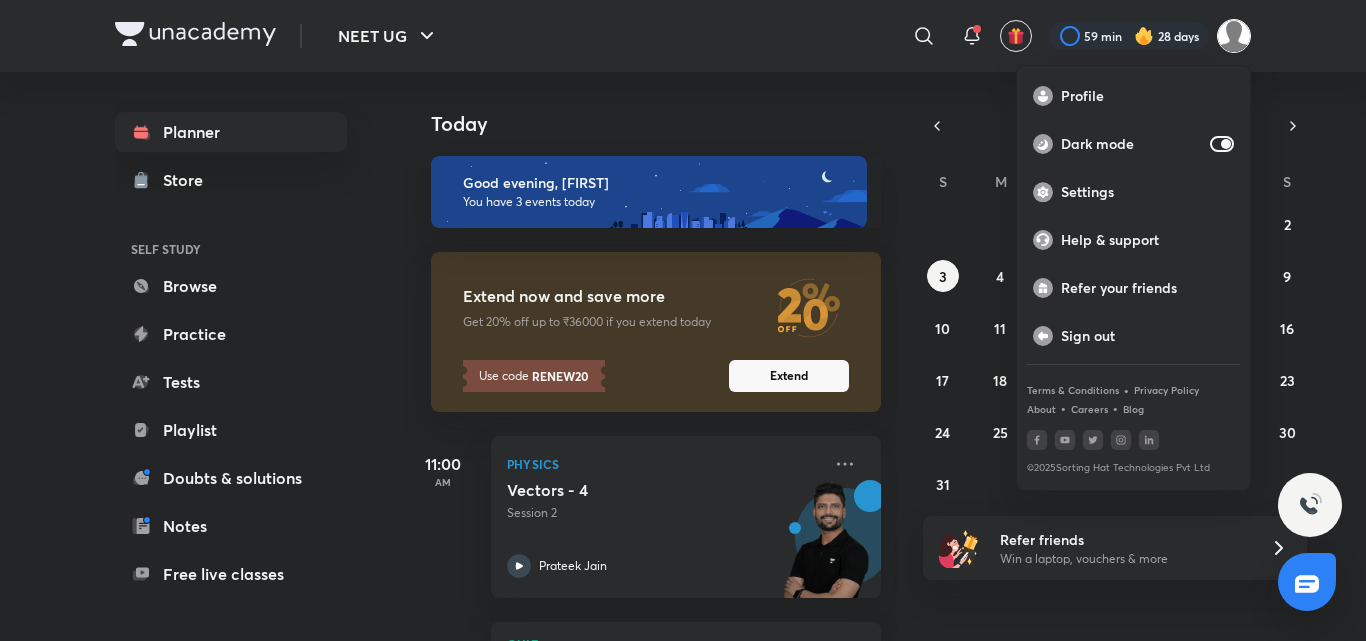 scroll, scrollTop: 0, scrollLeft: 0, axis: both 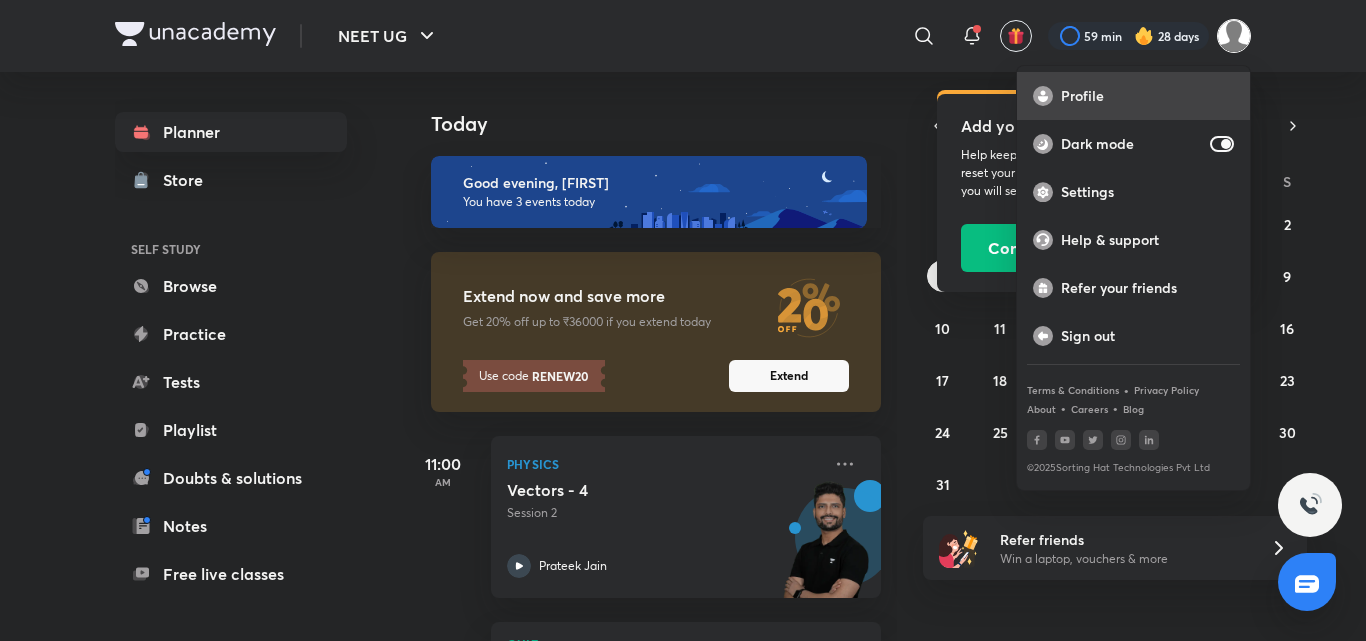 click on "Profile" at bounding box center [1147, 96] 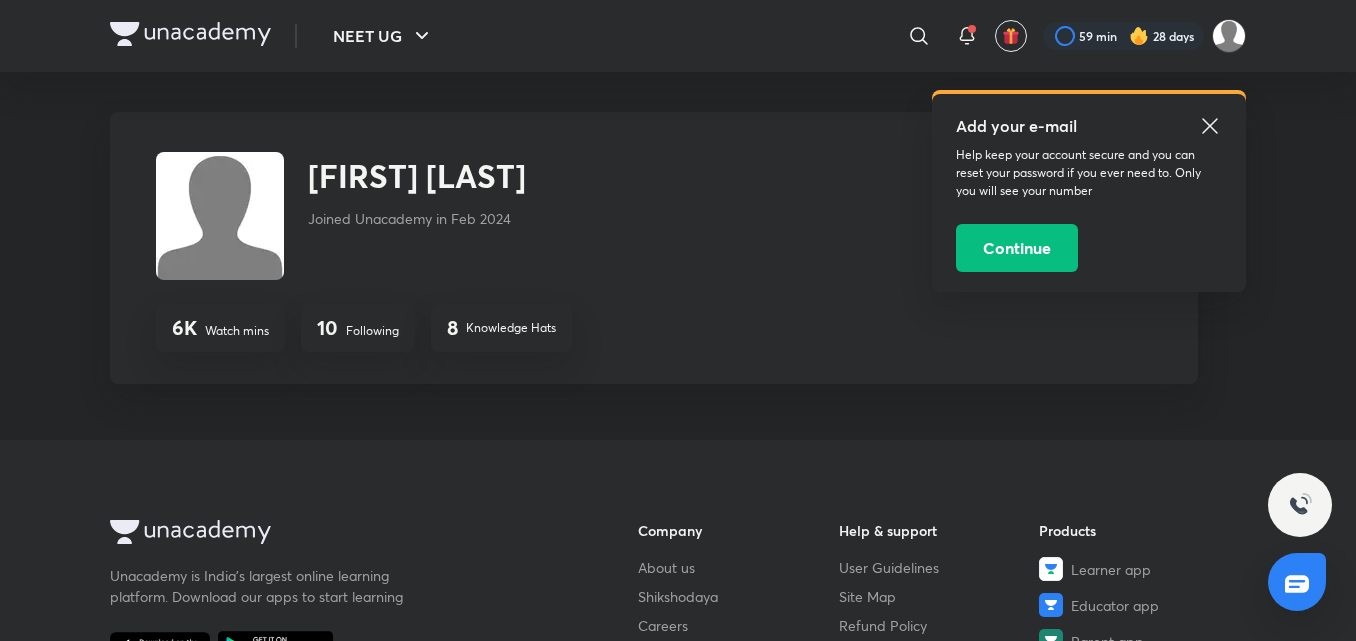 click on "10 Following" at bounding box center (358, 328) 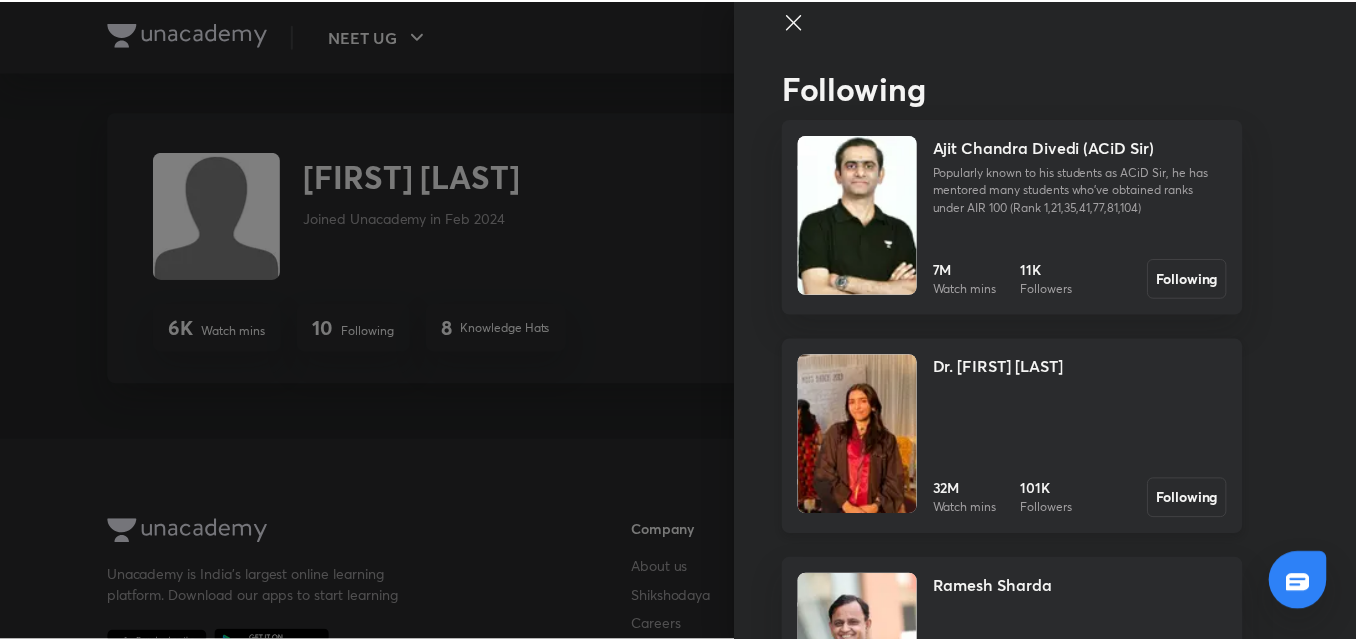 scroll, scrollTop: 0, scrollLeft: 0, axis: both 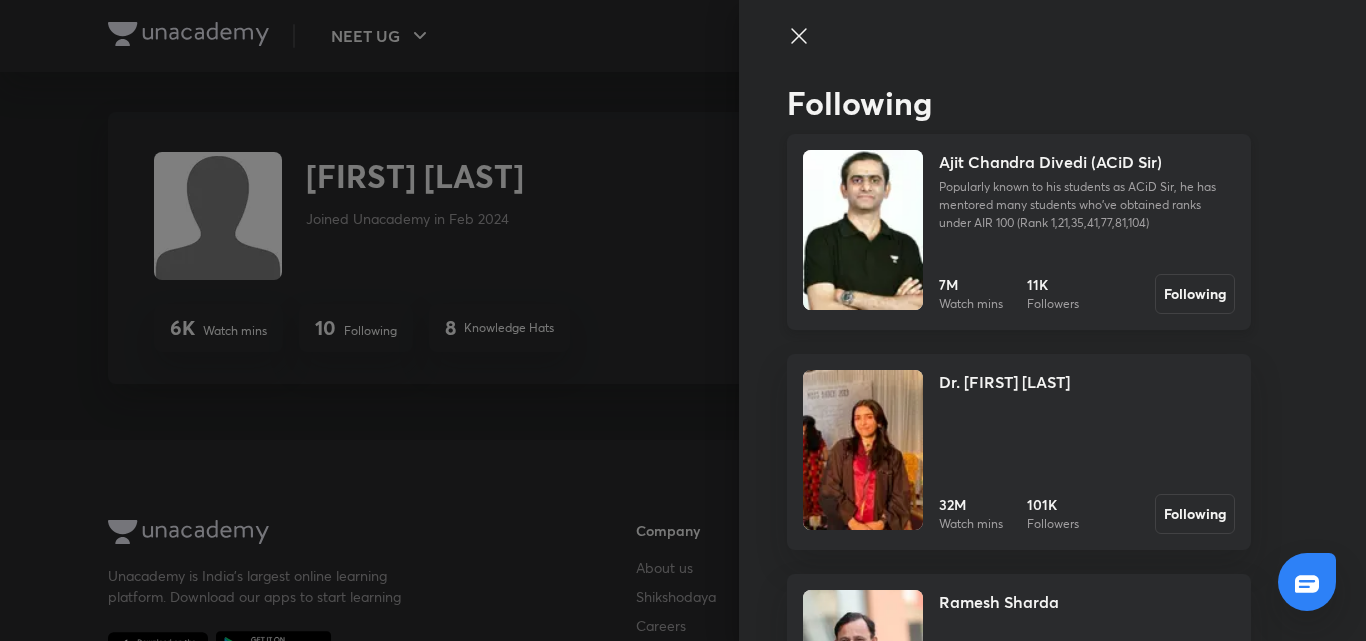 click at bounding box center [863, 230] 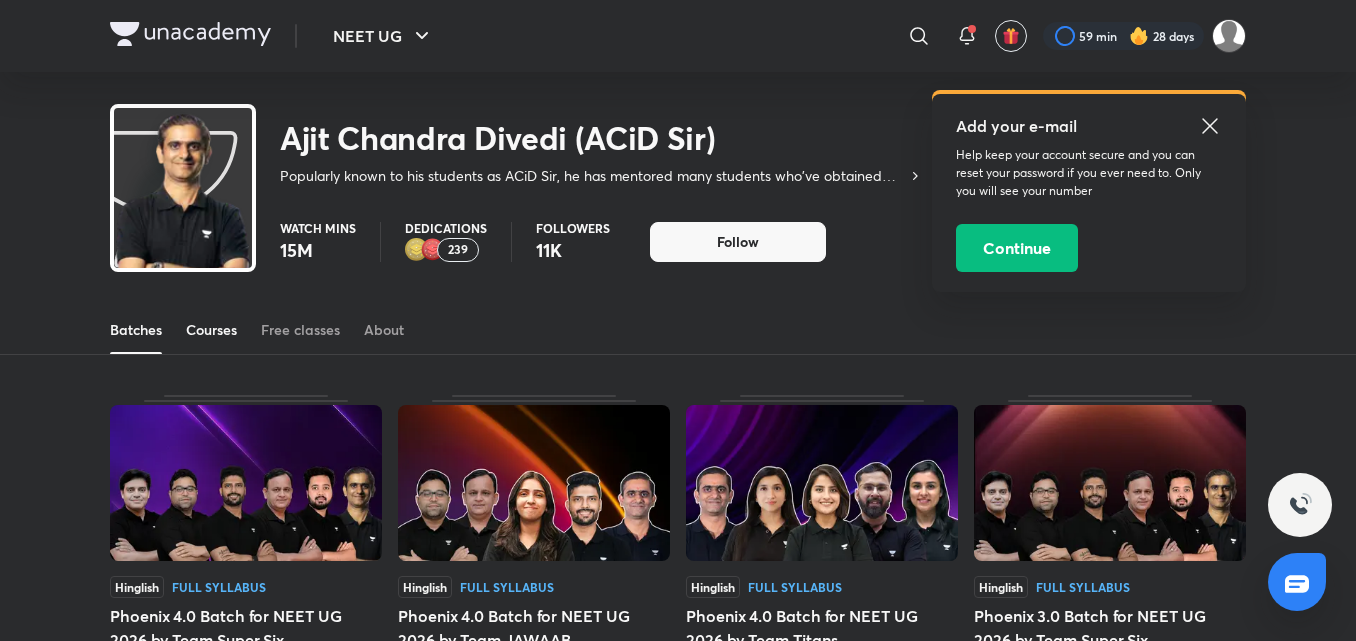 click on "Courses" at bounding box center (211, 330) 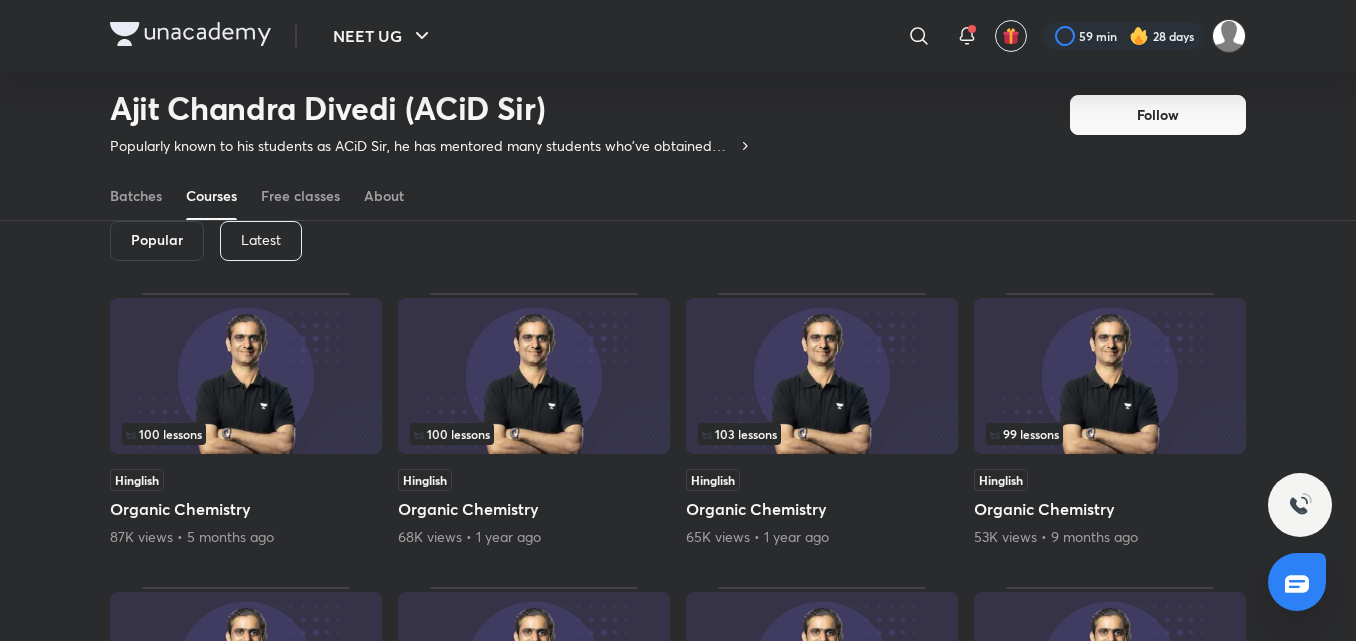 scroll, scrollTop: 120, scrollLeft: 0, axis: vertical 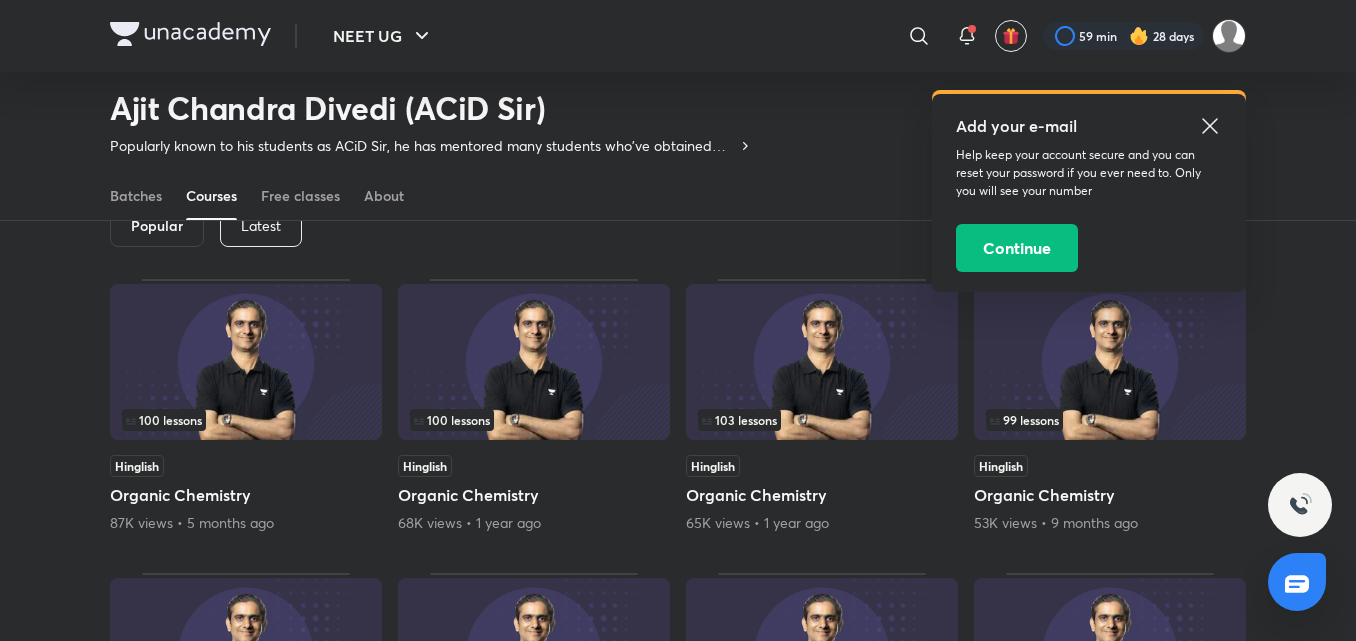click on "Latest" at bounding box center [261, 227] 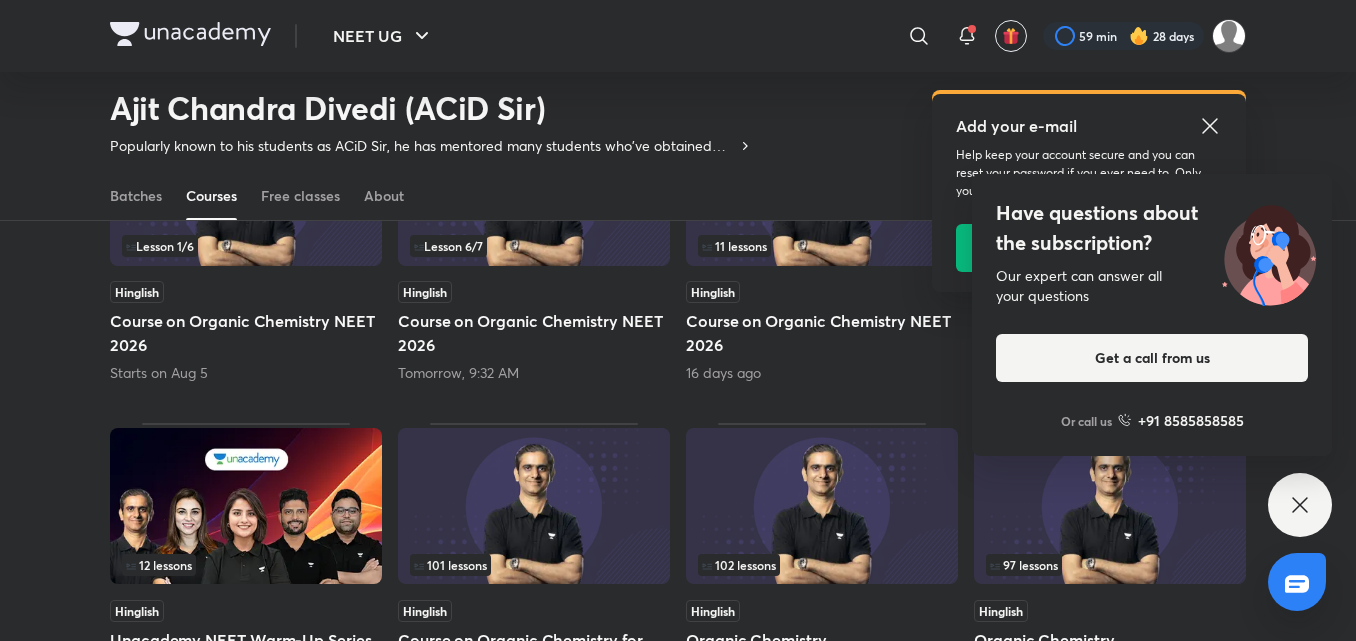 scroll, scrollTop: 287, scrollLeft: 0, axis: vertical 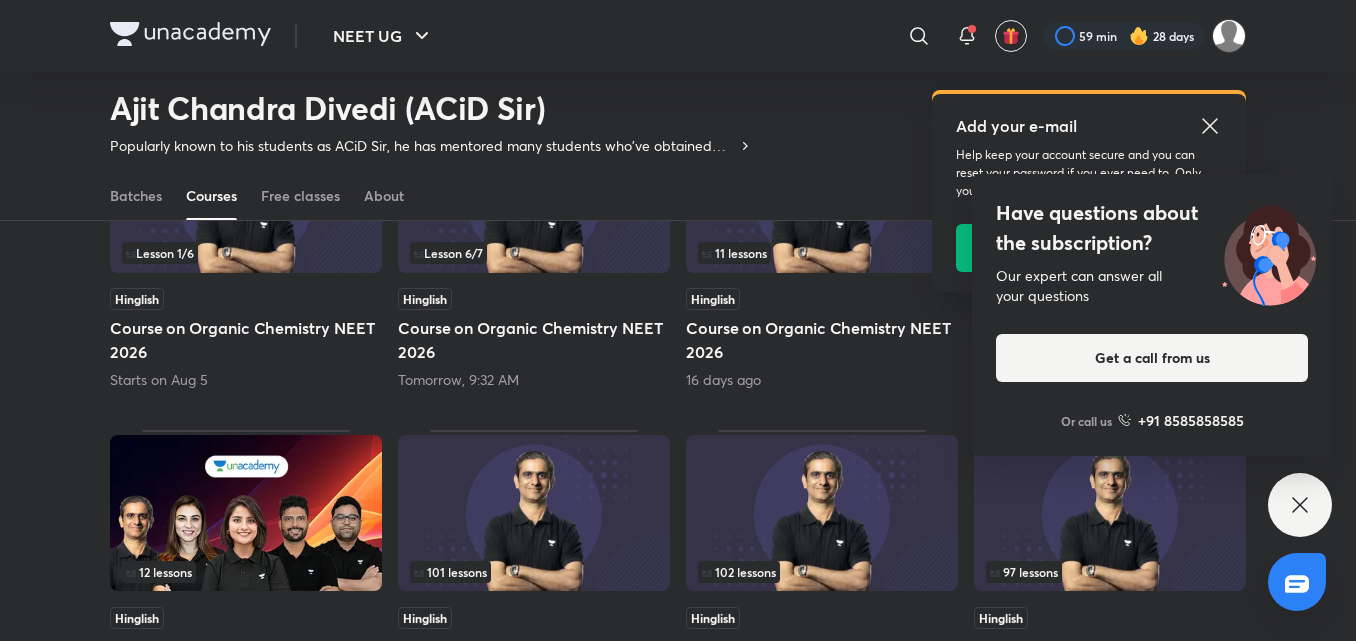click 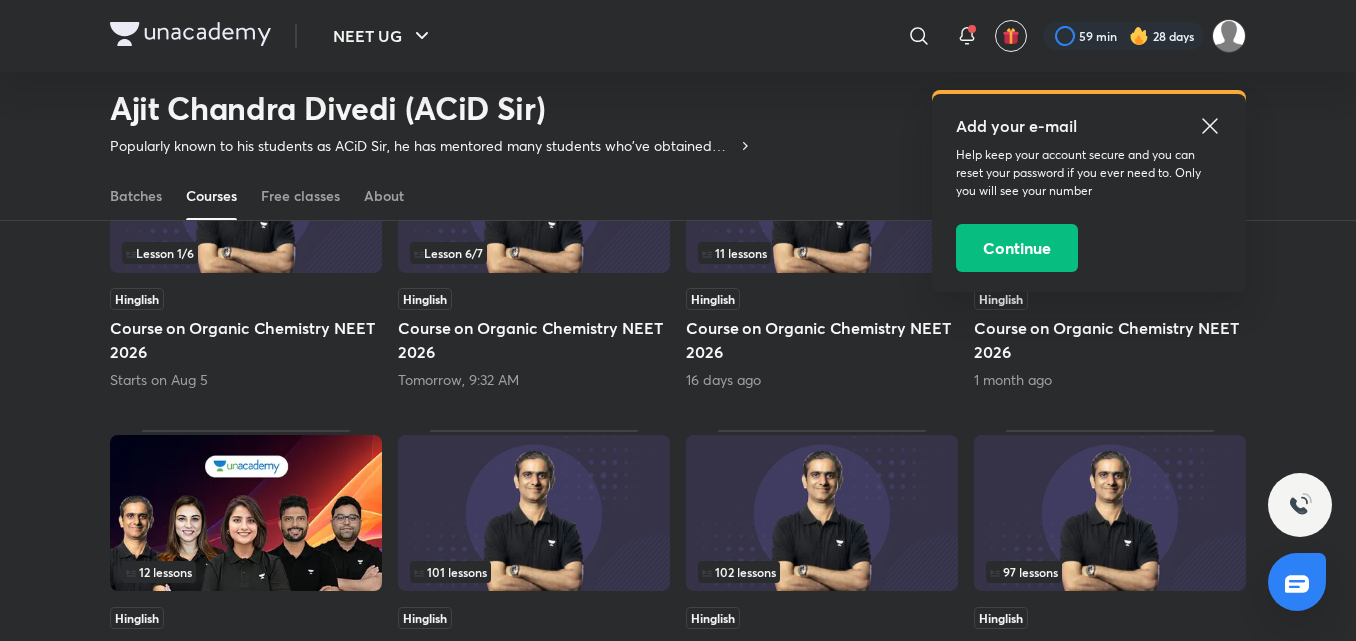 click 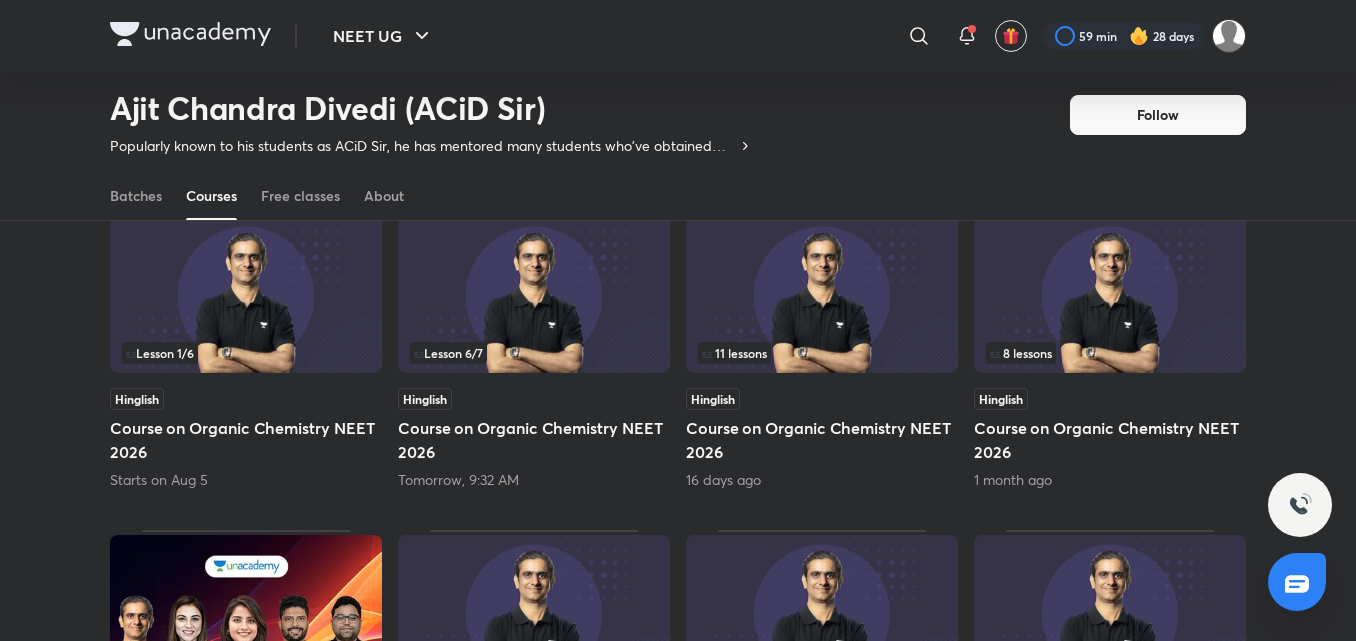 scroll, scrollTop: 154, scrollLeft: 0, axis: vertical 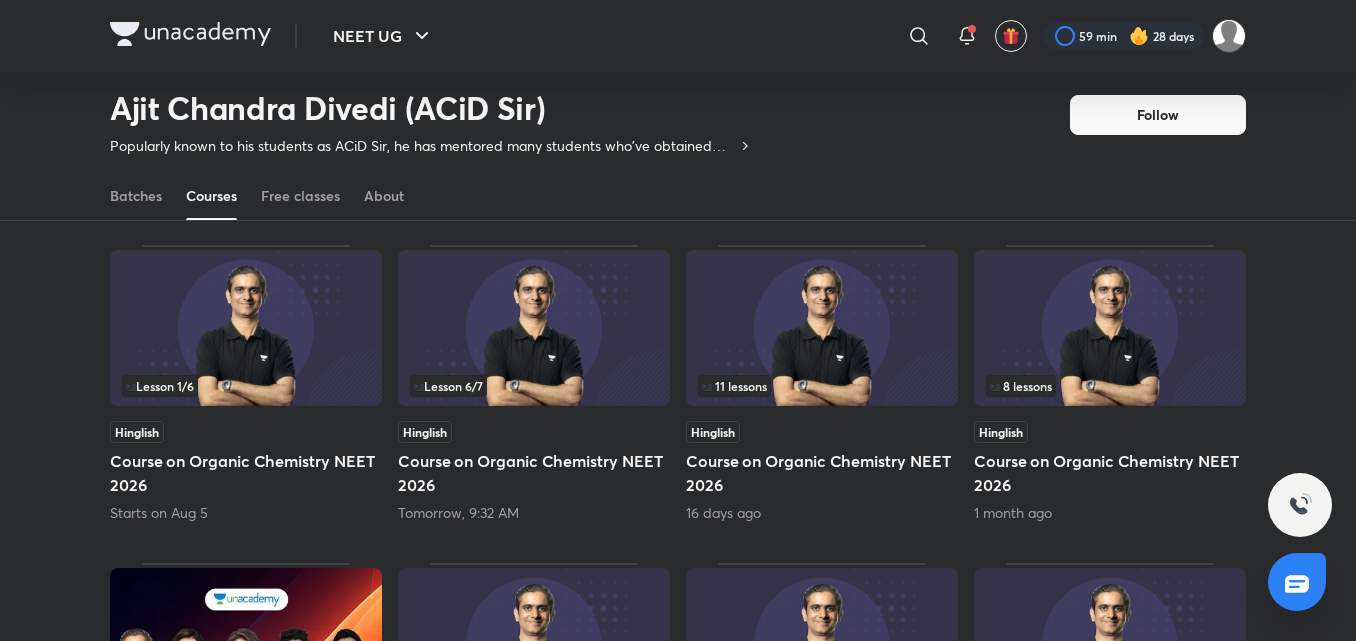 click at bounding box center (1110, 328) 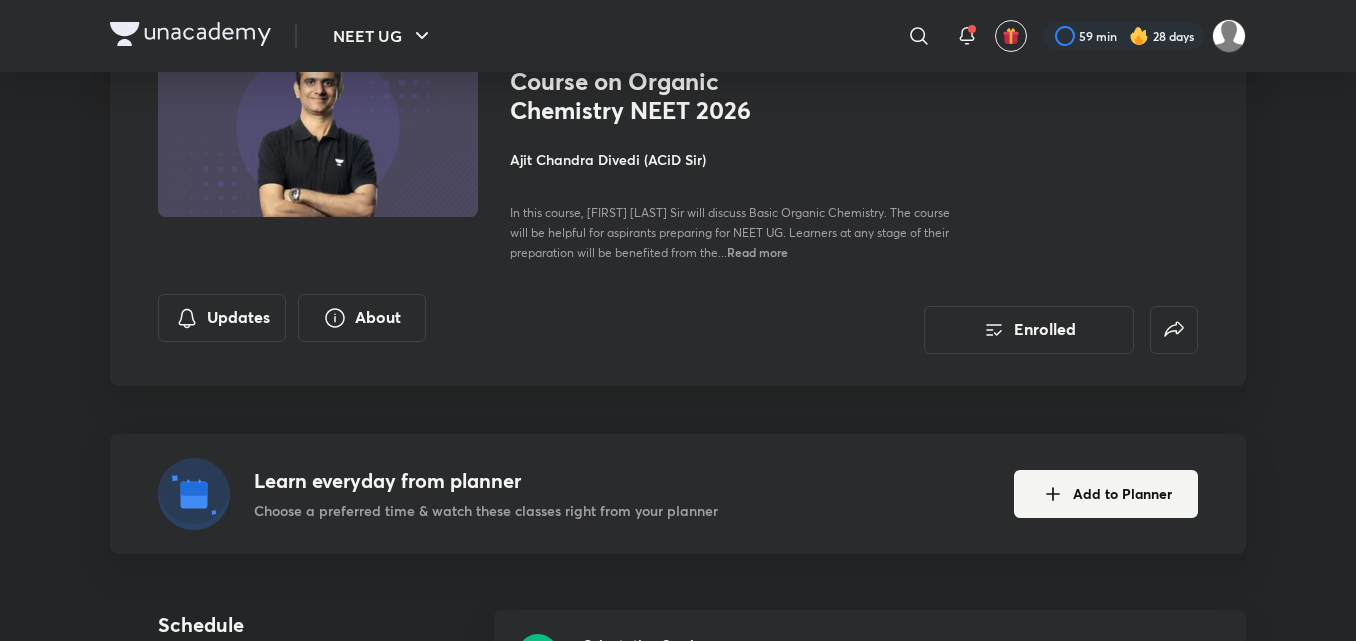 scroll, scrollTop: 0, scrollLeft: 0, axis: both 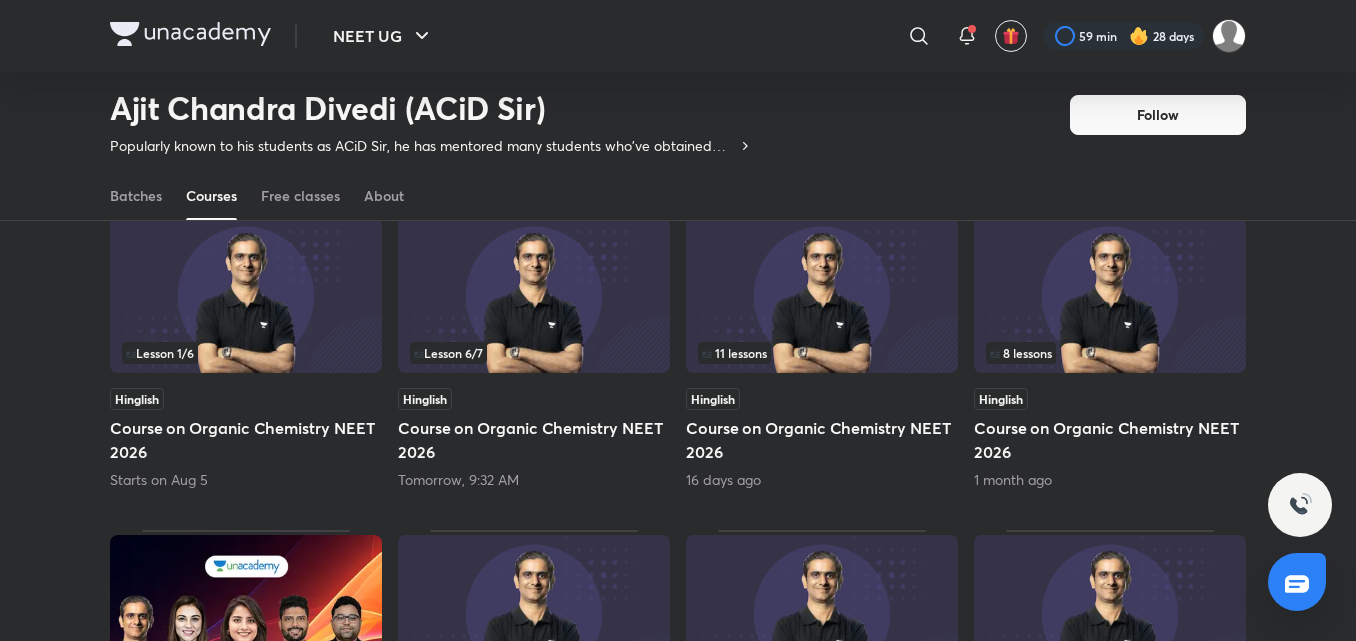 click at bounding box center [822, 295] 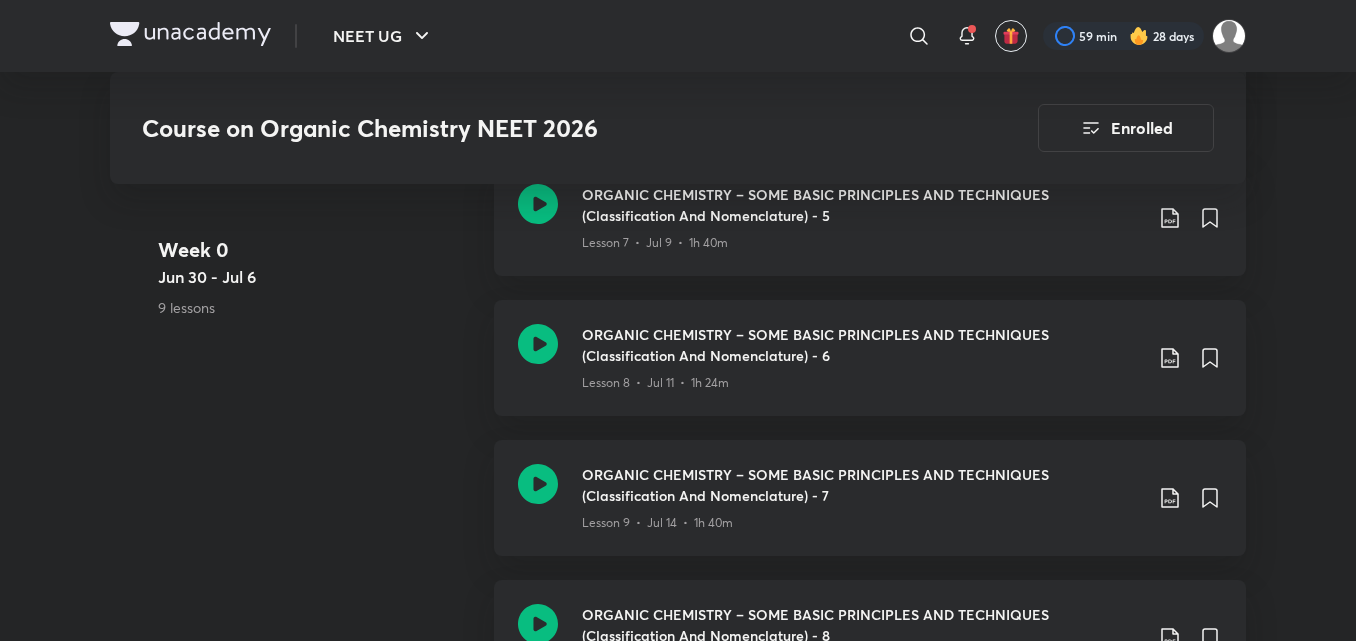 scroll, scrollTop: 1417, scrollLeft: 0, axis: vertical 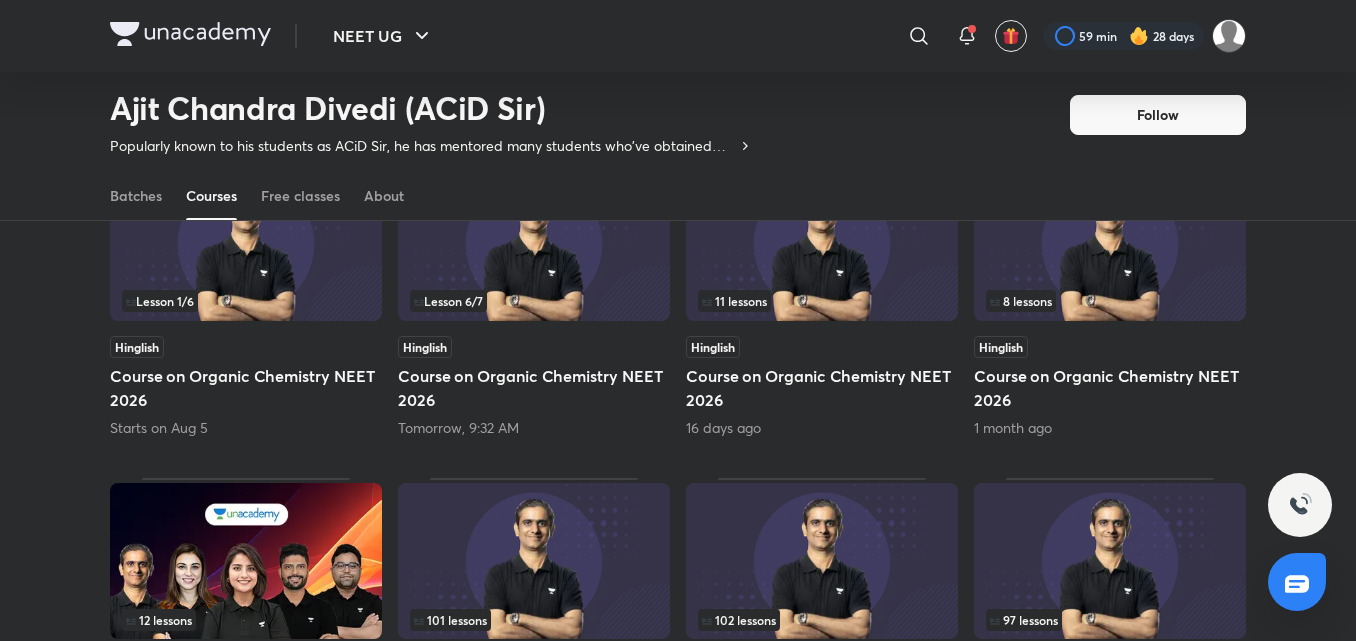 click at bounding box center (534, 243) 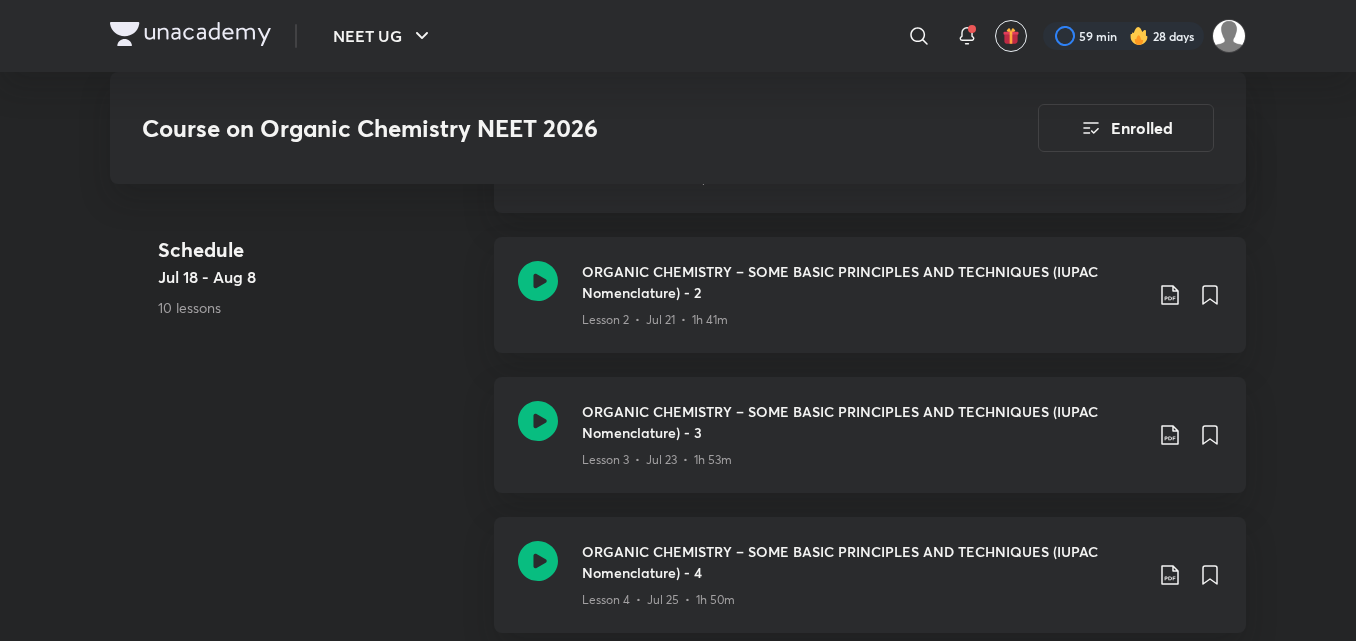 scroll, scrollTop: 550, scrollLeft: 0, axis: vertical 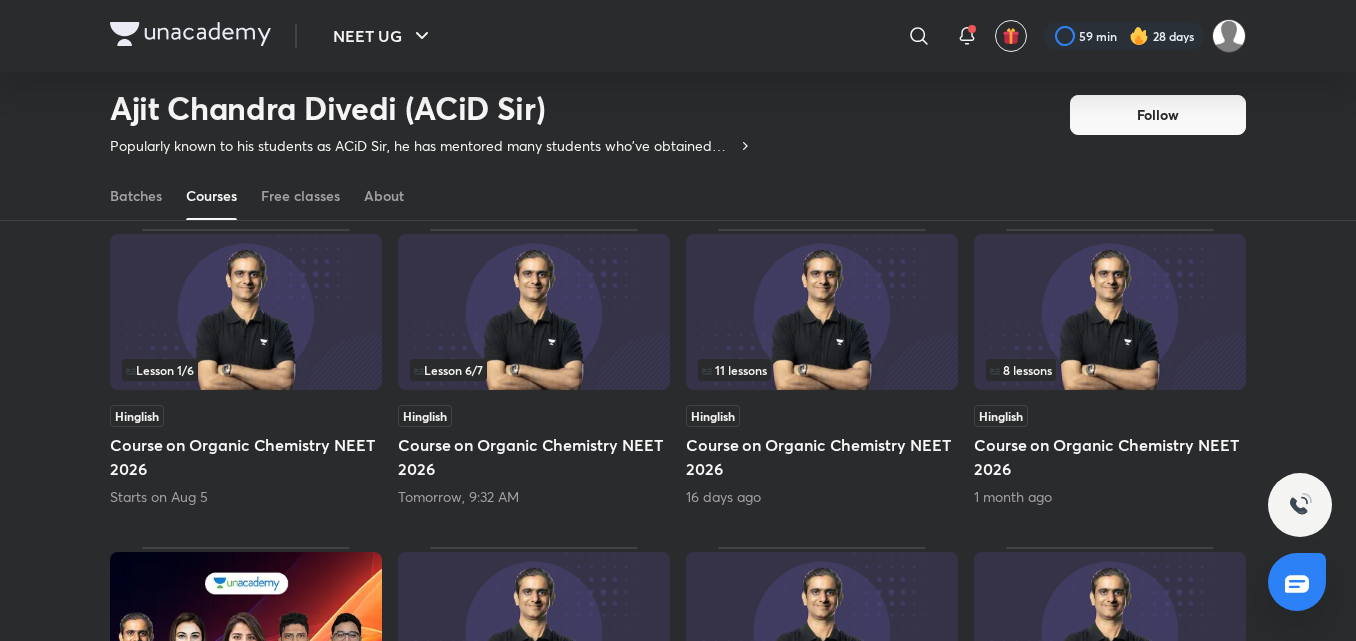 click at bounding box center (246, 312) 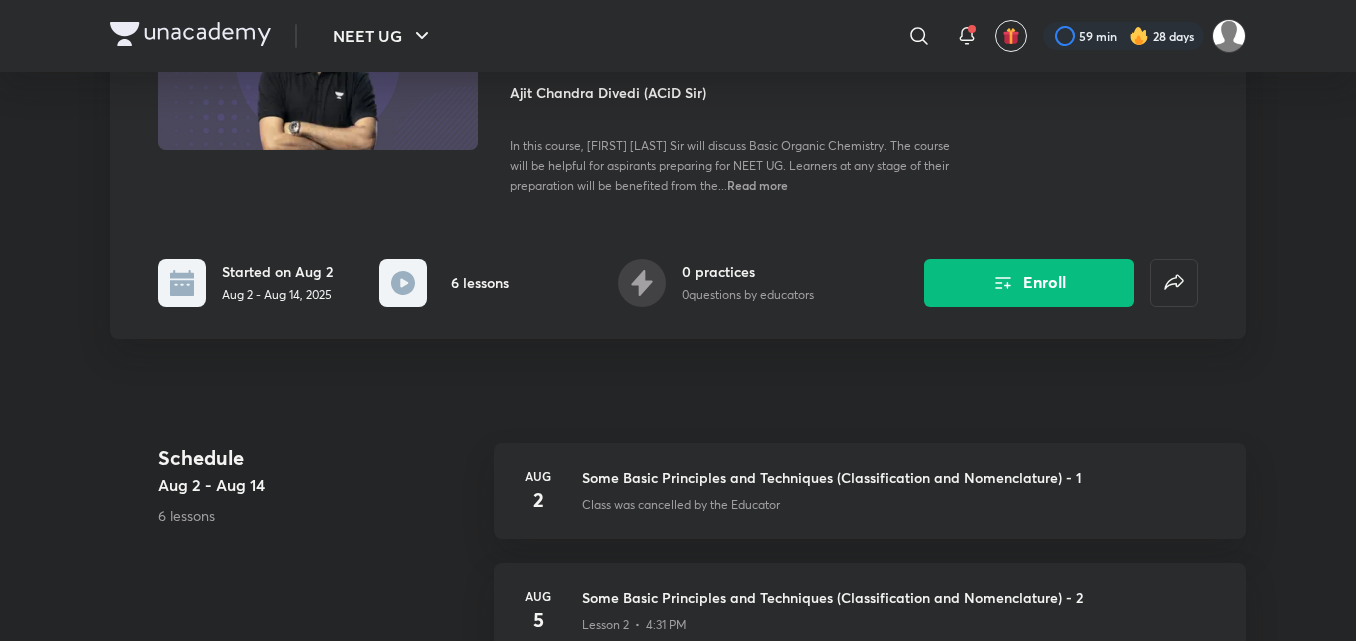 scroll, scrollTop: 217, scrollLeft: 0, axis: vertical 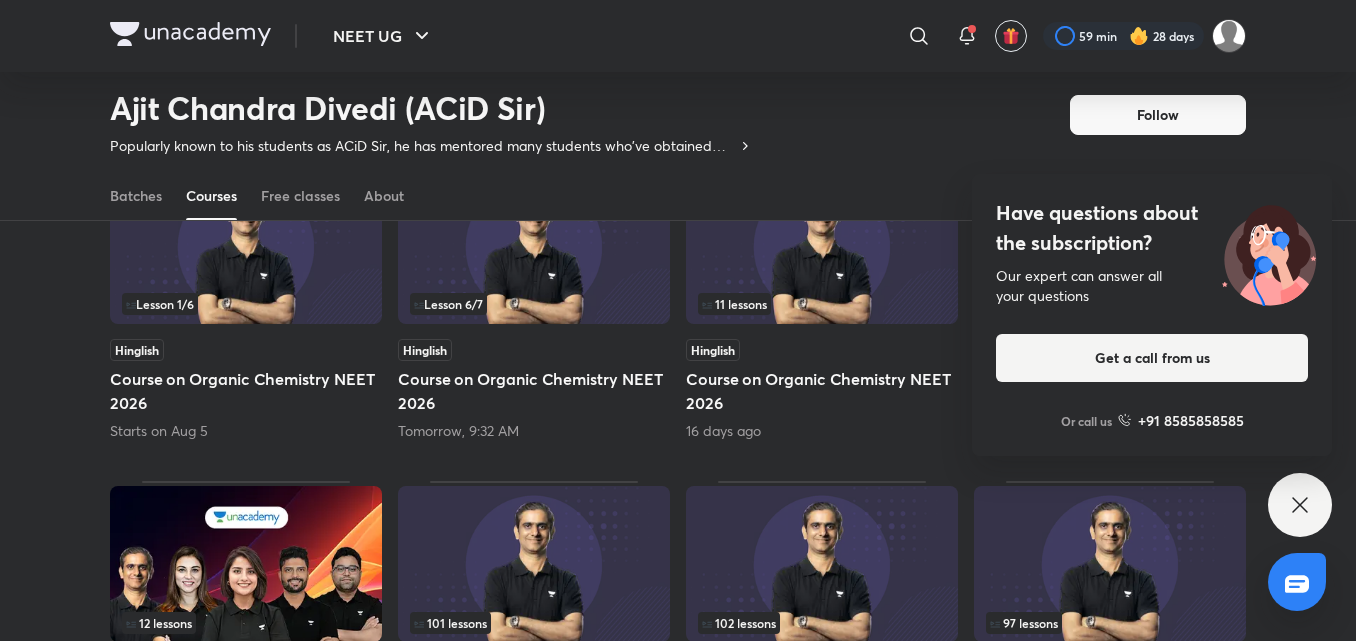 click 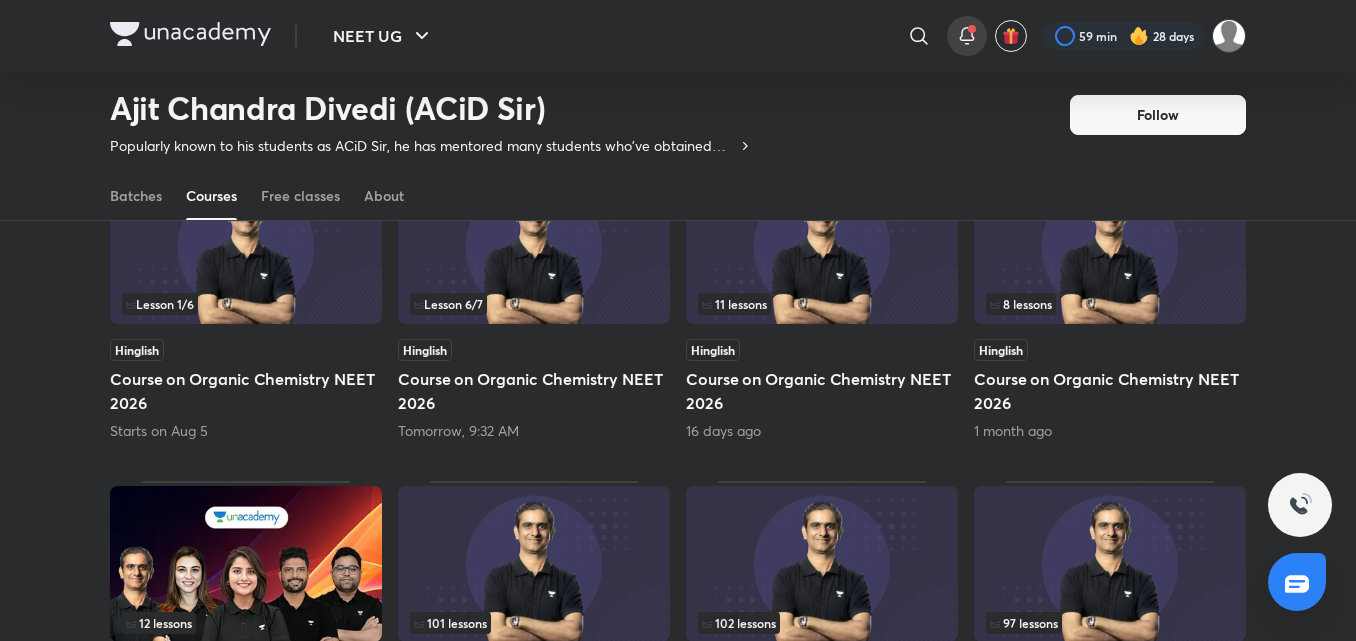 click 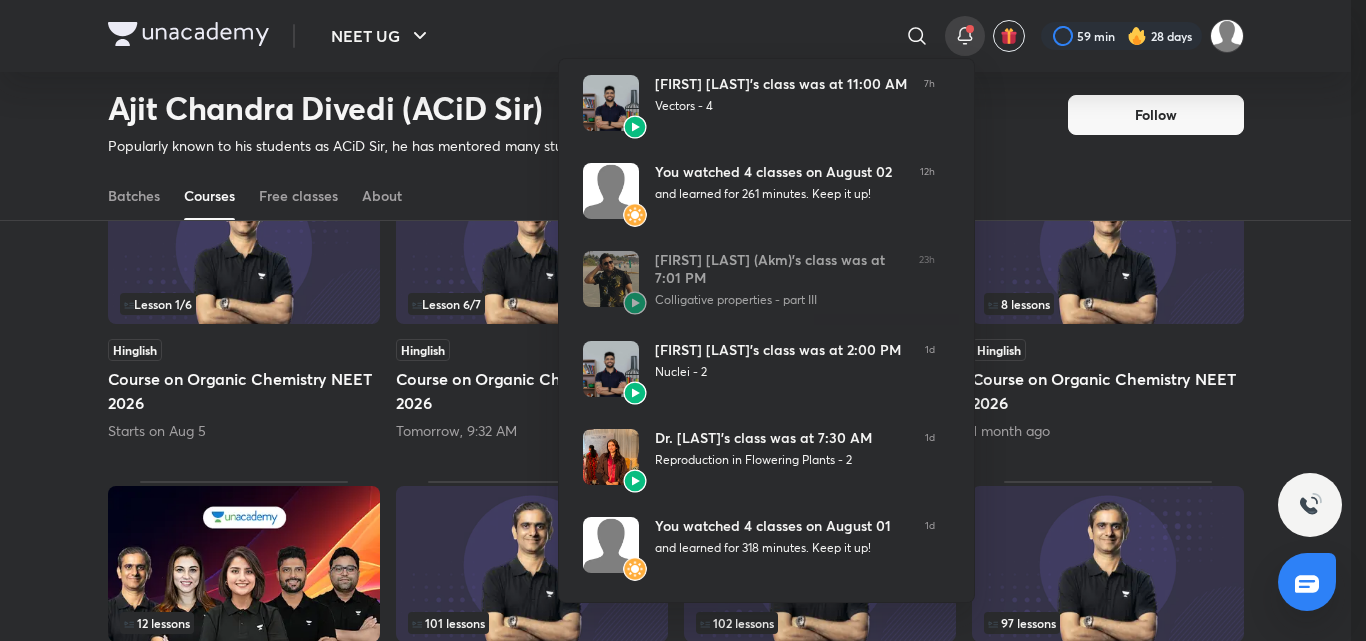 click at bounding box center (683, 320) 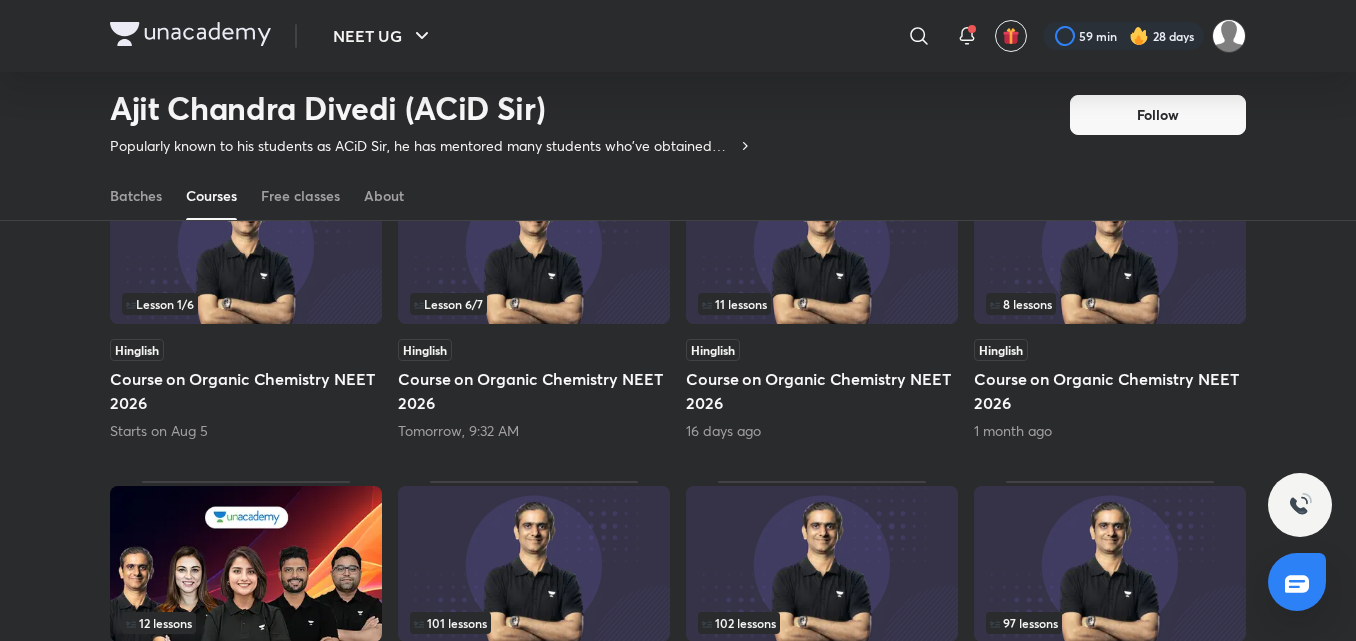 scroll, scrollTop: 276, scrollLeft: 0, axis: vertical 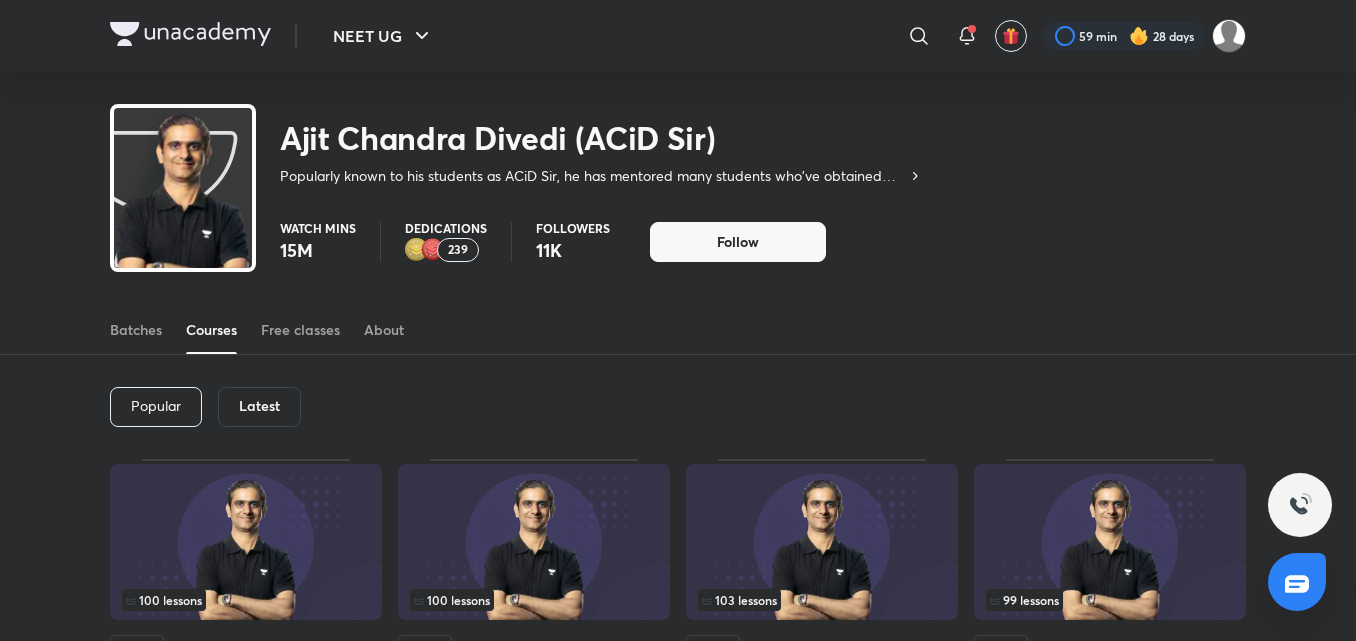 click at bounding box center (1229, 36) 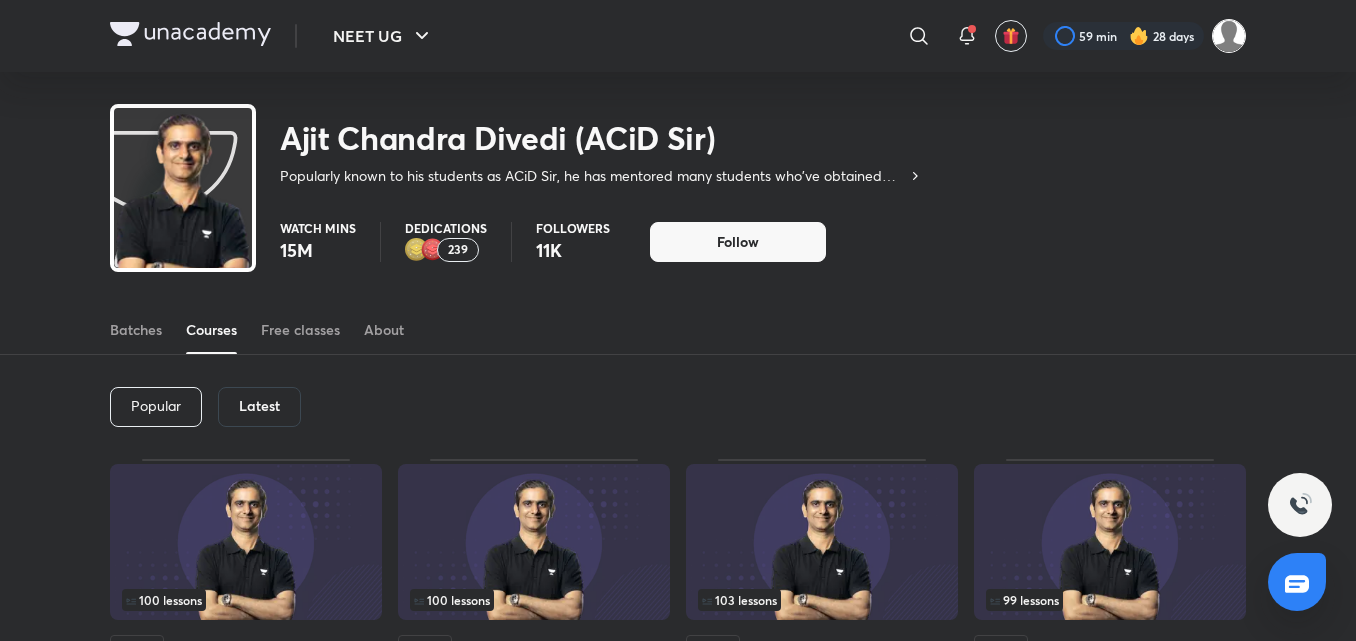 click at bounding box center [1229, 36] 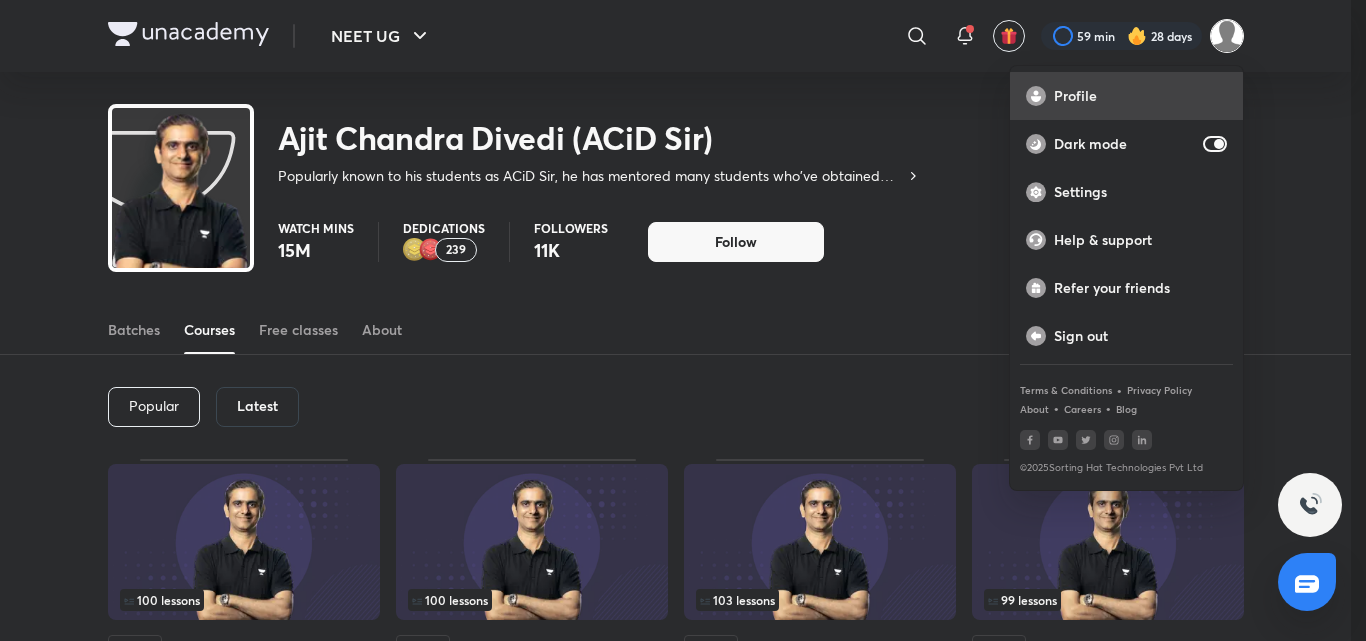 click on "Profile" at bounding box center [1140, 96] 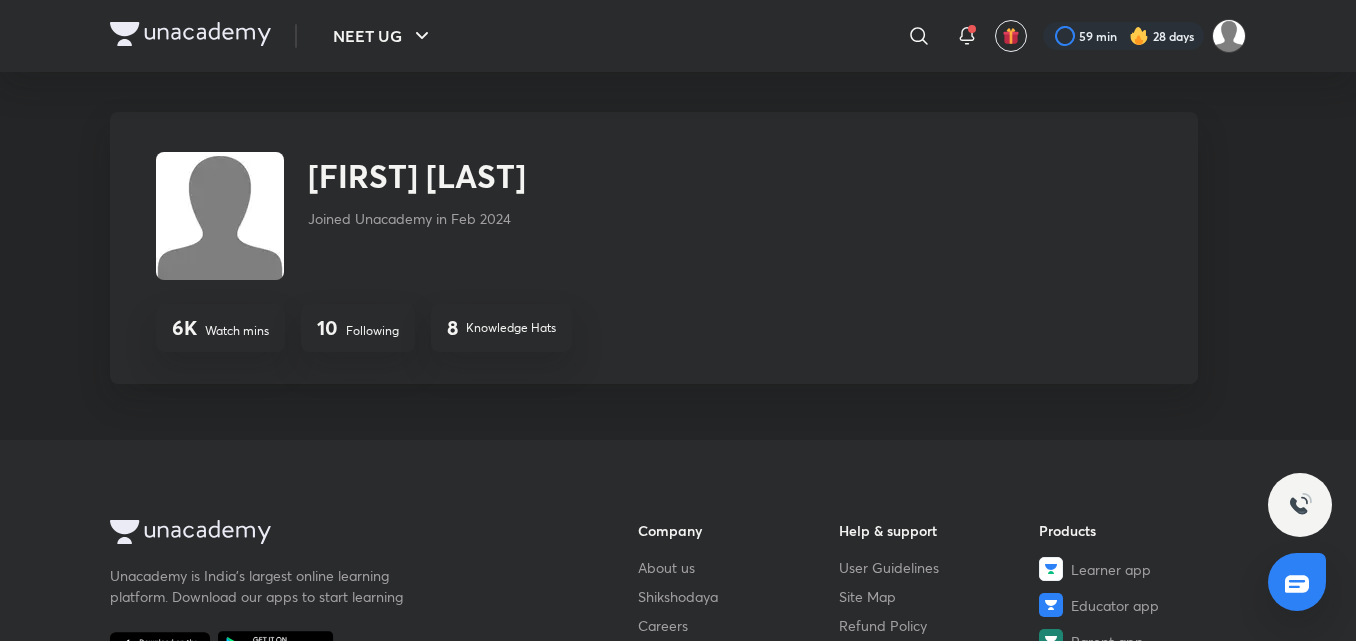 click on "10" at bounding box center [327, 328] 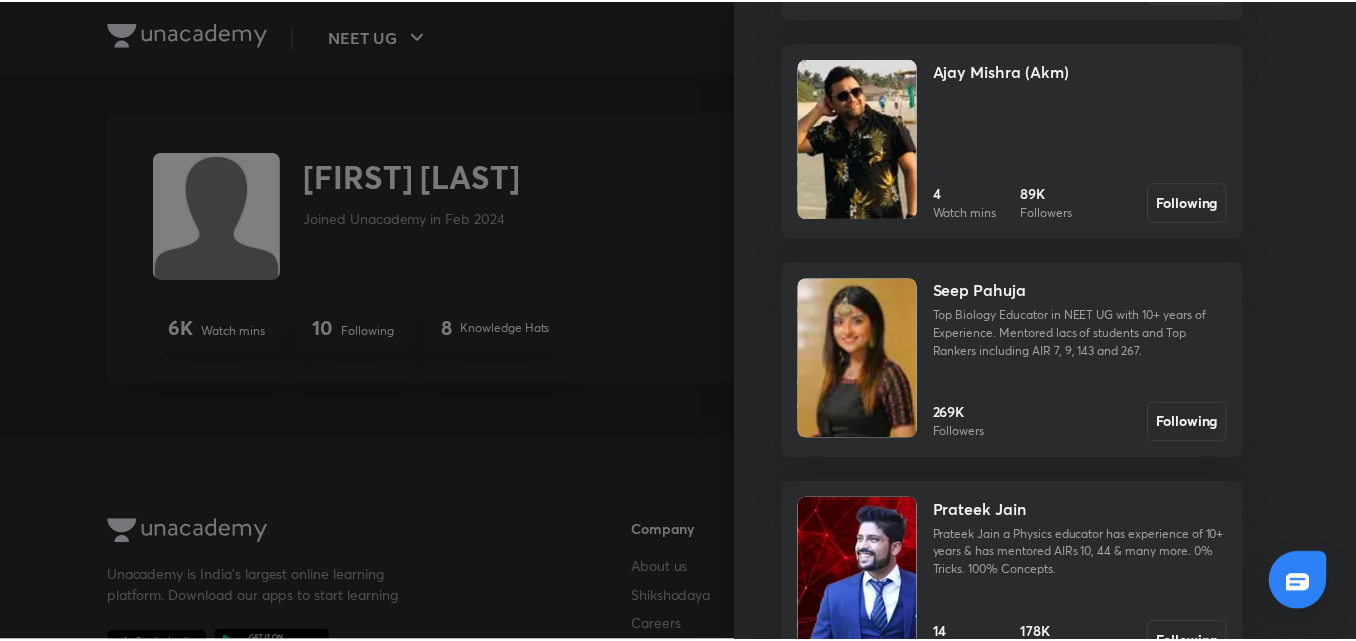 scroll, scrollTop: 801, scrollLeft: 0, axis: vertical 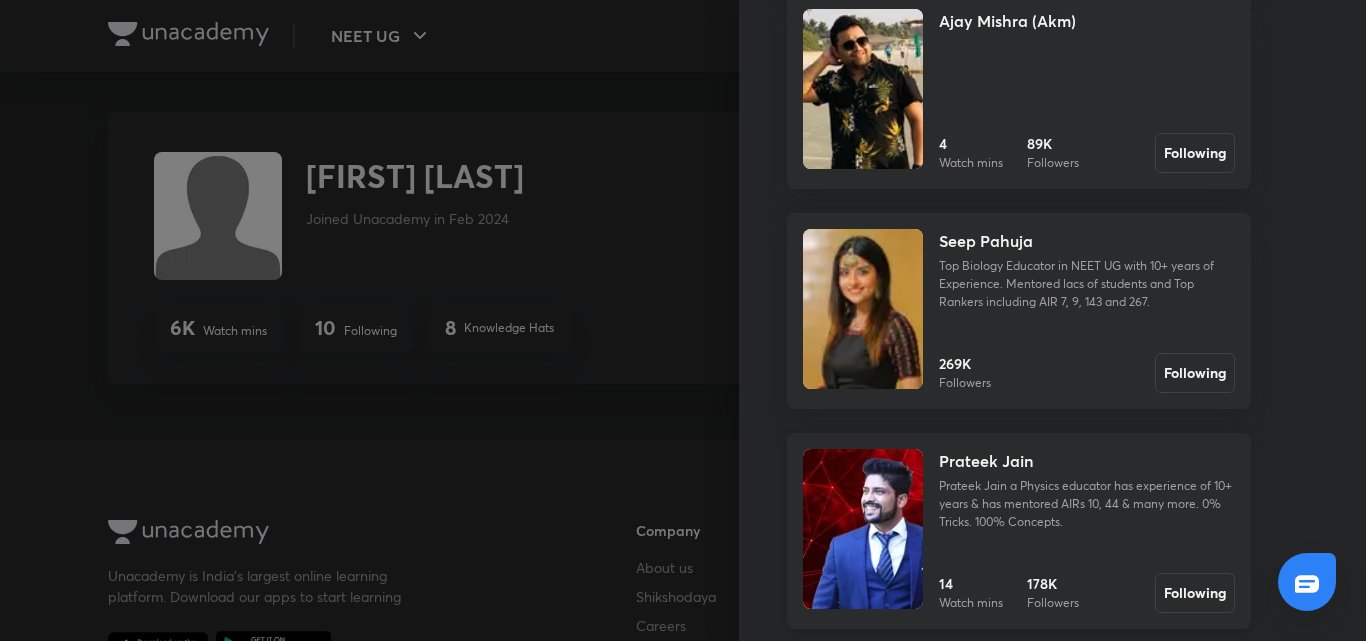 click on "Prateek Jain" at bounding box center [986, 461] 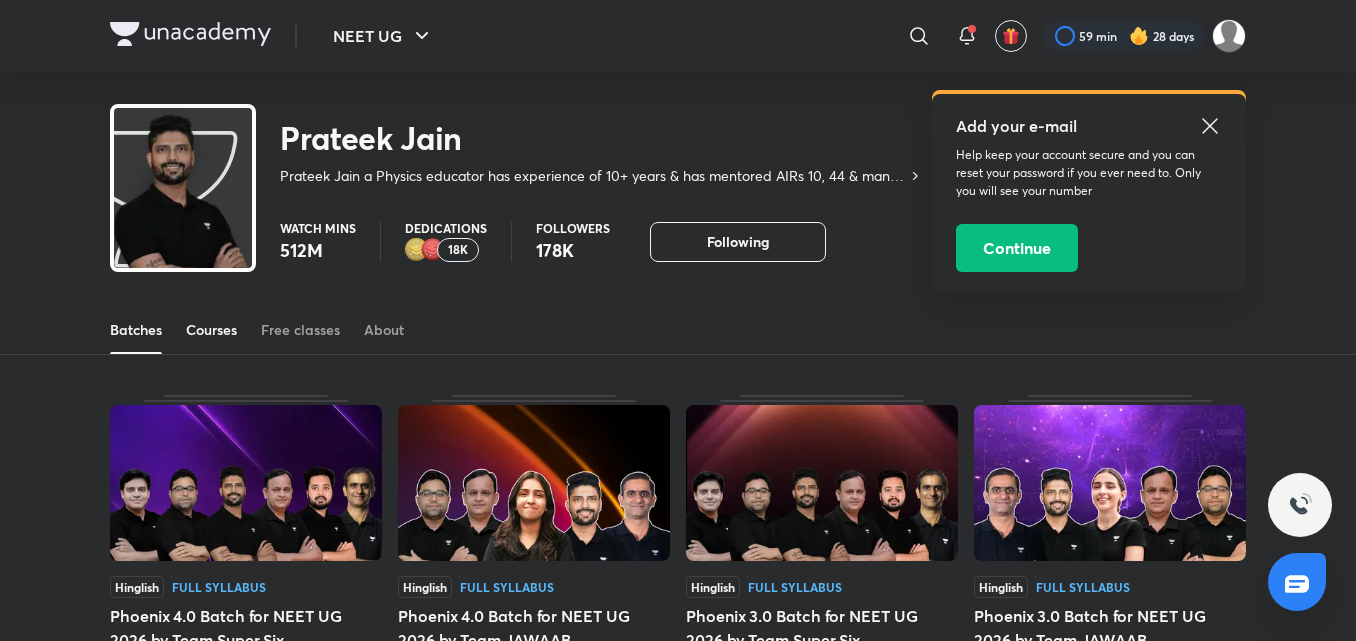click on "Courses" at bounding box center (211, 330) 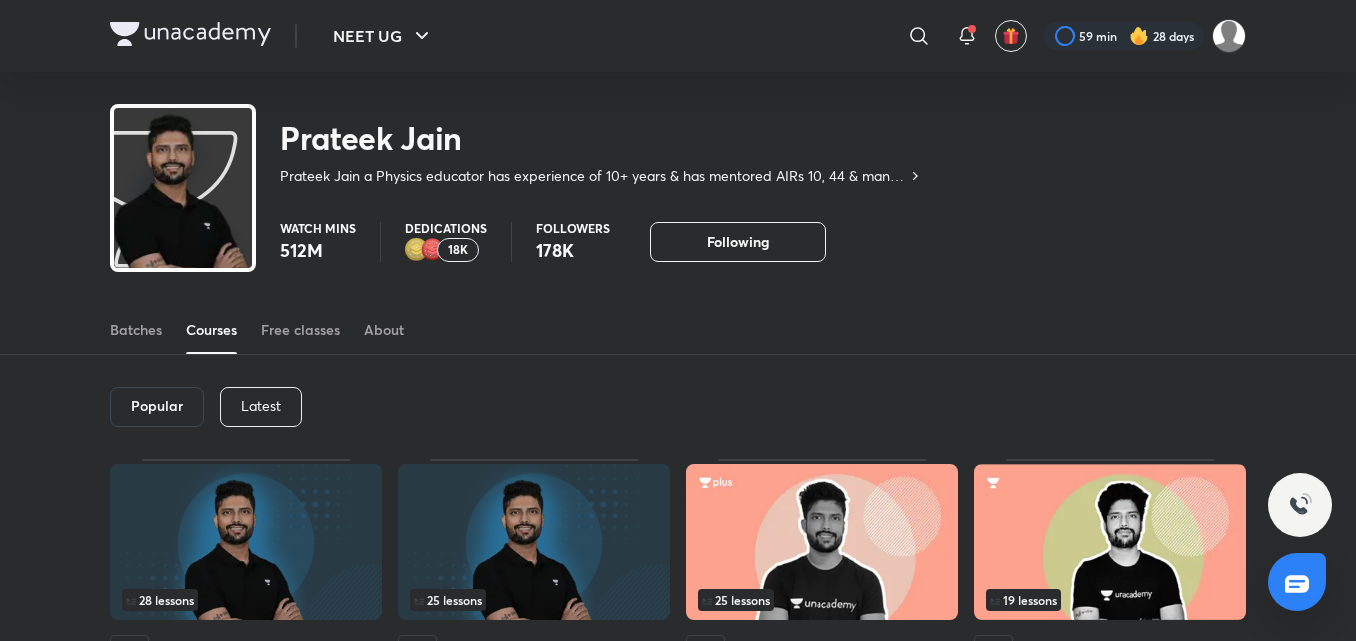 click on "Latest" at bounding box center [261, 407] 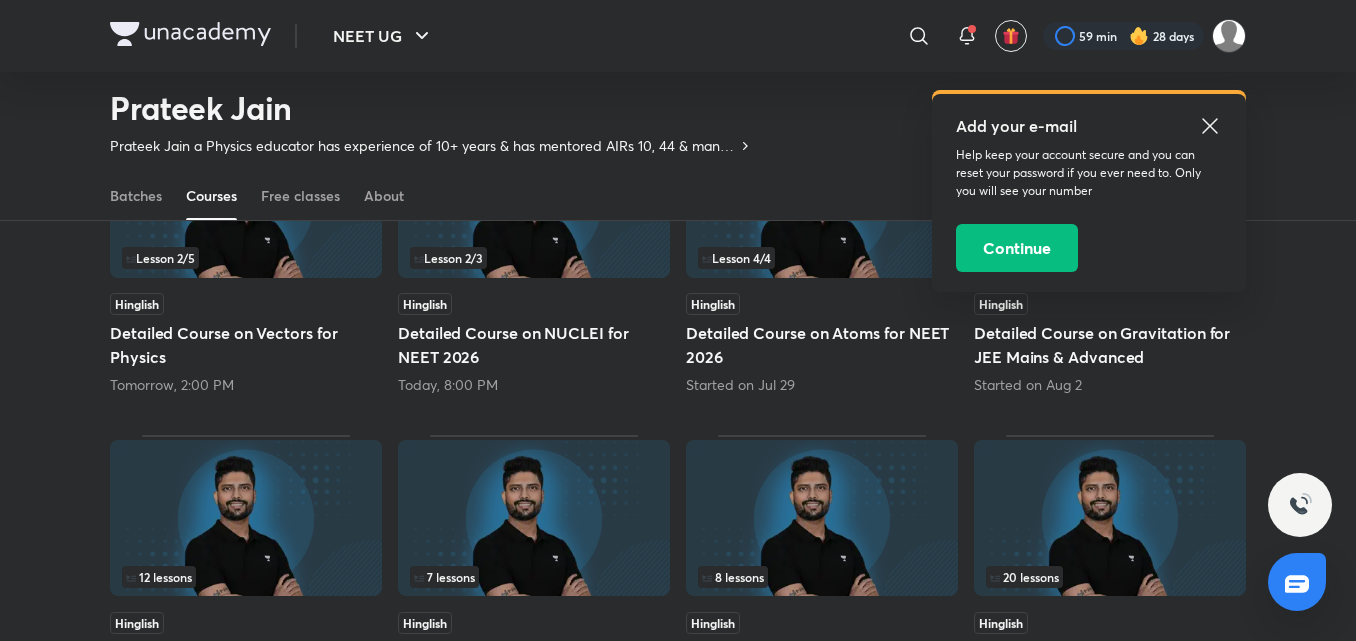 scroll, scrollTop: 302, scrollLeft: 0, axis: vertical 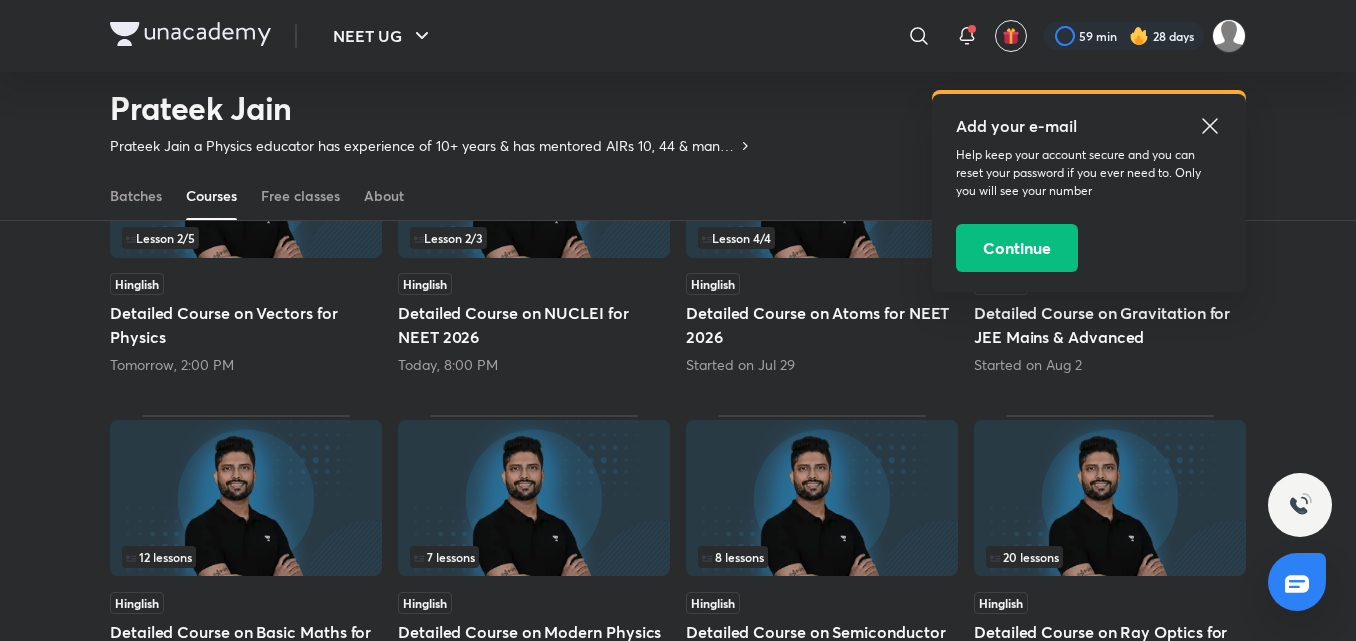 click 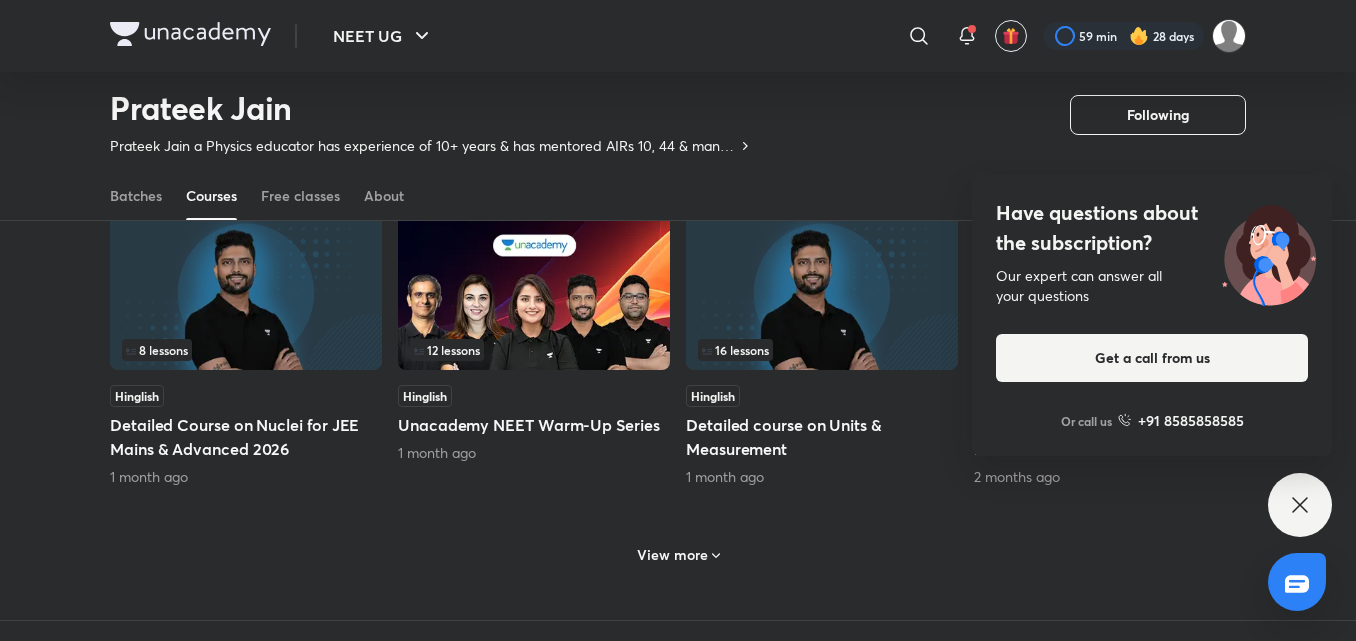 scroll, scrollTop: 835, scrollLeft: 0, axis: vertical 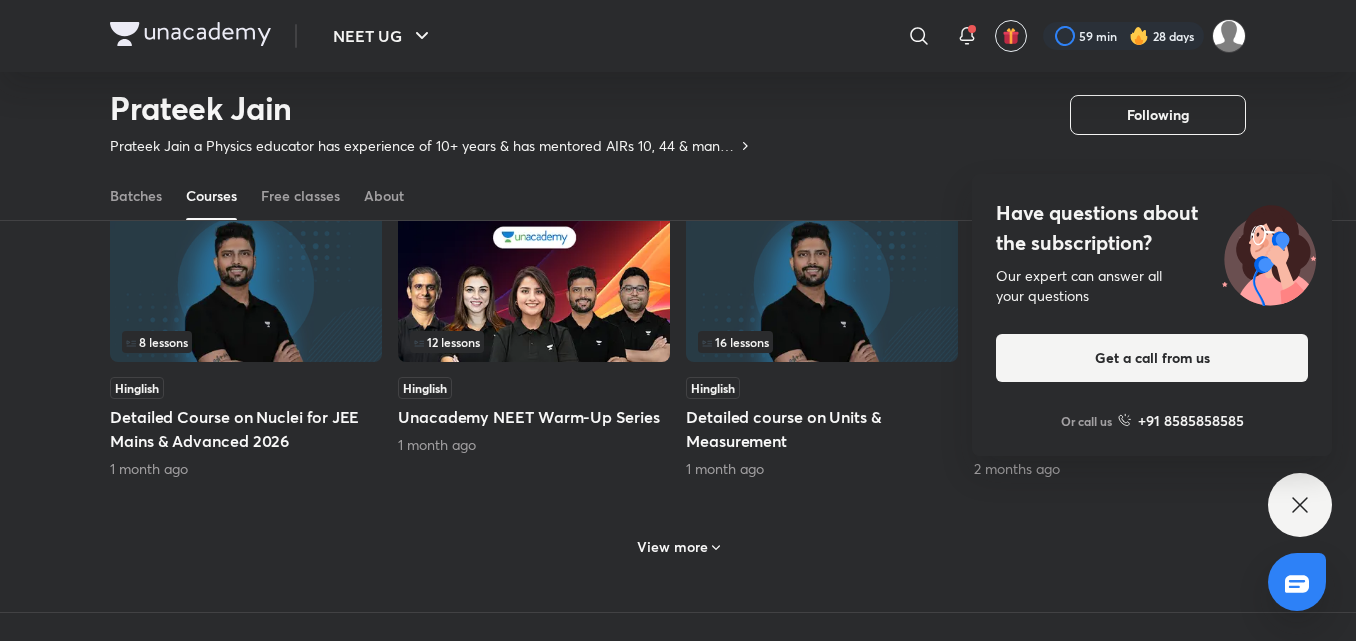 click on "Have questions about the subscription? Our expert can answer all your questions Get a call from us Or call us +91 8585858585" at bounding box center (1300, 505) 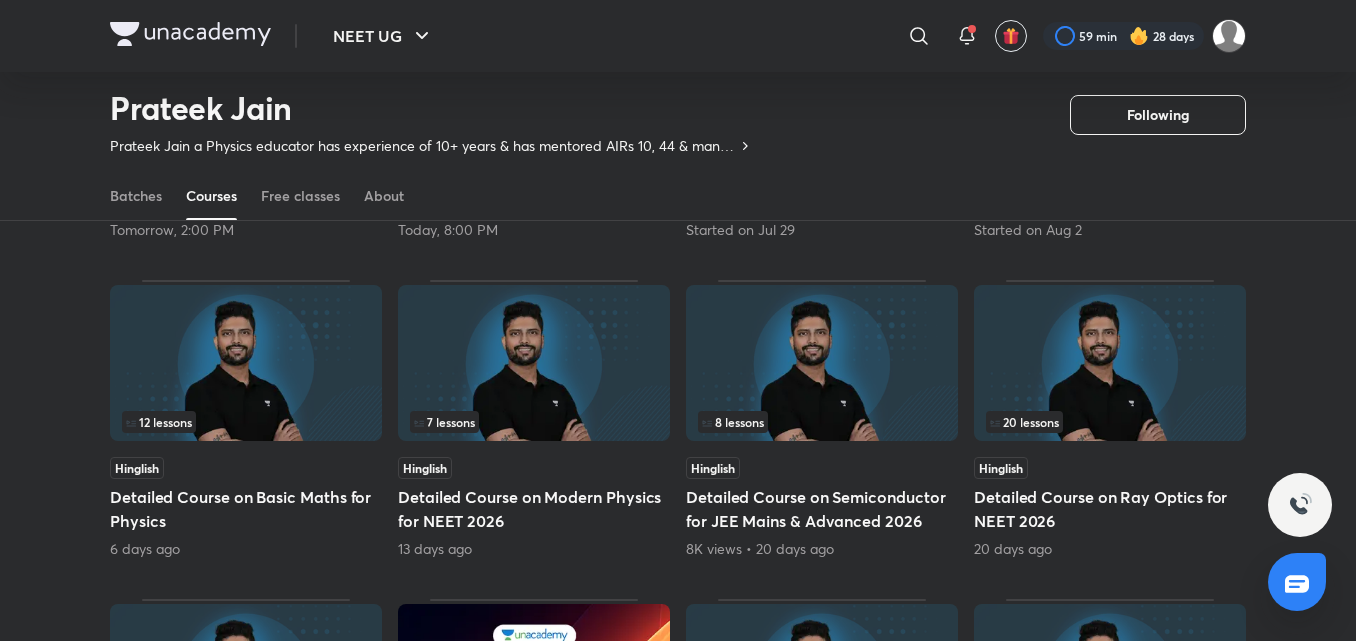 scroll, scrollTop: 435, scrollLeft: 0, axis: vertical 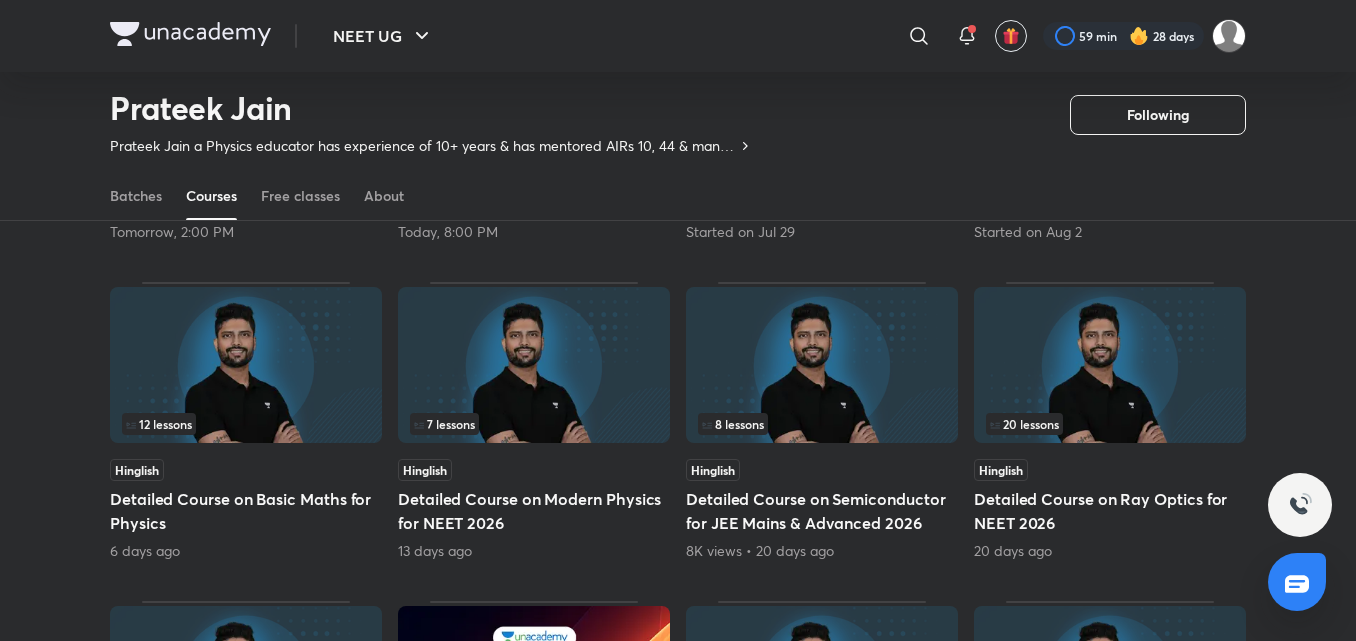 click at bounding box center (246, 365) 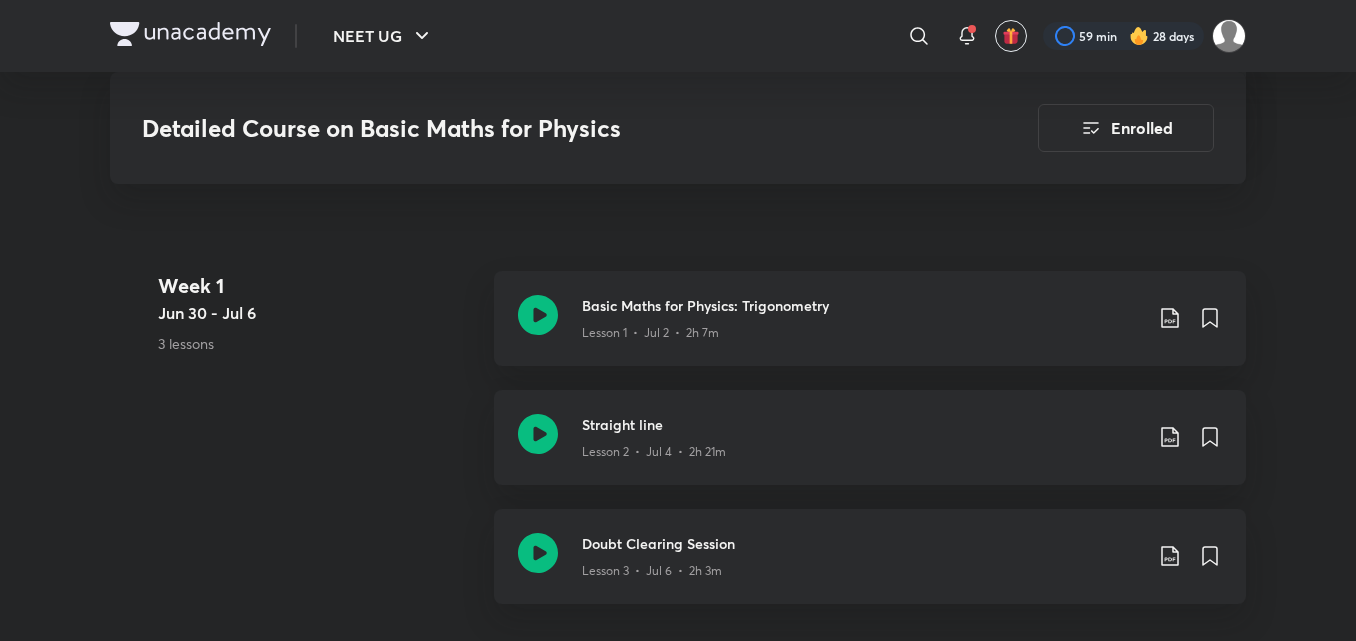 scroll, scrollTop: 1083, scrollLeft: 0, axis: vertical 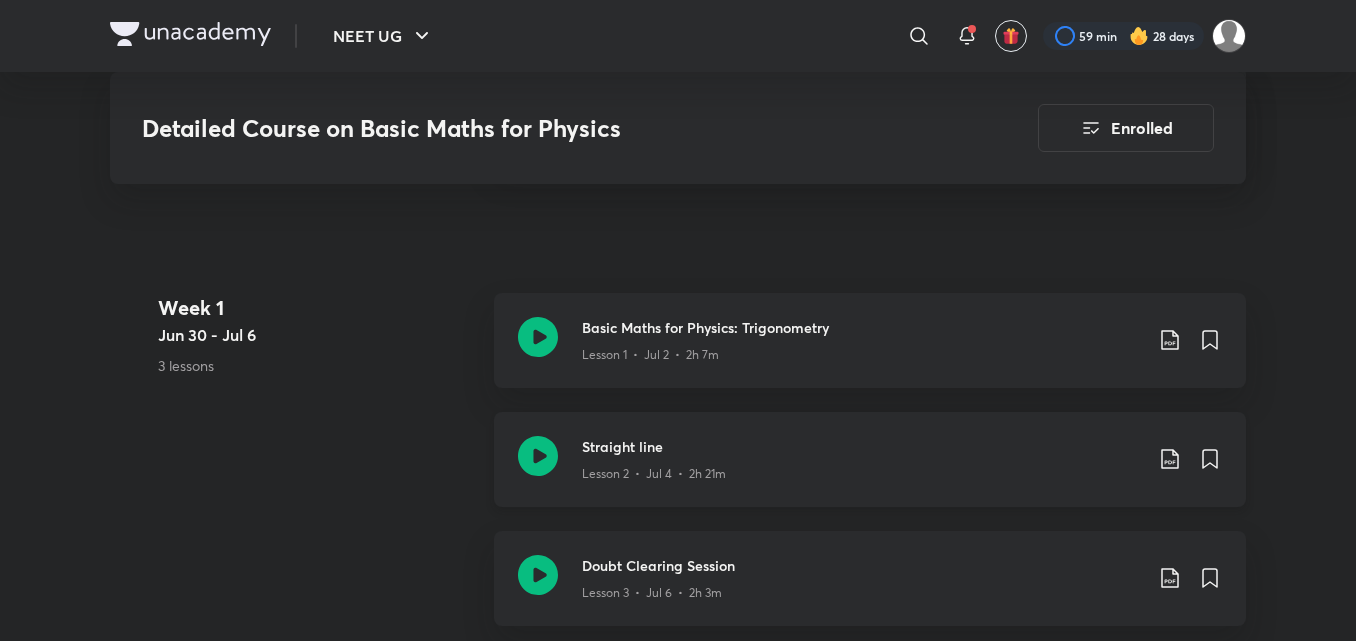 click on "Straight line Lesson 2  •  Jul 4  •  2h 21m" at bounding box center [870, 459] 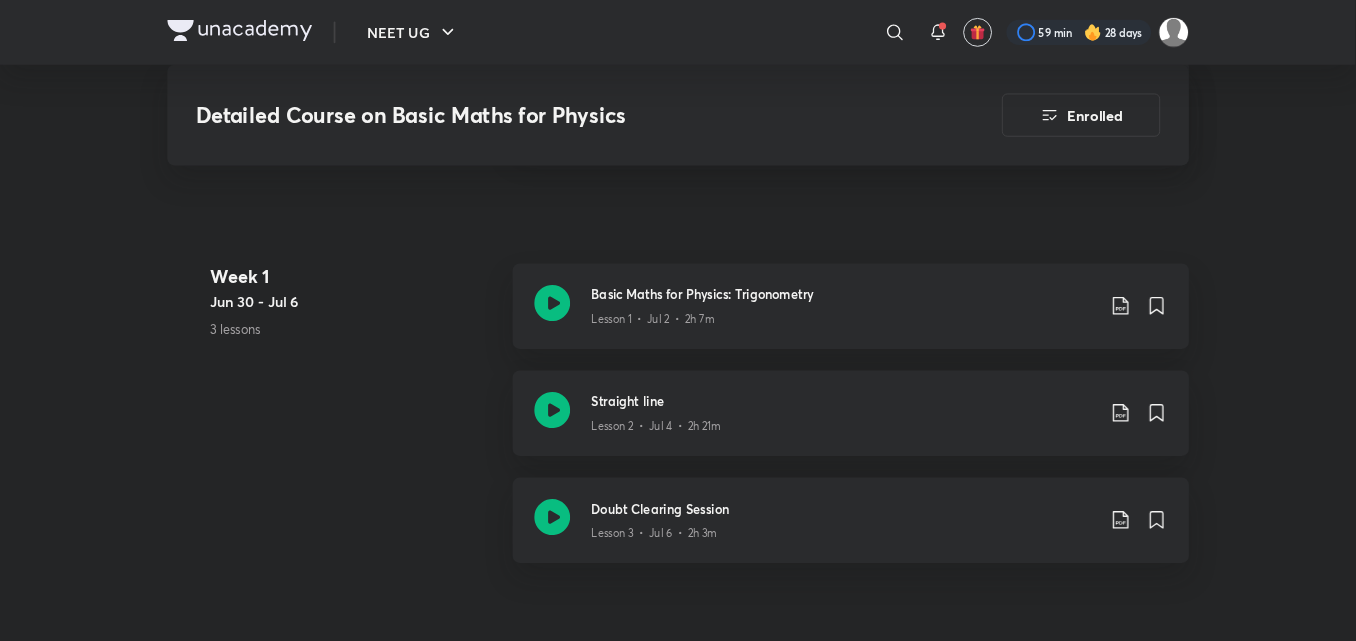 scroll, scrollTop: 1083, scrollLeft: 0, axis: vertical 